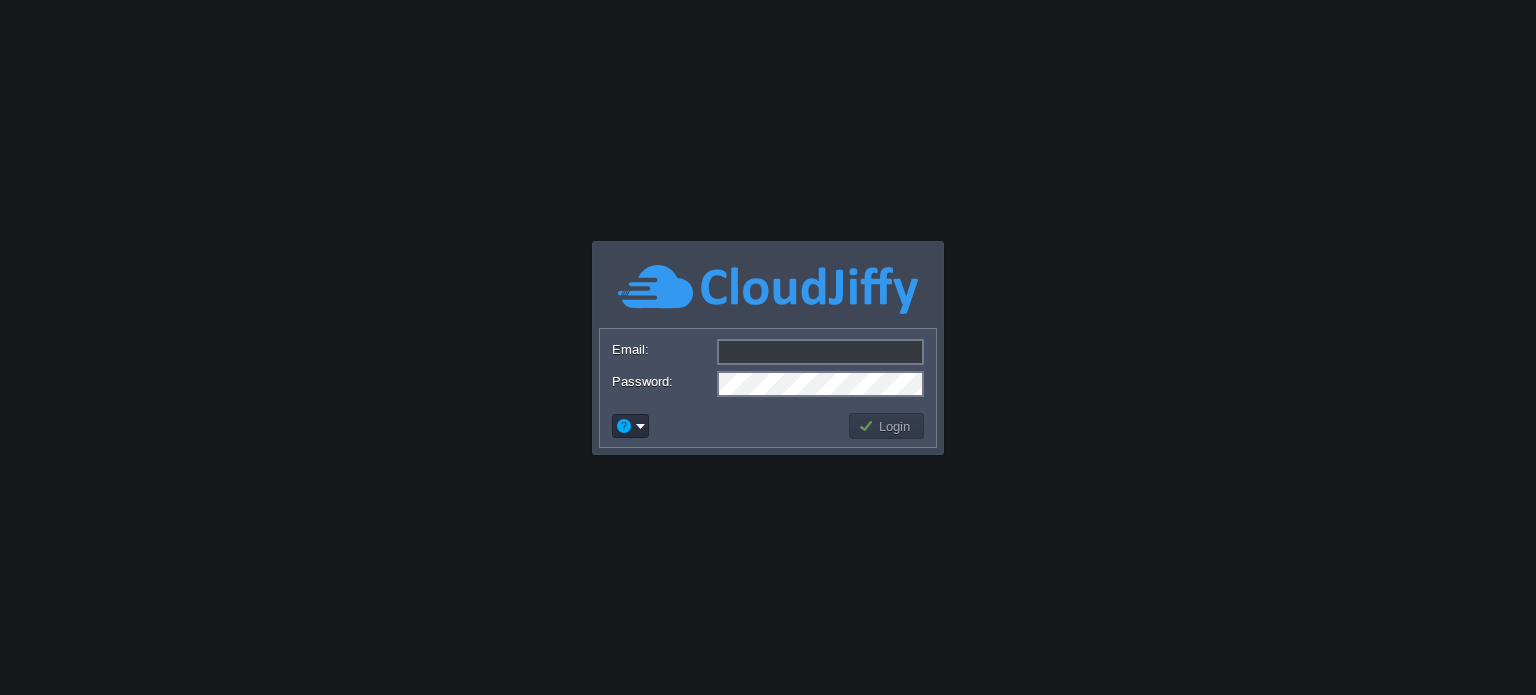 scroll, scrollTop: 0, scrollLeft: 0, axis: both 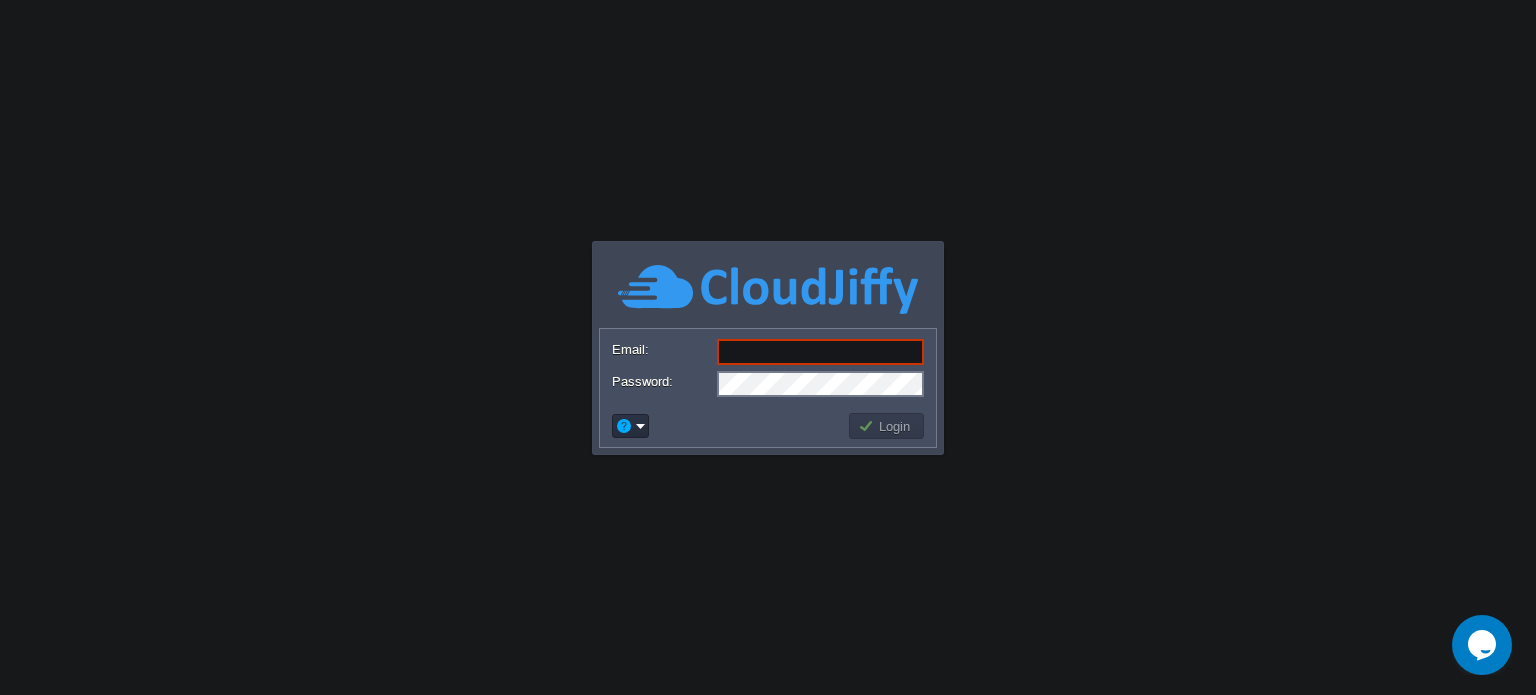 type on "[EMAIL_ADDRESS][DOMAIN_NAME]" 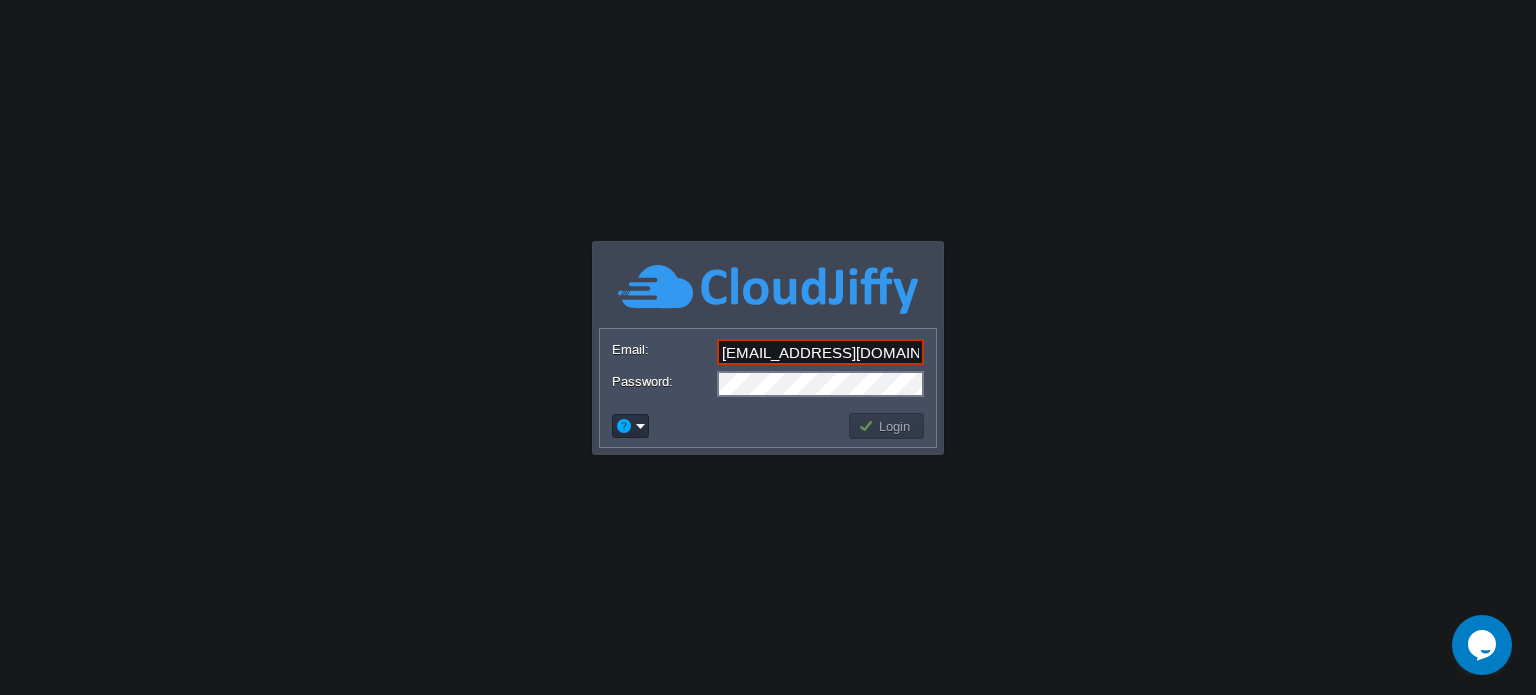 click on "Login" at bounding box center [887, 426] 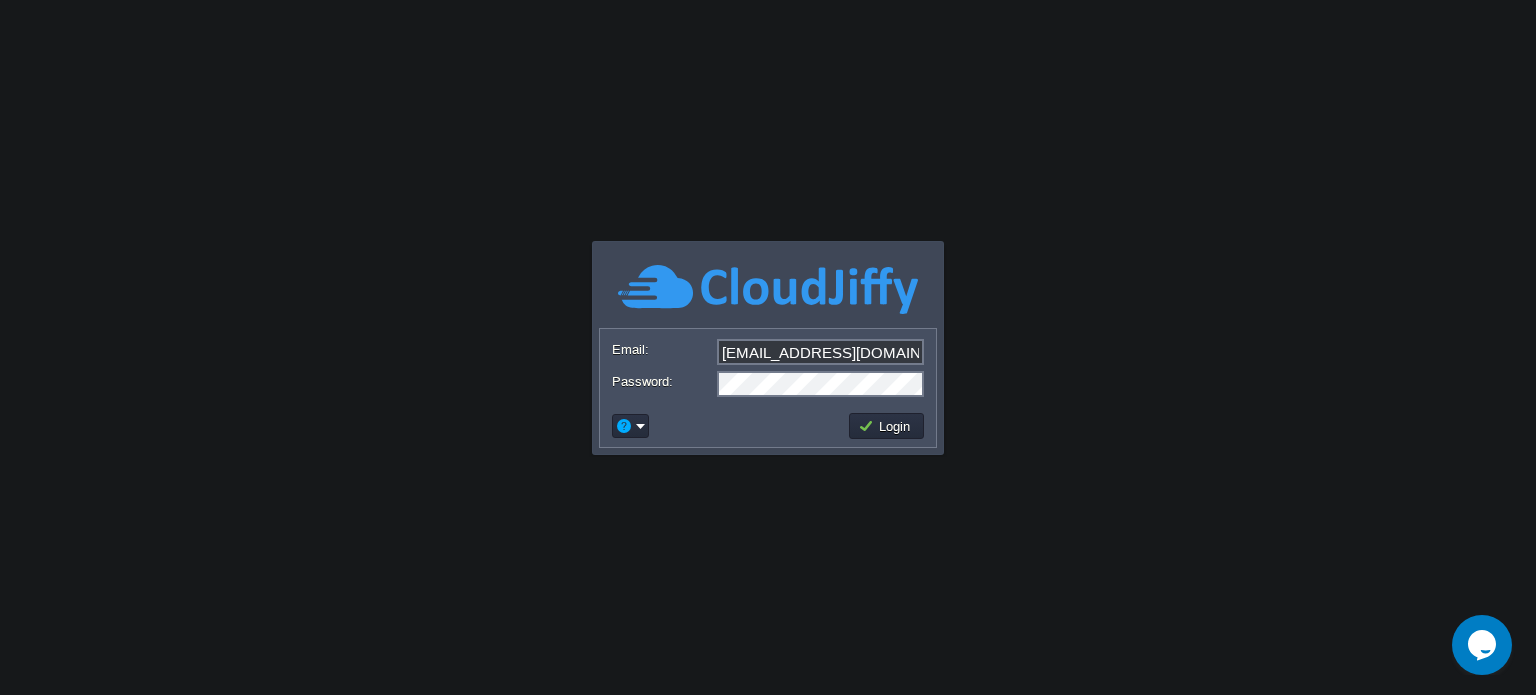 click on "Login" at bounding box center (887, 426) 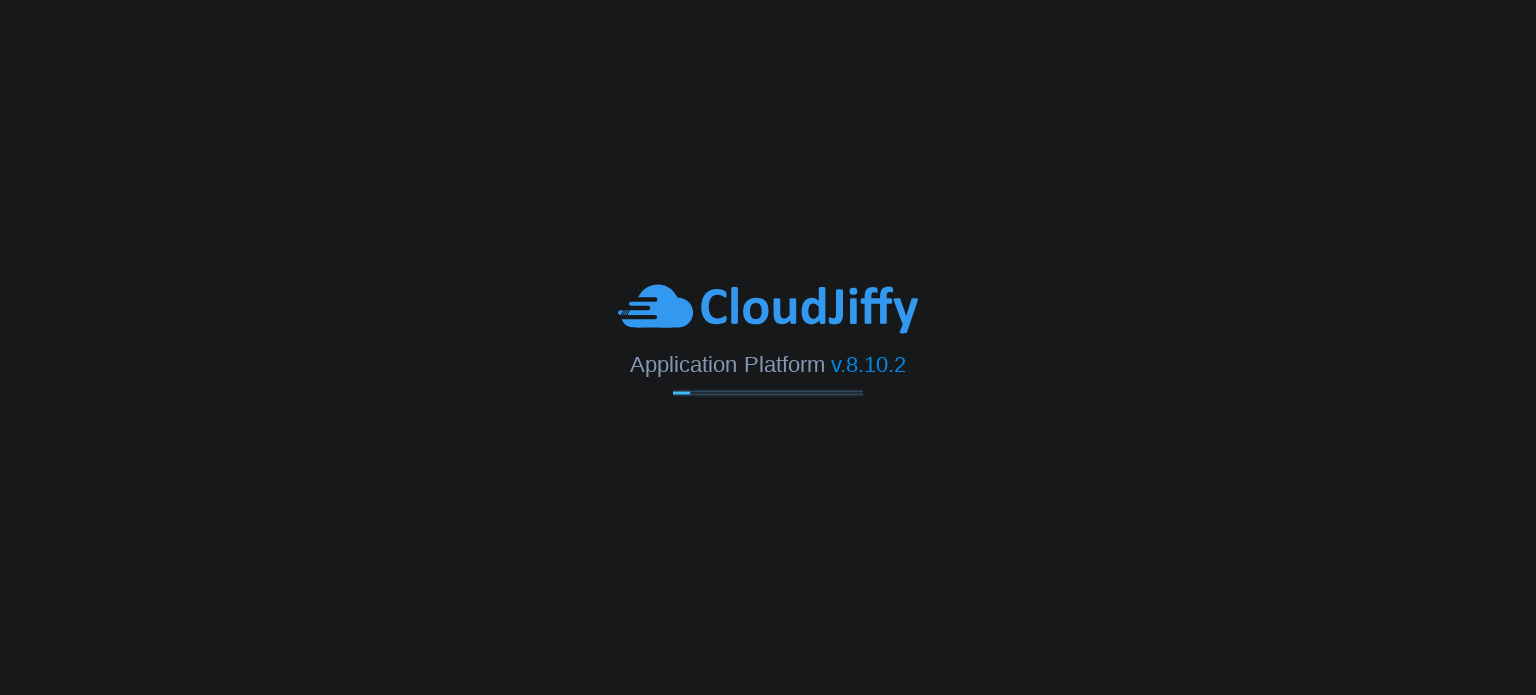 scroll, scrollTop: 0, scrollLeft: 0, axis: both 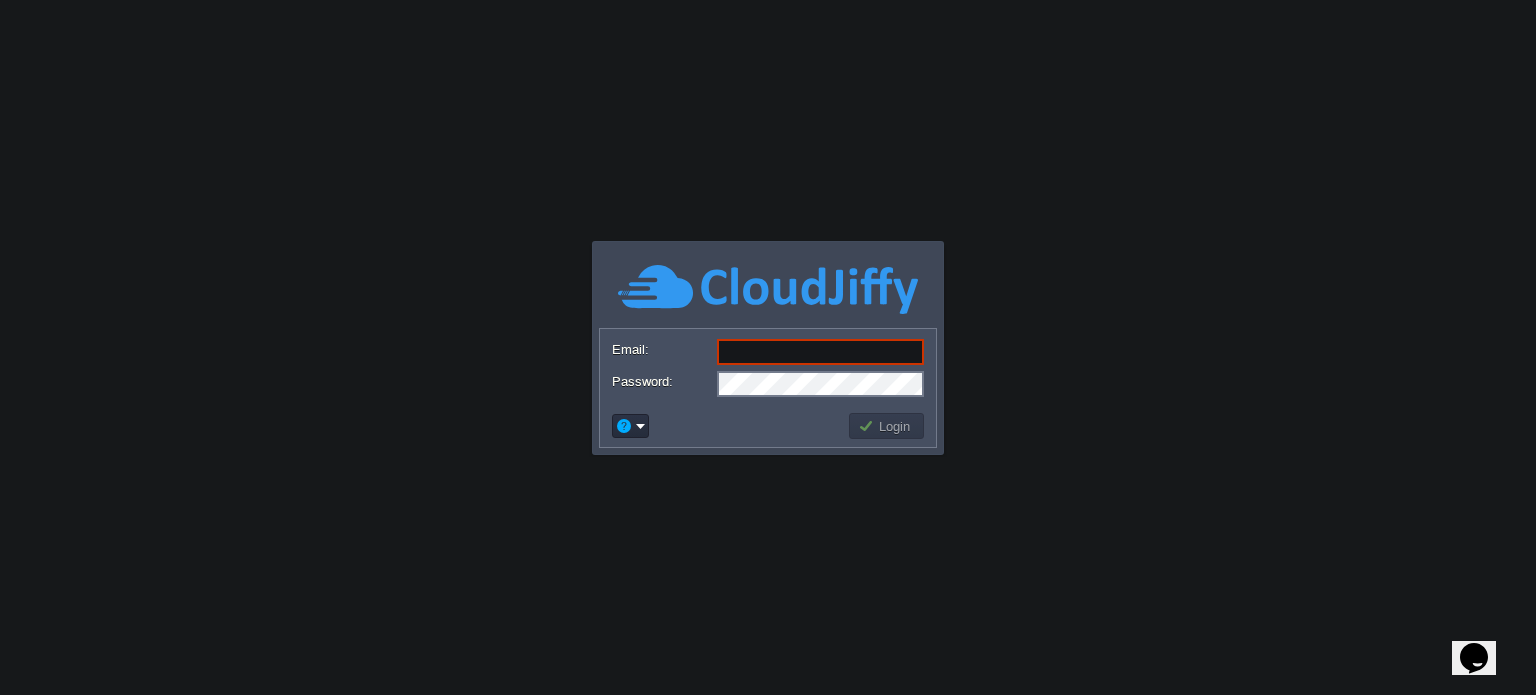 type on "[EMAIL_ADDRESS][DOMAIN_NAME]" 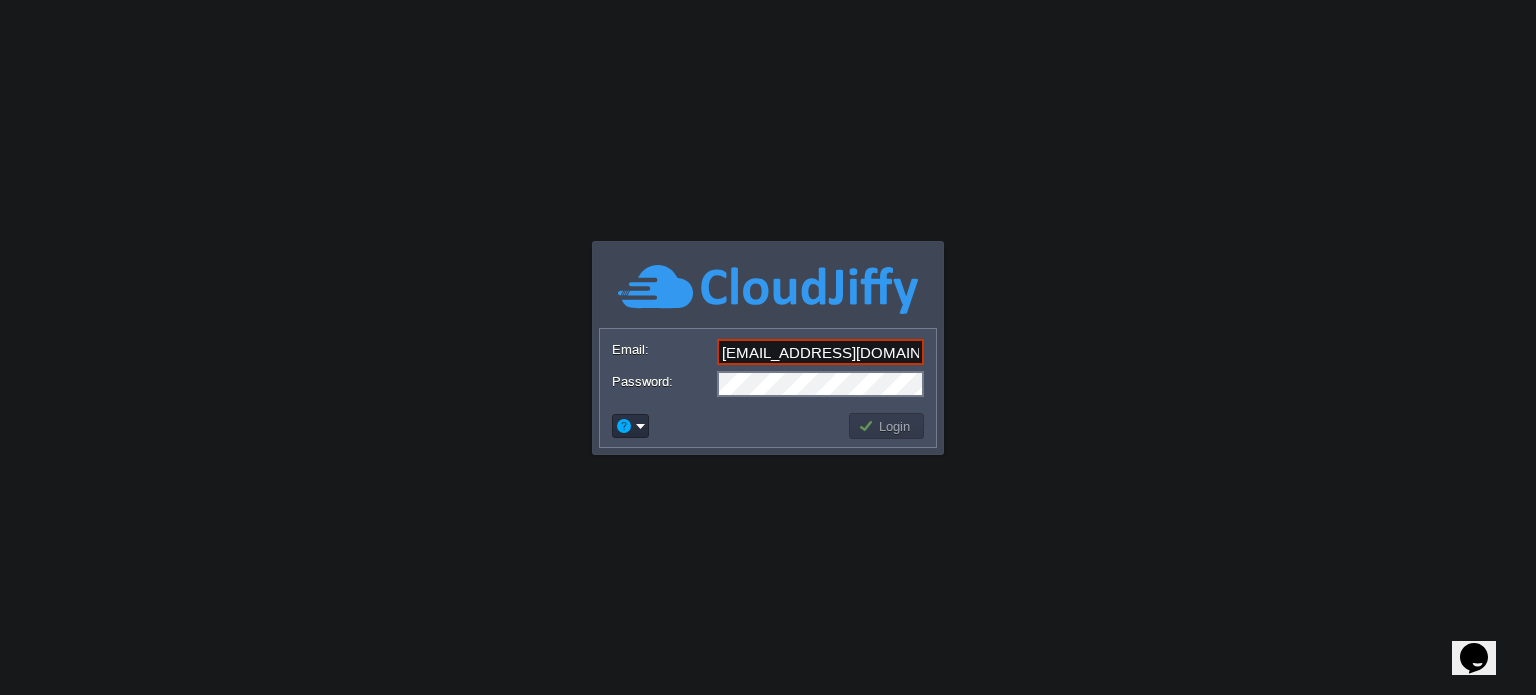 click at bounding box center (727, 426) 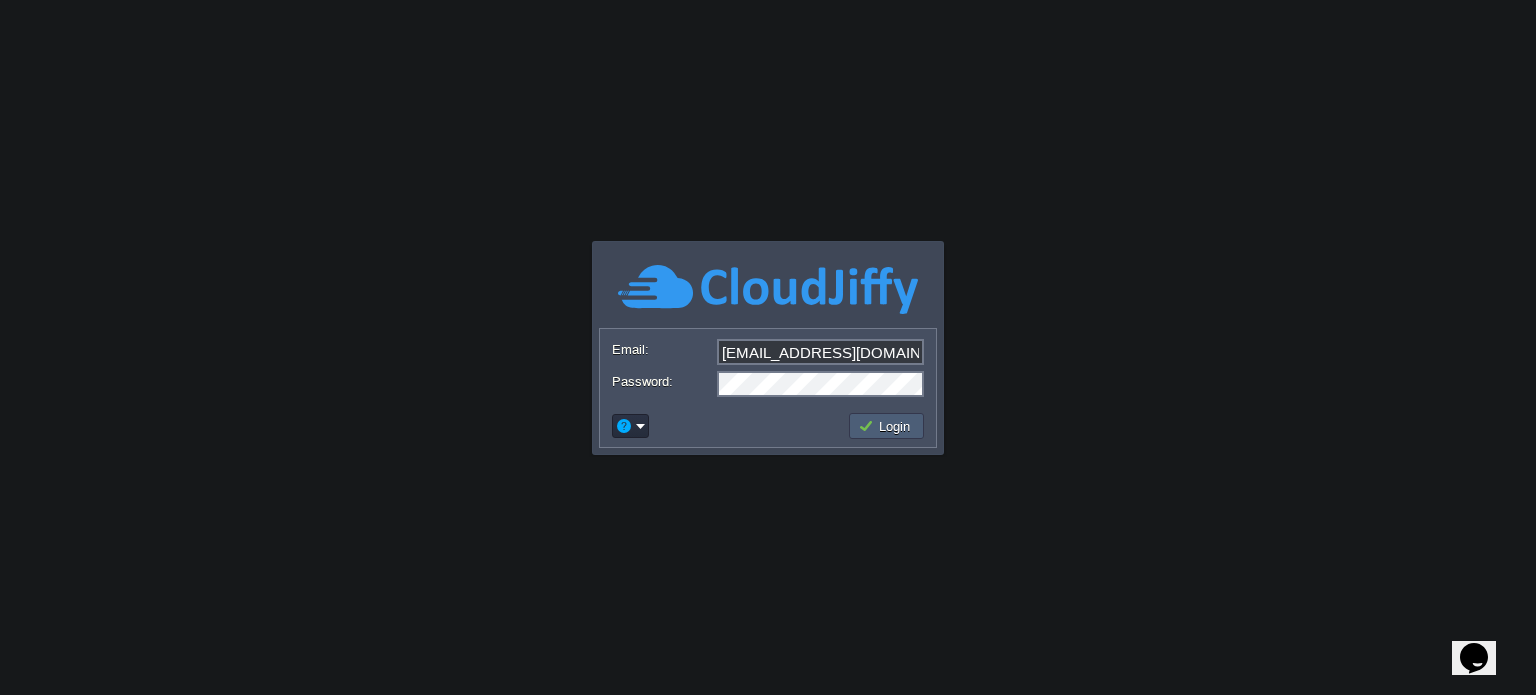 click on "Login" at bounding box center [886, 426] 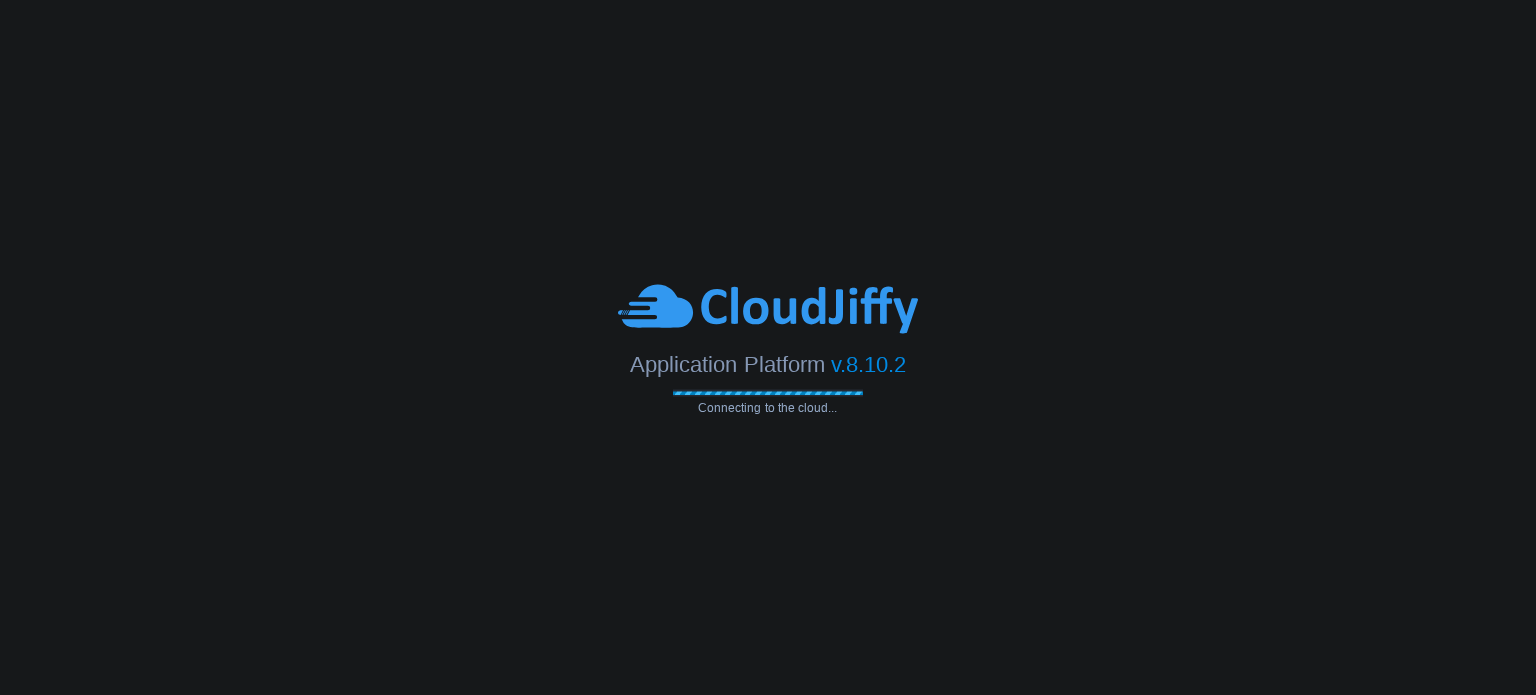 scroll, scrollTop: 0, scrollLeft: 0, axis: both 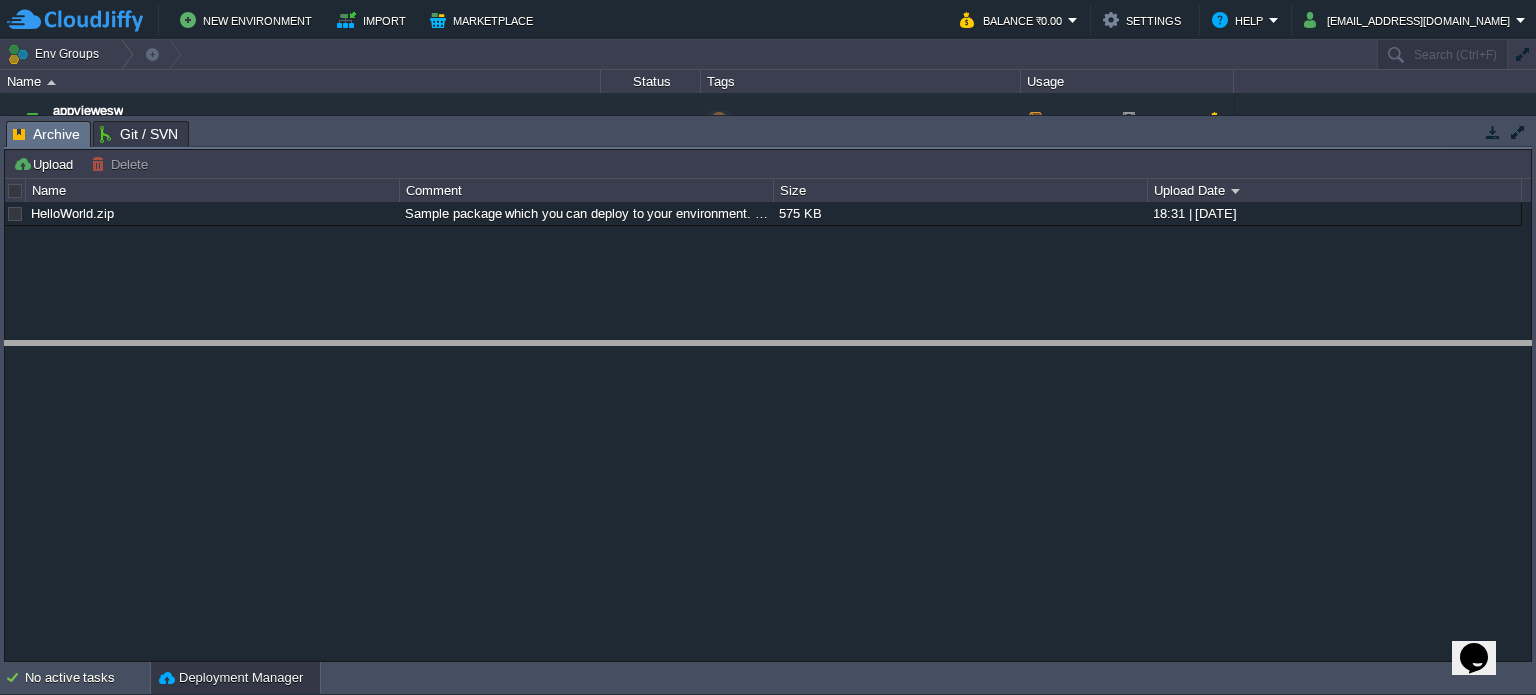 drag, startPoint x: 686, startPoint y: 138, endPoint x: 670, endPoint y: 460, distance: 322.39728 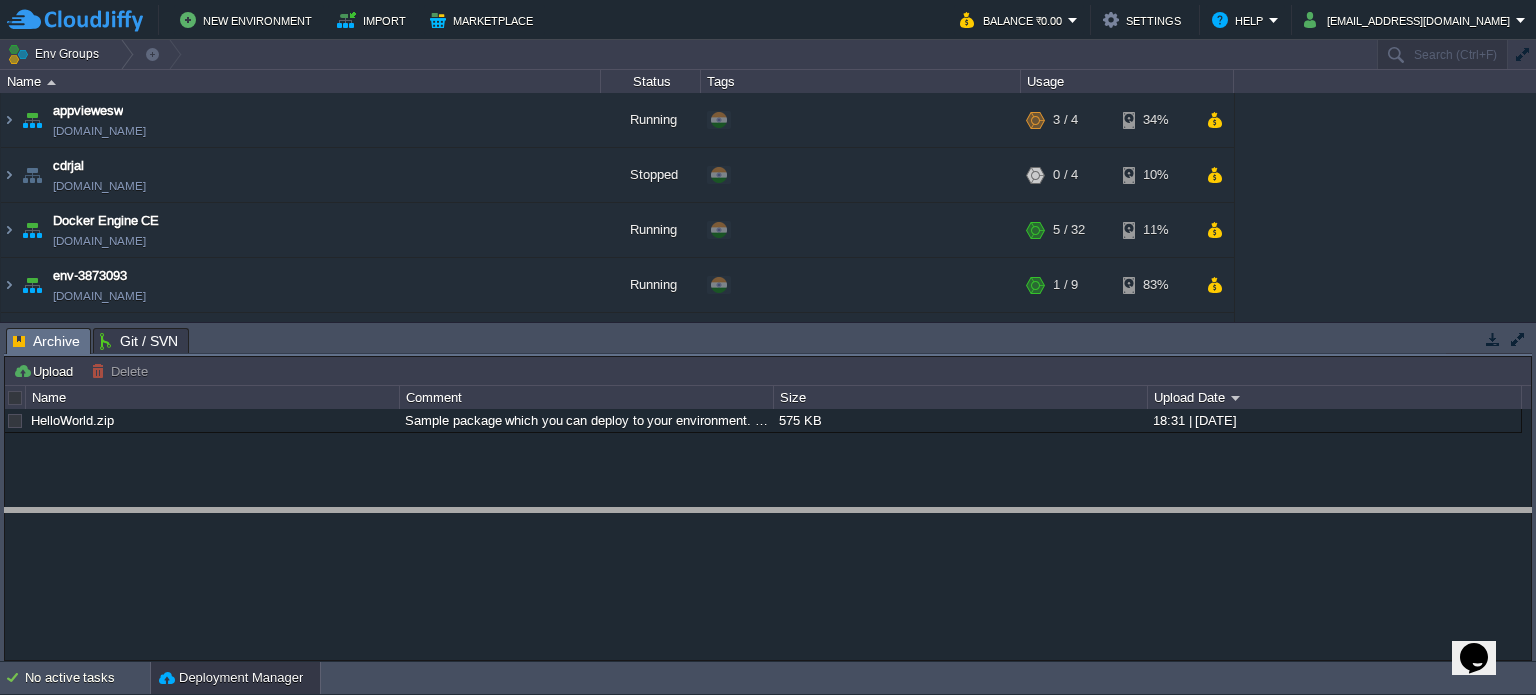 drag, startPoint x: 658, startPoint y: 351, endPoint x: 618, endPoint y: 532, distance: 185.3672 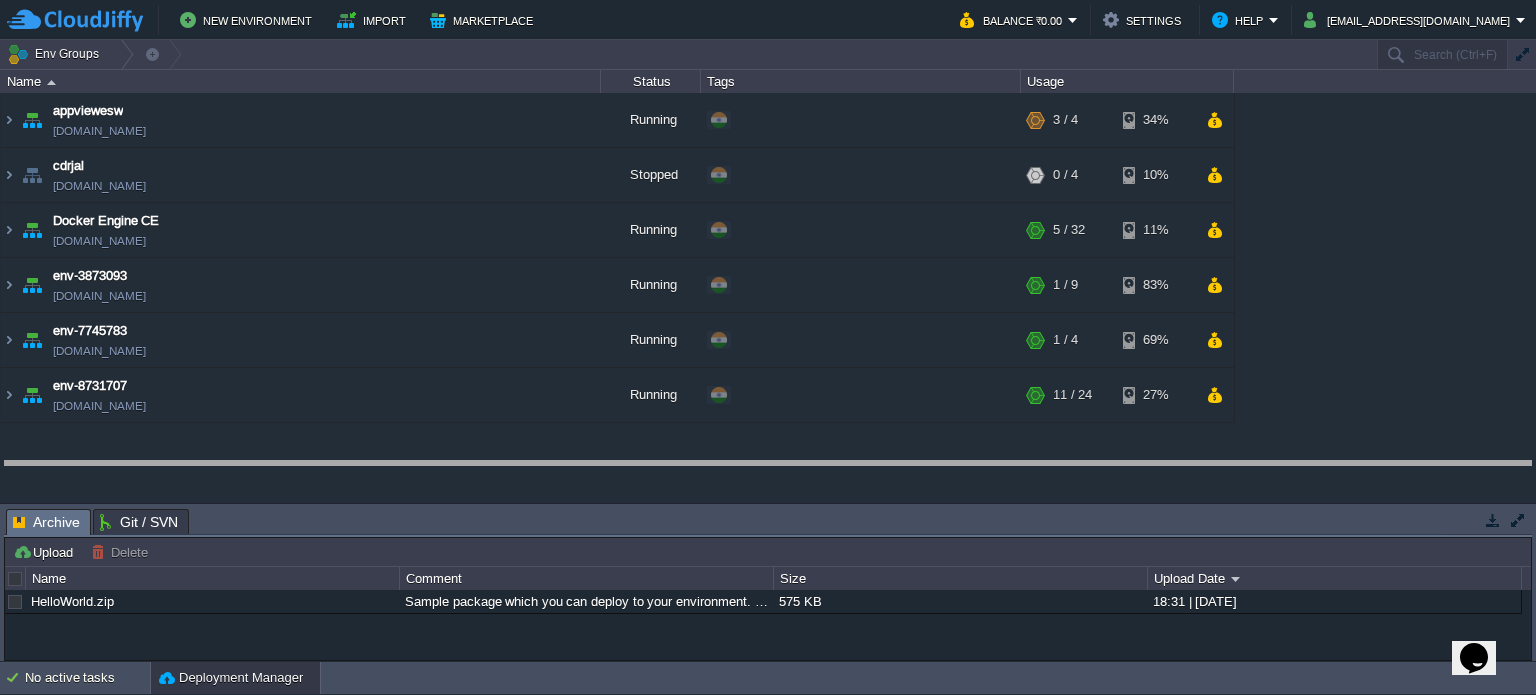 drag, startPoint x: 618, startPoint y: 531, endPoint x: 612, endPoint y: 483, distance: 48.373547 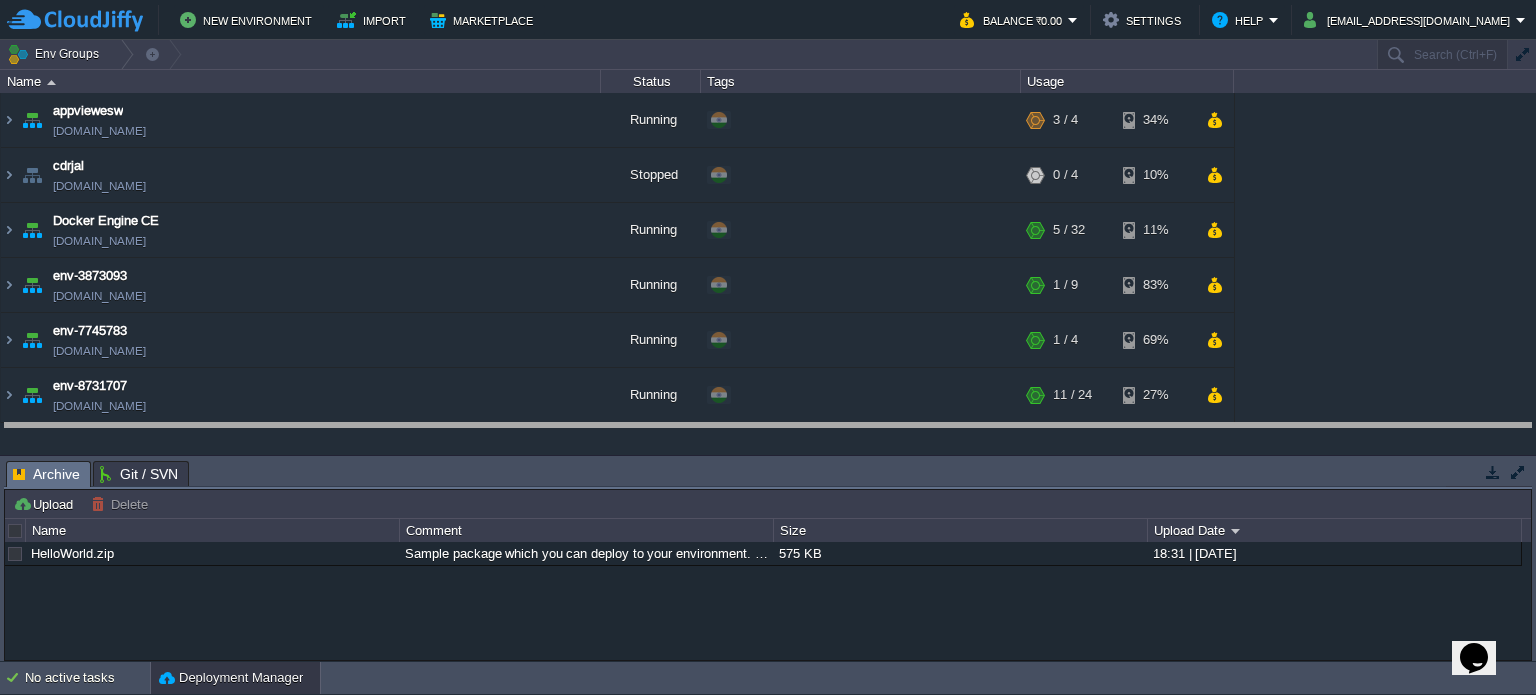 drag, startPoint x: 612, startPoint y: 483, endPoint x: 609, endPoint y: 441, distance: 42.107006 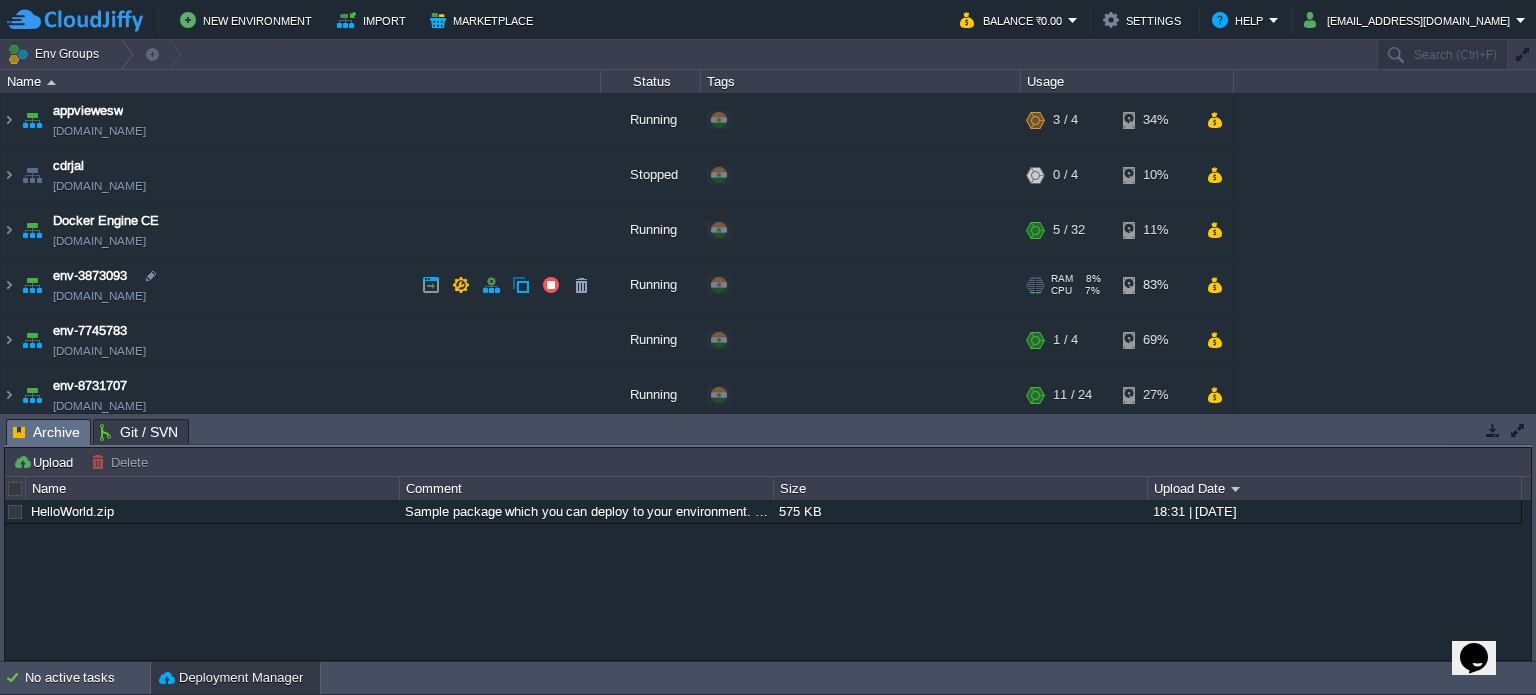 scroll, scrollTop: 8, scrollLeft: 0, axis: vertical 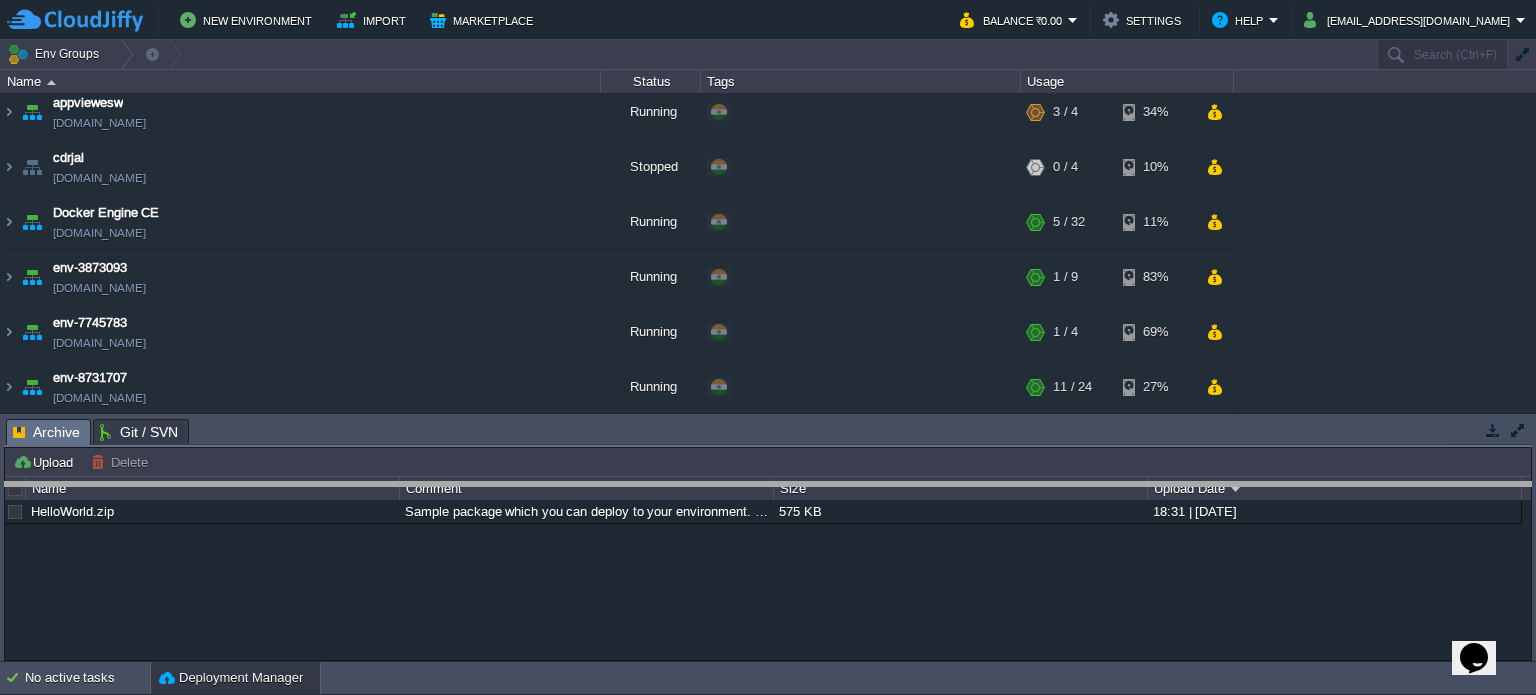 drag, startPoint x: 681, startPoint y: 424, endPoint x: 678, endPoint y: 504, distance: 80.05623 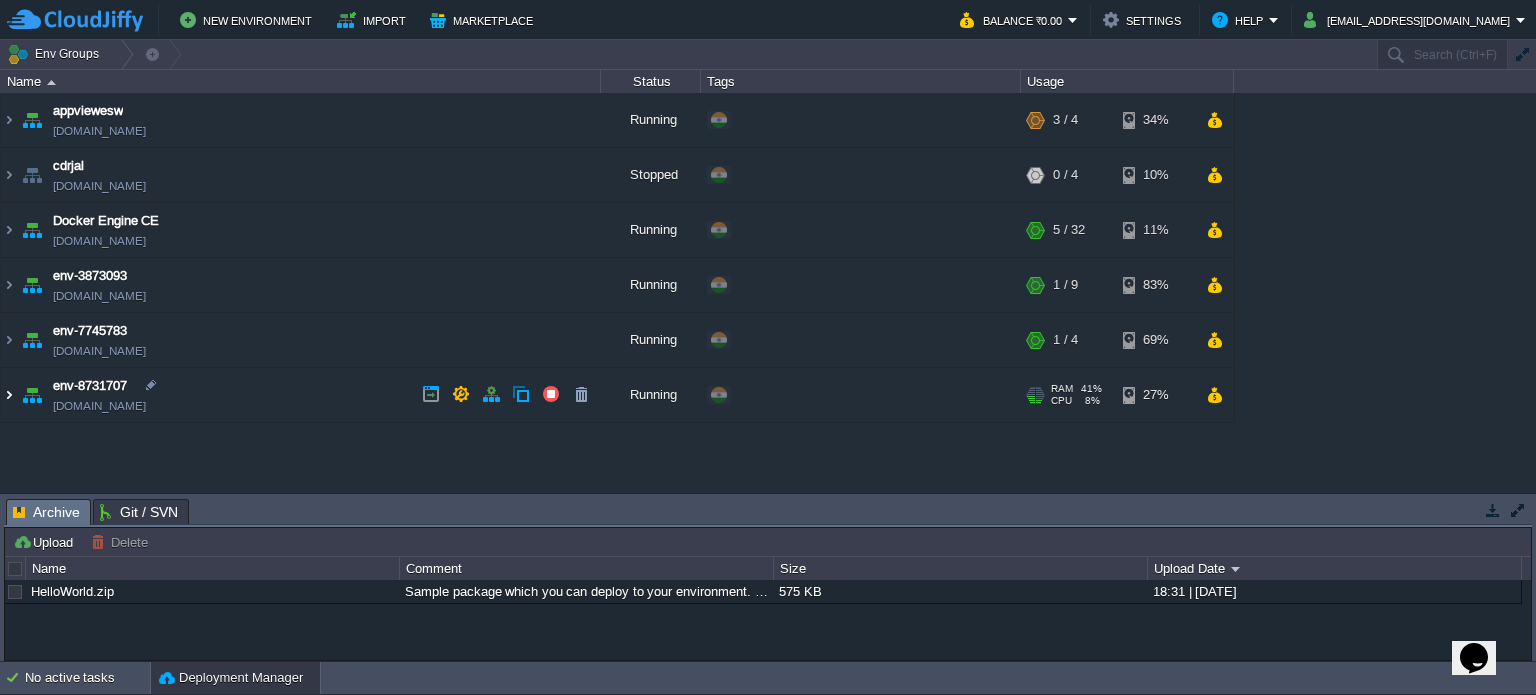click at bounding box center [9, 395] 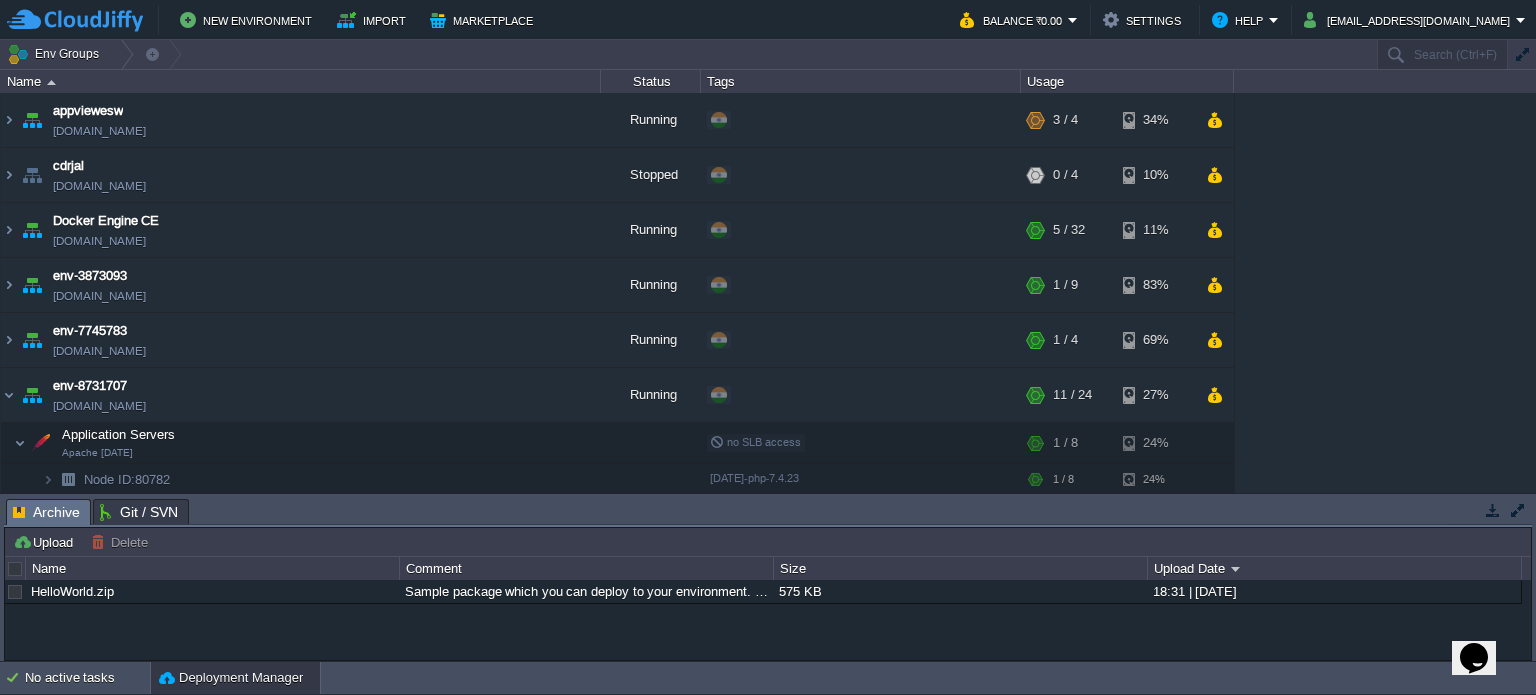 scroll, scrollTop: 105, scrollLeft: 0, axis: vertical 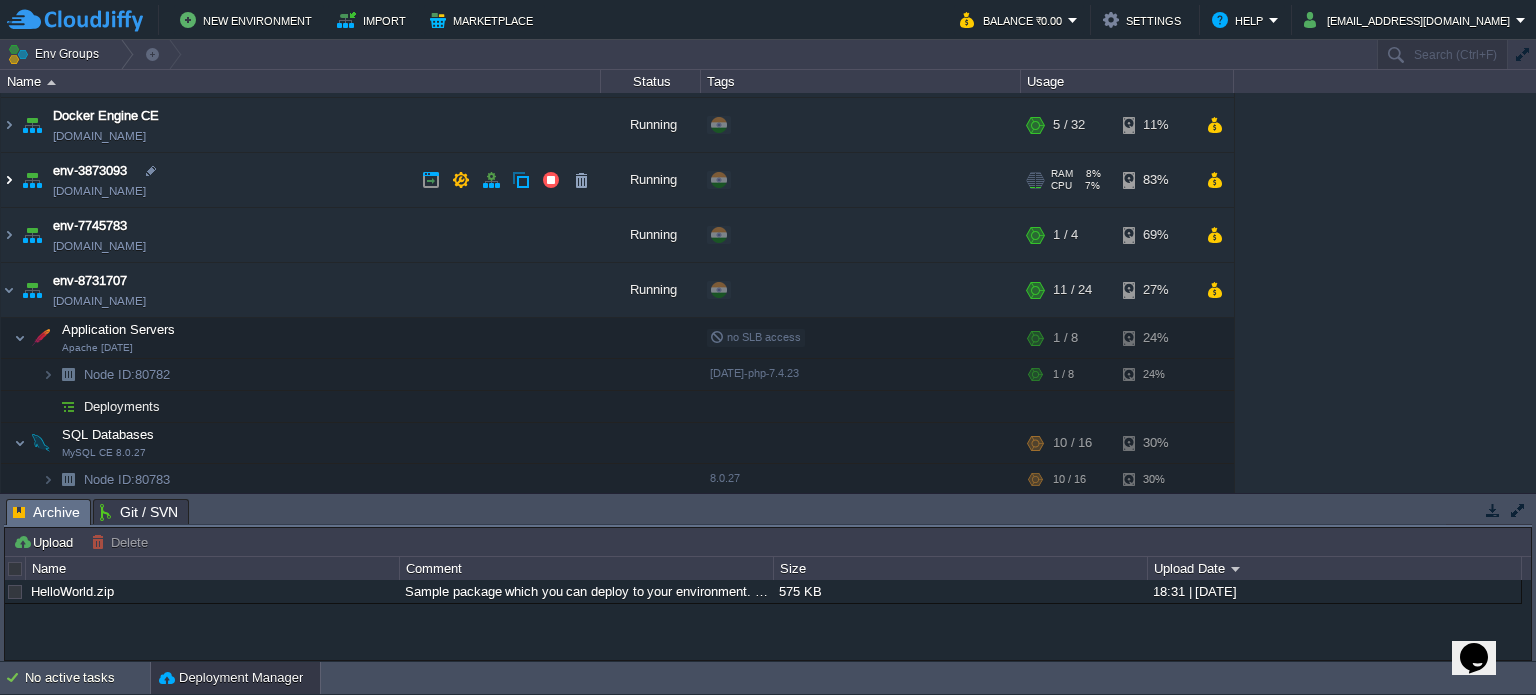 click at bounding box center [9, 180] 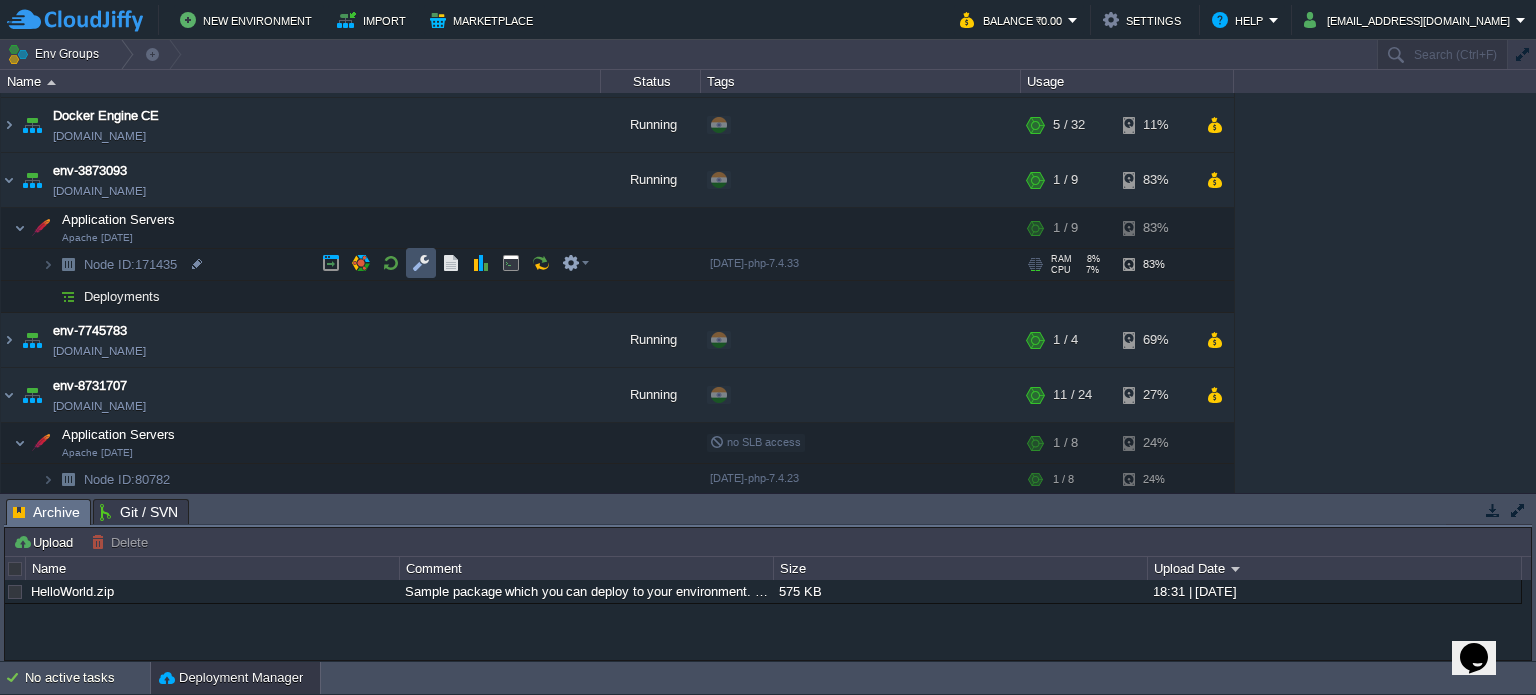 click at bounding box center (421, 263) 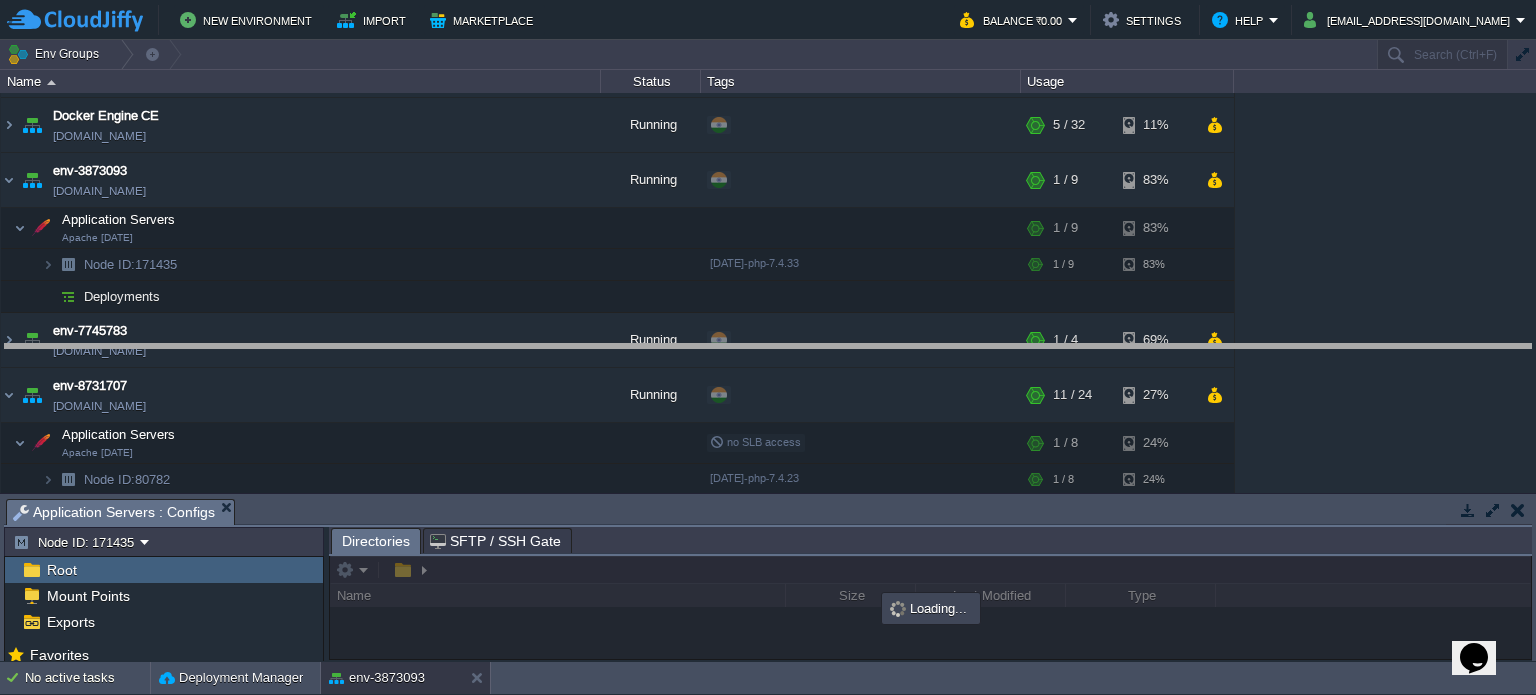 drag, startPoint x: 749, startPoint y: 519, endPoint x: 729, endPoint y: 295, distance: 224.89108 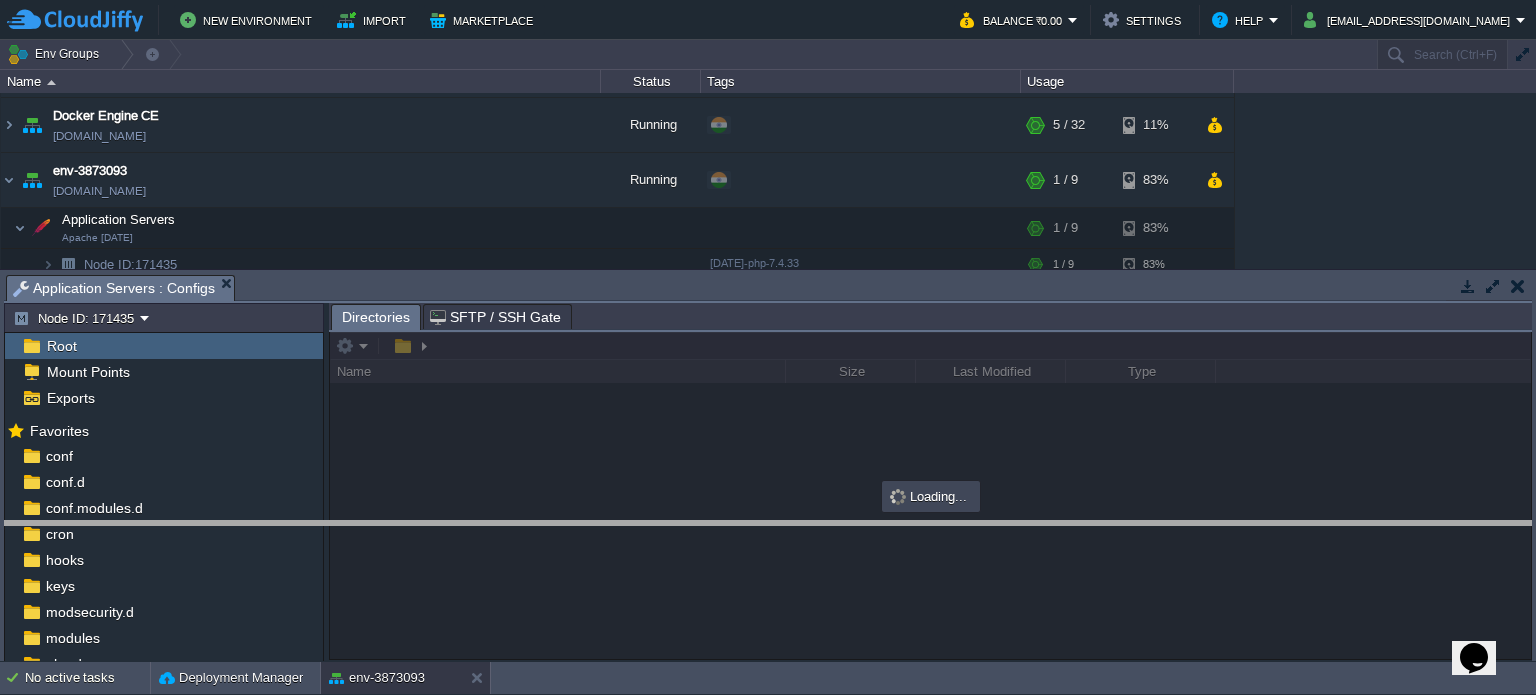 drag, startPoint x: 904, startPoint y: 284, endPoint x: 898, endPoint y: 535, distance: 251.0717 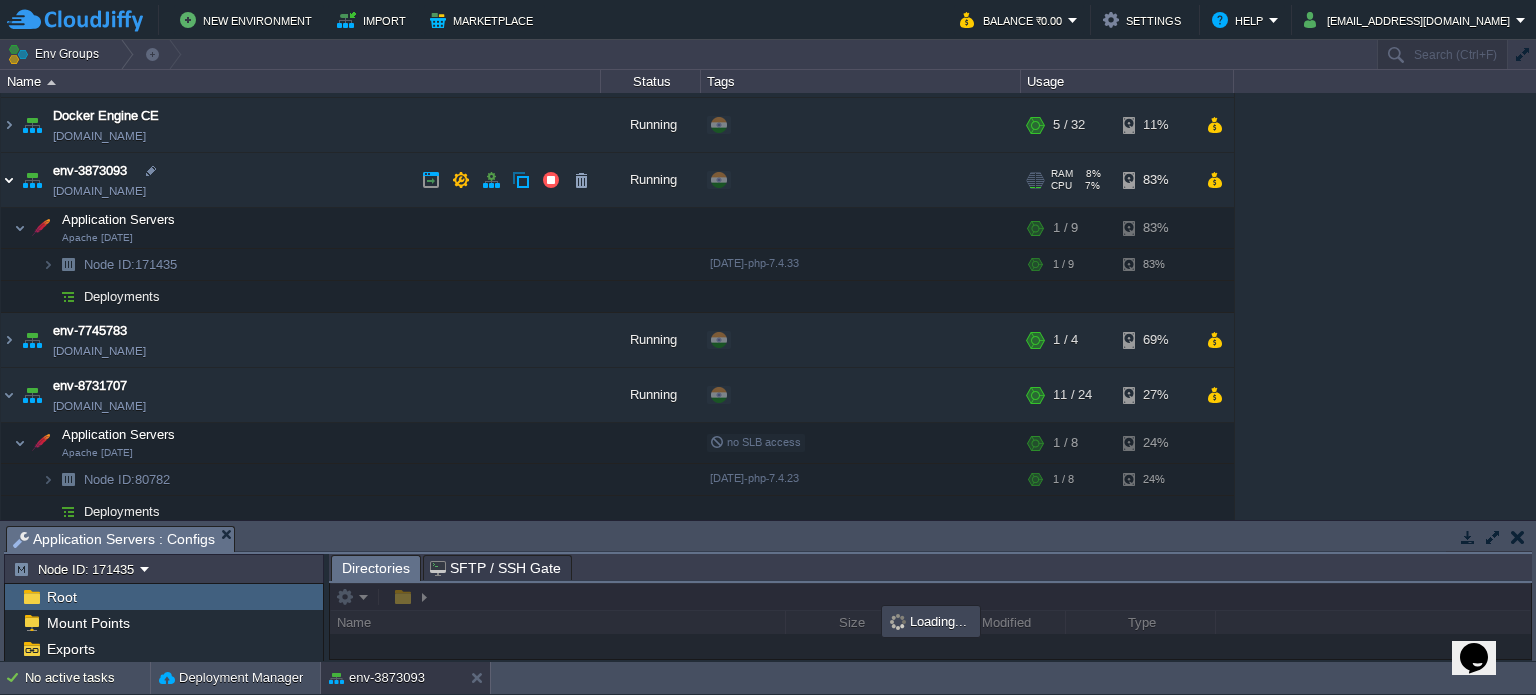 click at bounding box center (9, 180) 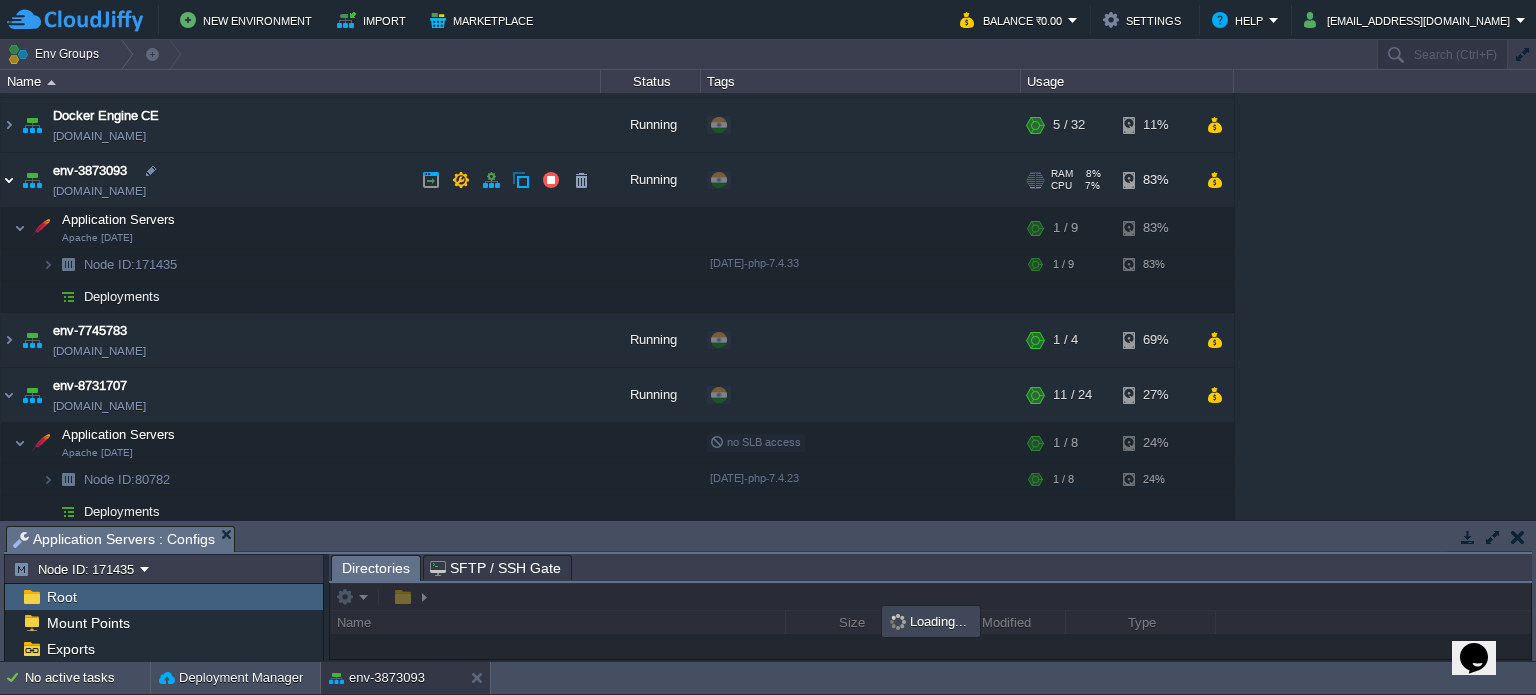 scroll, scrollTop: 78, scrollLeft: 0, axis: vertical 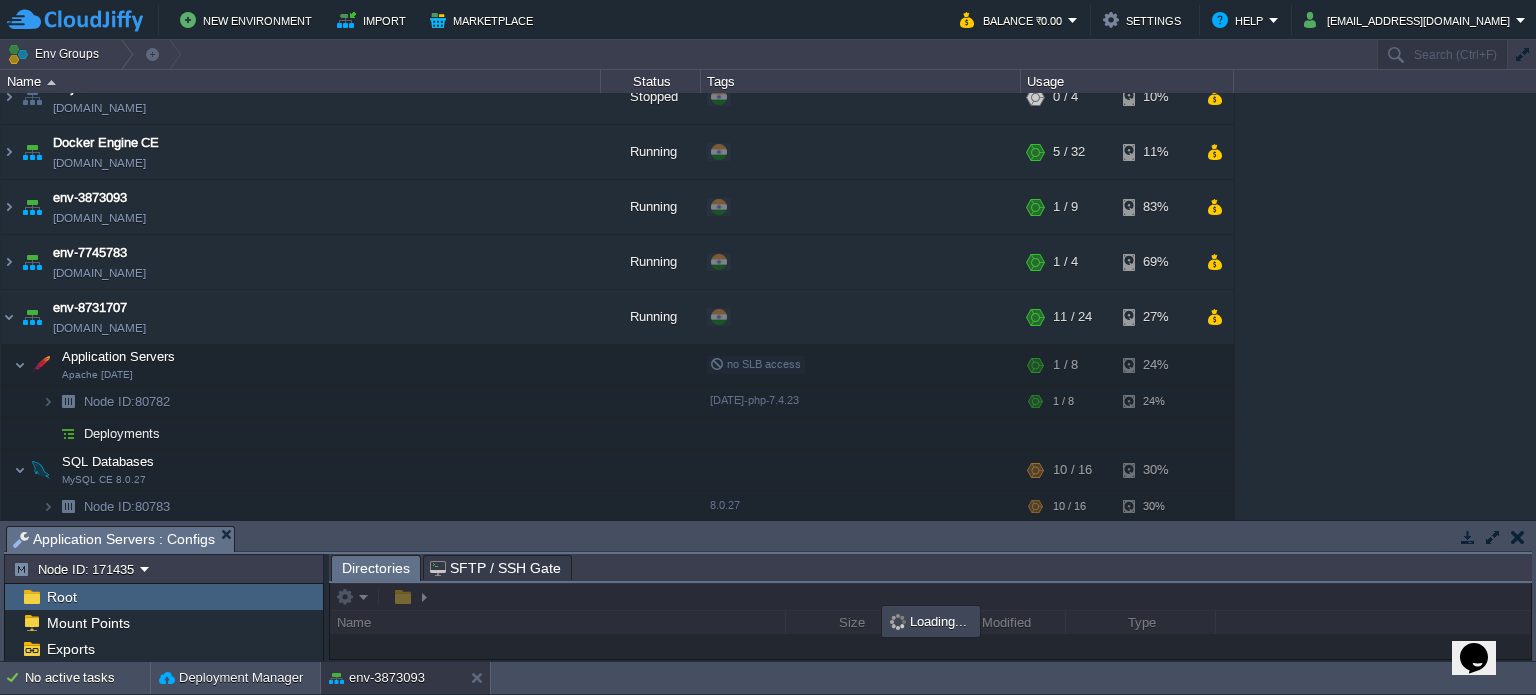 click on "appviewesw appviewesw.cloudjiffy.net Running                                 + Add to Env Group                                                                                                                                                            RAM                 29%                                         CPU                 28%                             2 / 4                    34%       cdrjal cdrjal.cloudjiffy.net Stopped                                 + Add to Env Group                                                                                                                                                            RAM                 0%                                         CPU                 0%                             0 / 4                    10%       Docker Engine CE env-6320156.cloudjiffy.net Running                                 + Add to Env Group" at bounding box center (617, 269) 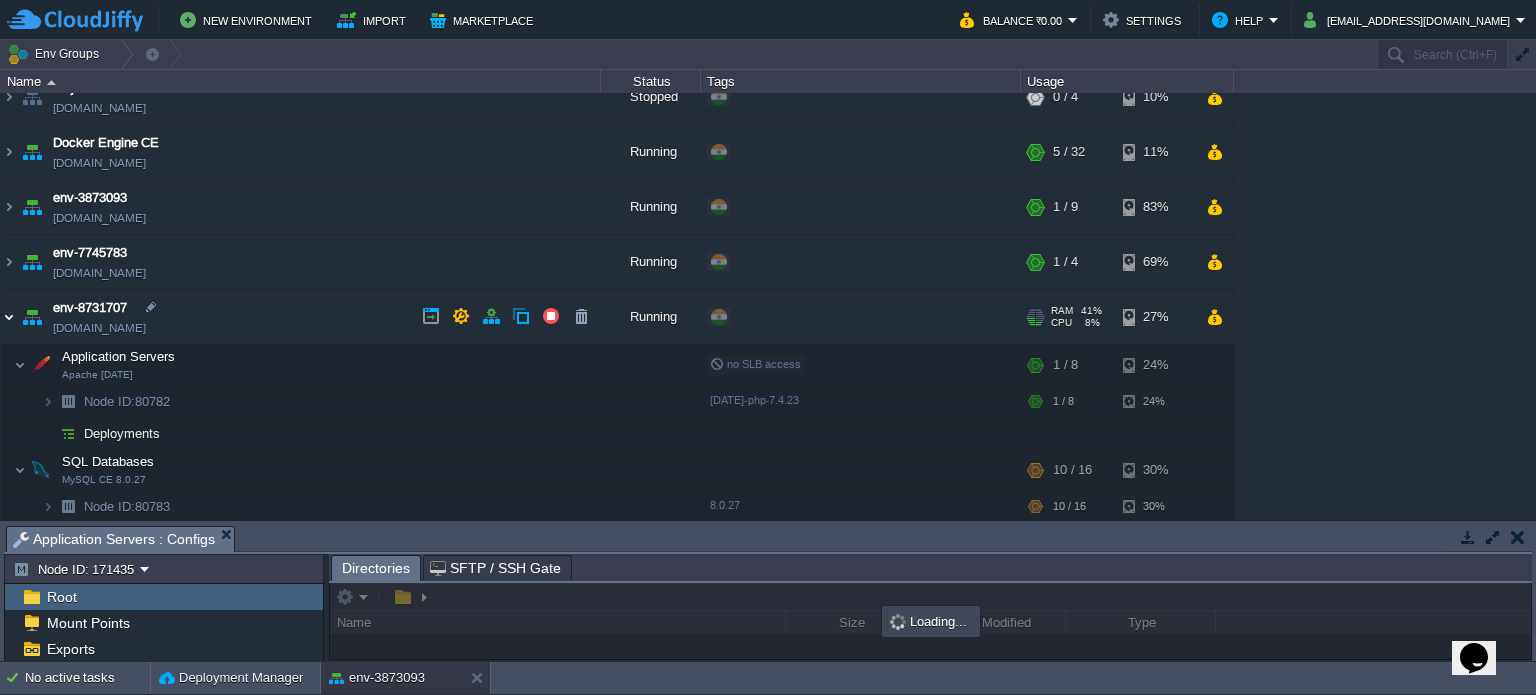 click at bounding box center (9, 317) 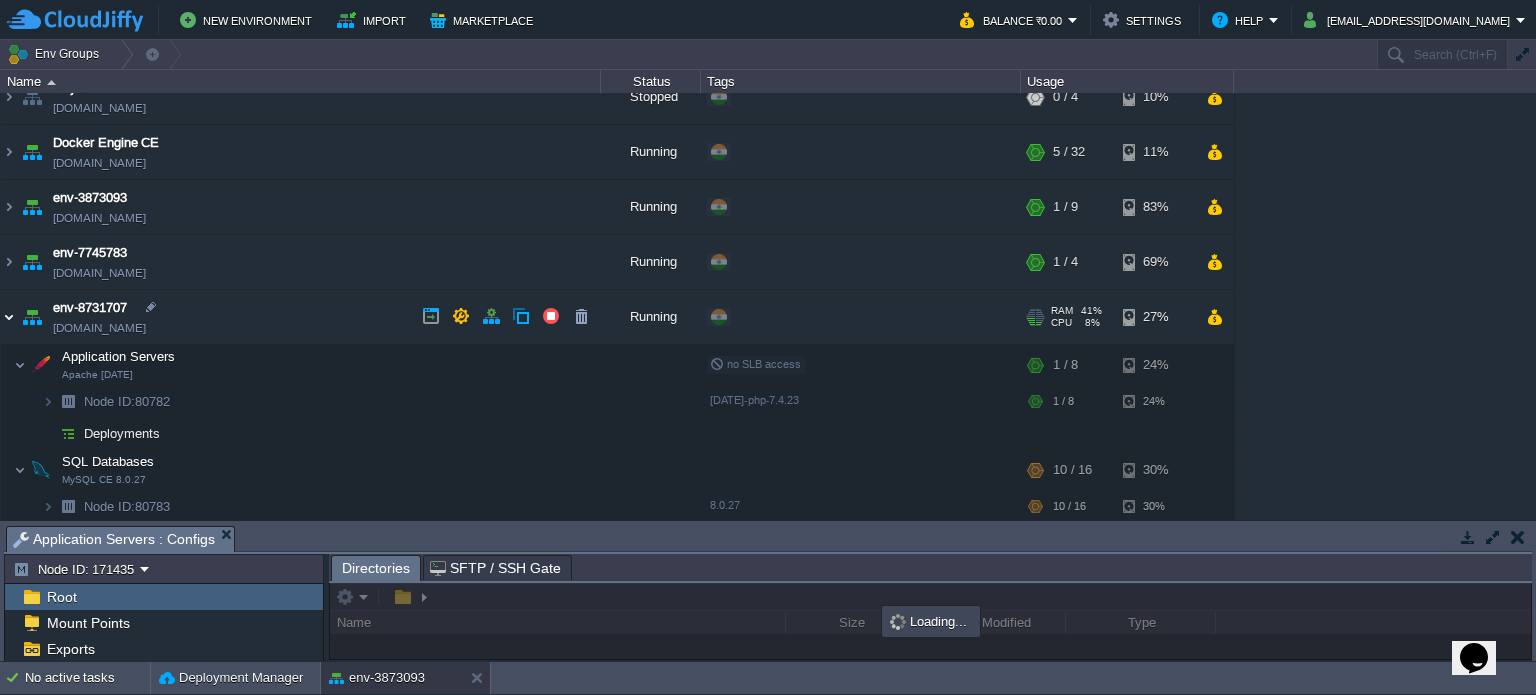 scroll, scrollTop: 0, scrollLeft: 0, axis: both 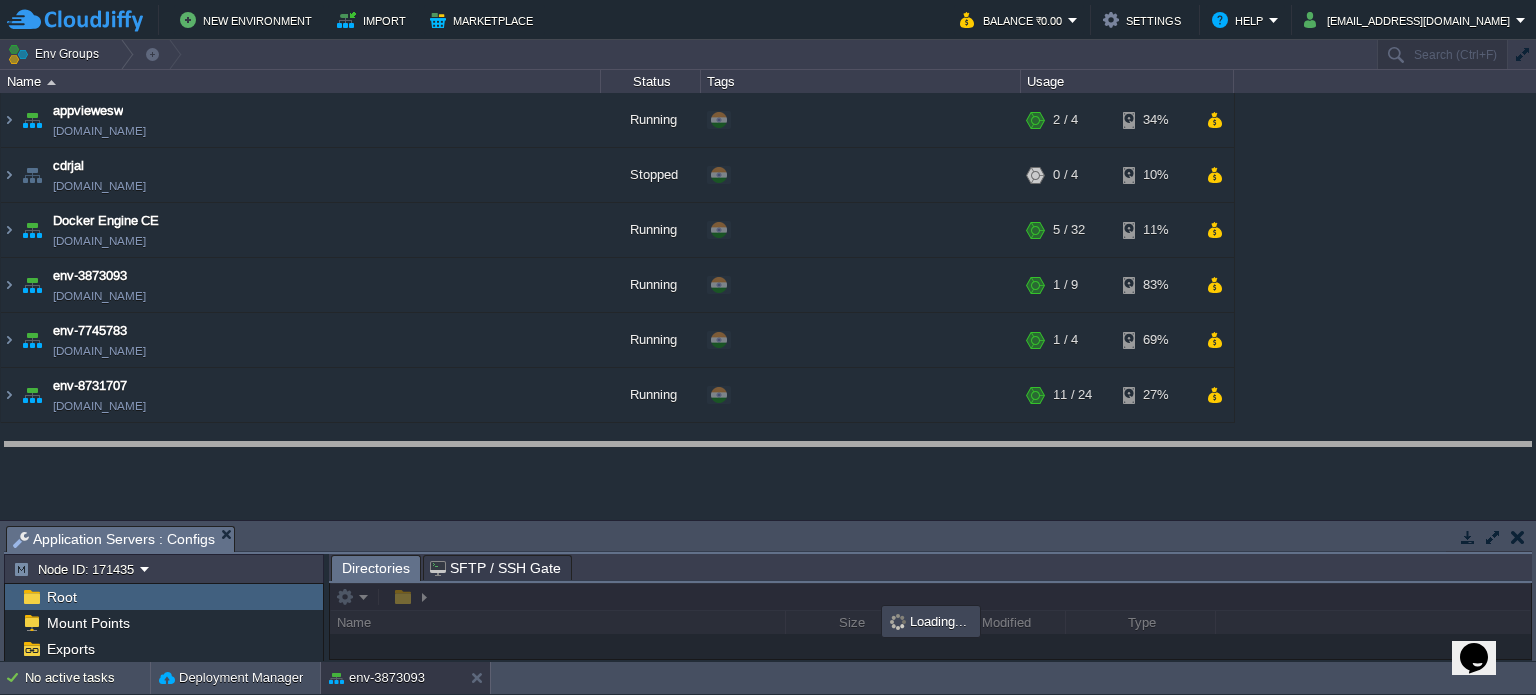 drag, startPoint x: 766, startPoint y: 541, endPoint x: 756, endPoint y: 450, distance: 91.5478 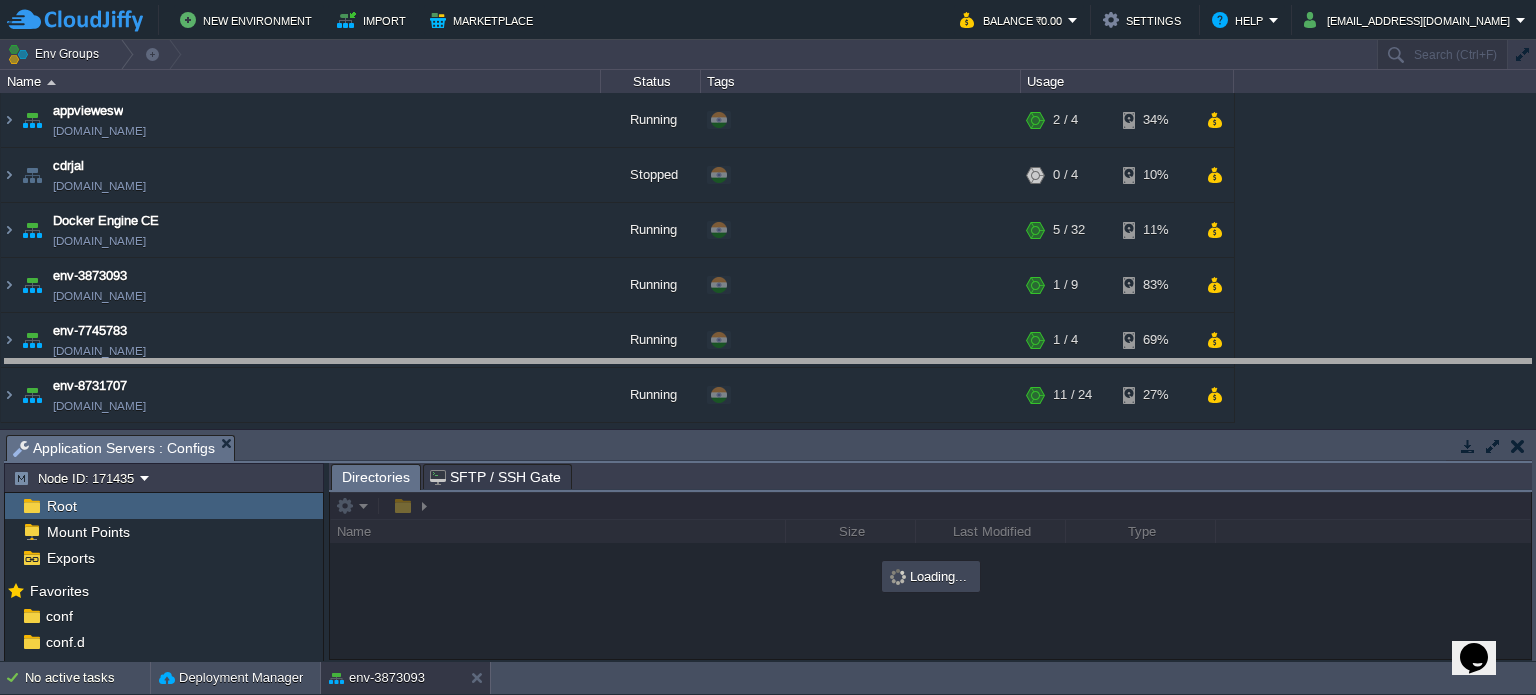 drag, startPoint x: 744, startPoint y: 455, endPoint x: 722, endPoint y: 298, distance: 158.5339 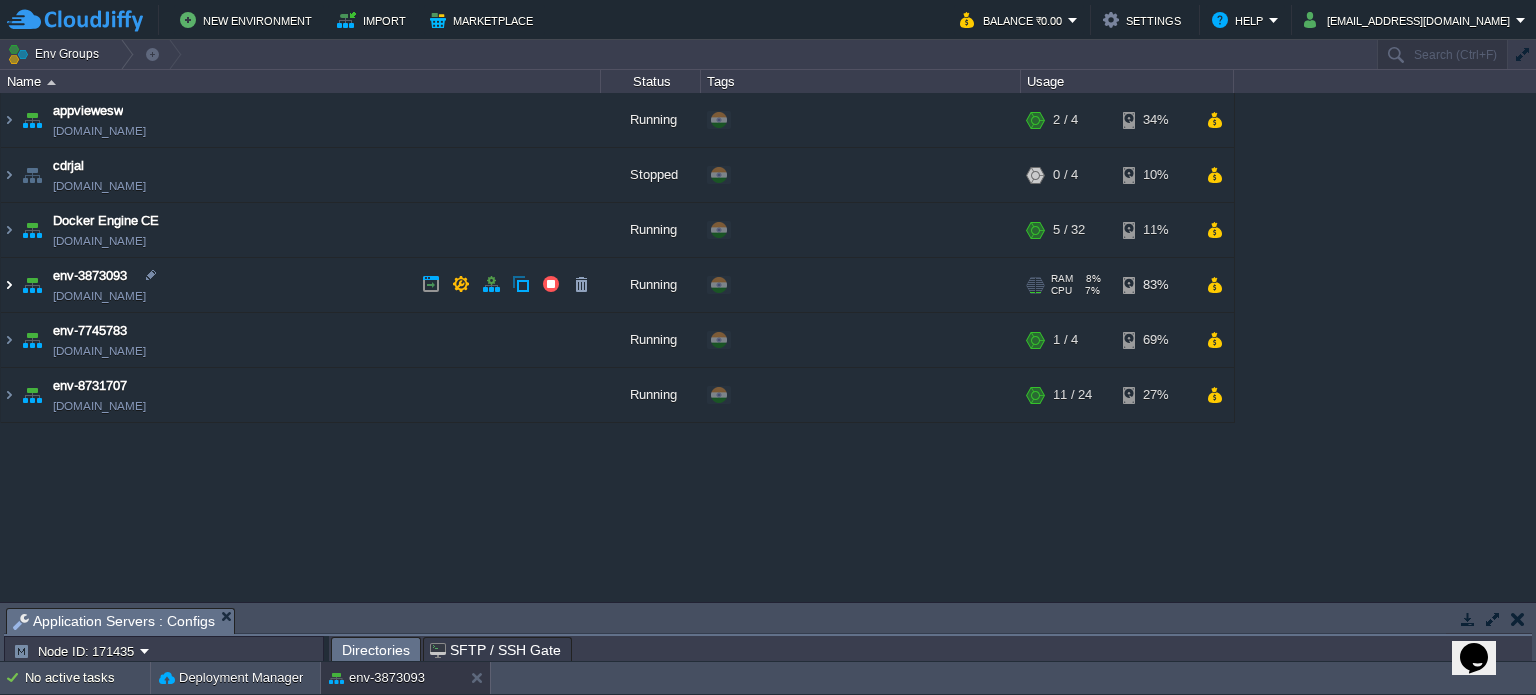 click at bounding box center [9, 285] 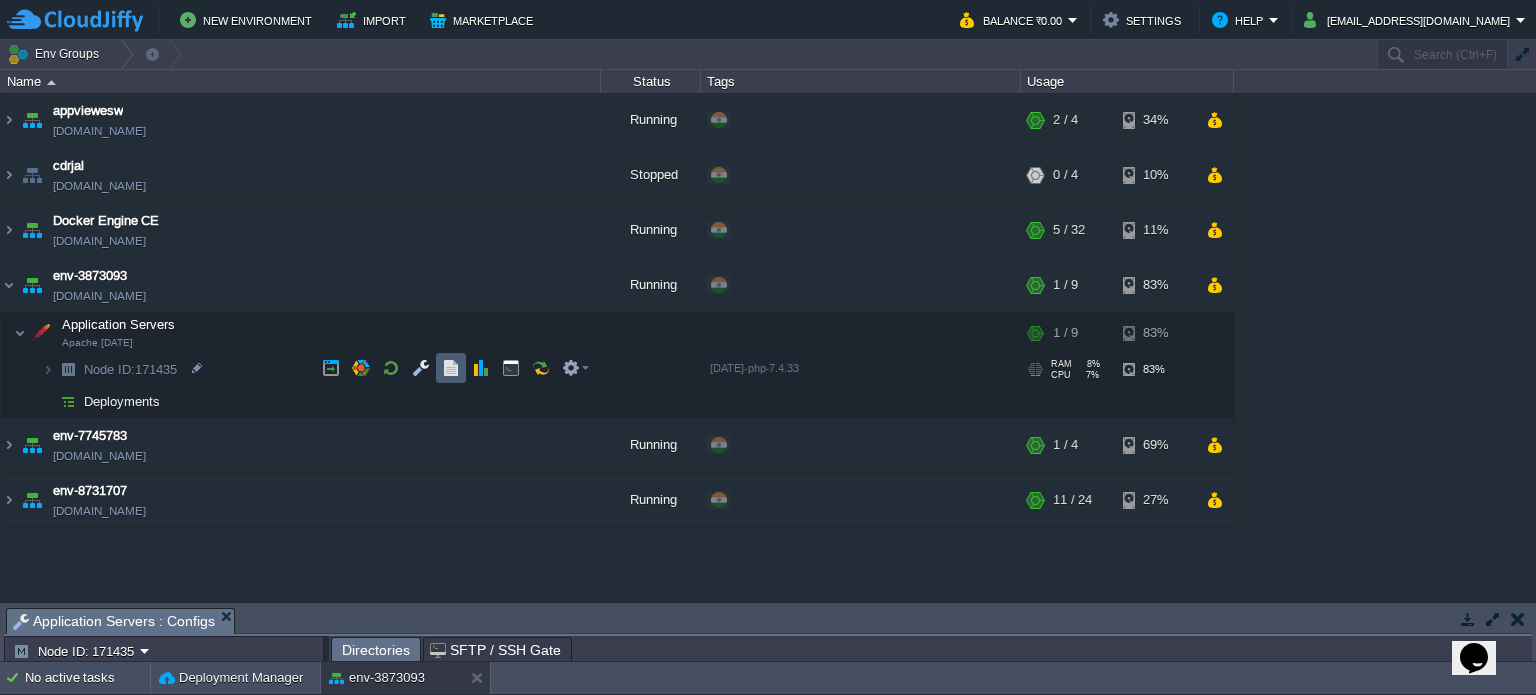drag, startPoint x: 448, startPoint y: 378, endPoint x: 624, endPoint y: 476, distance: 201.44478 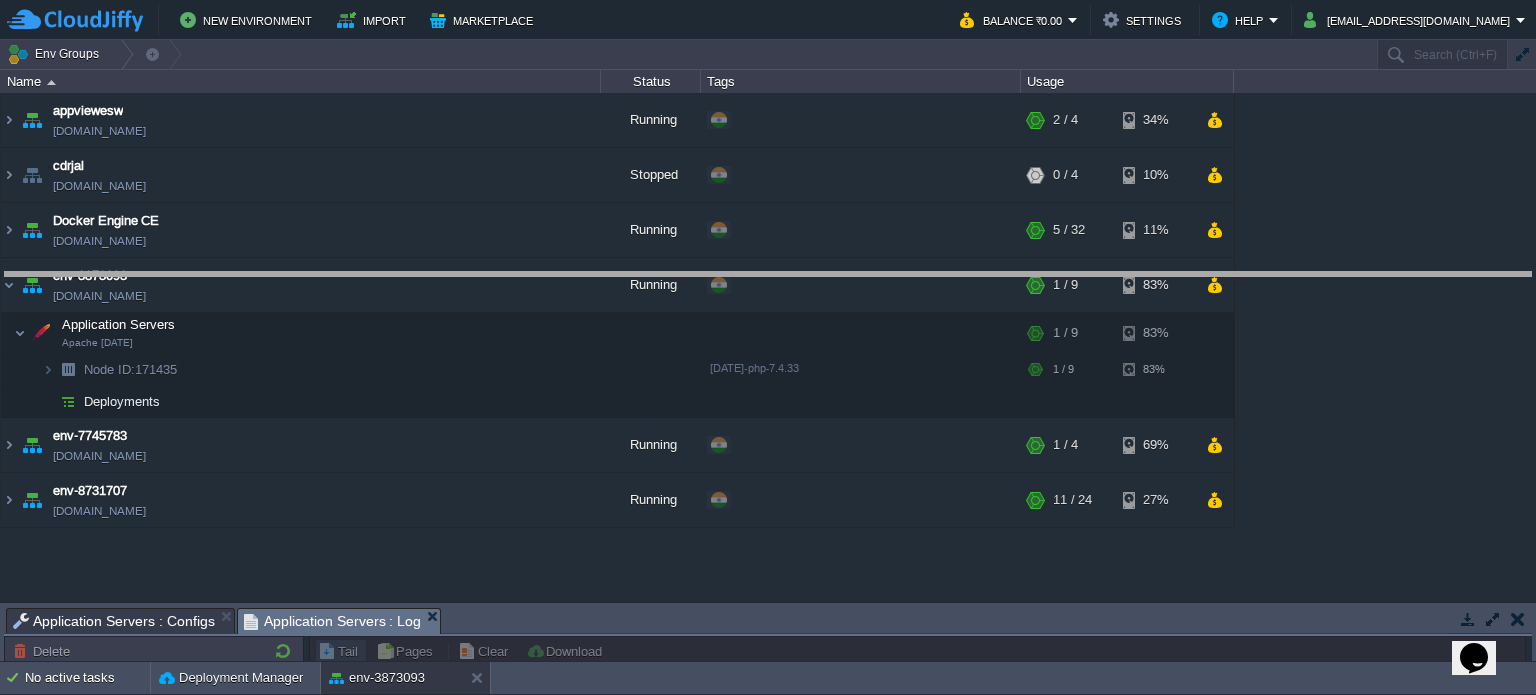 drag, startPoint x: 793, startPoint y: 624, endPoint x: 750, endPoint y: 110, distance: 515.79553 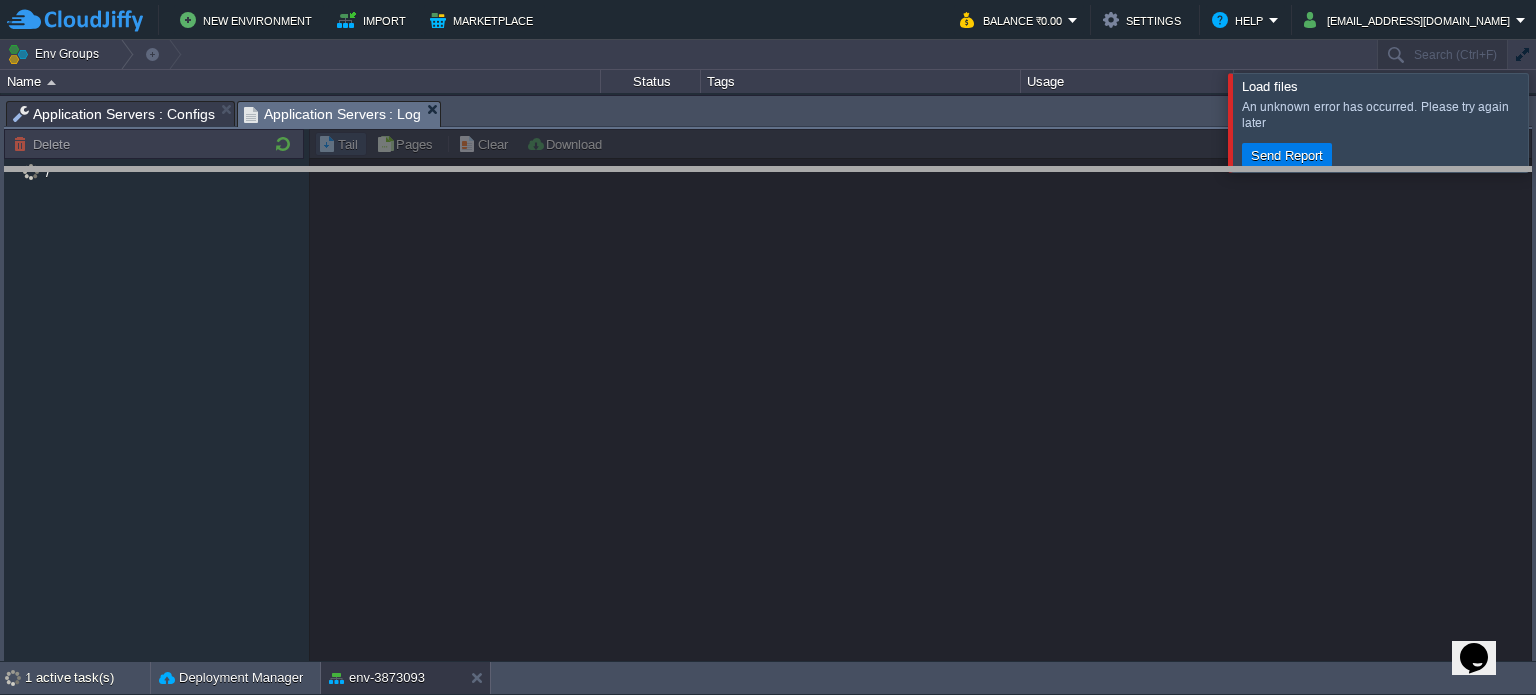 drag, startPoint x: 894, startPoint y: 111, endPoint x: 896, endPoint y: 179, distance: 68.0294 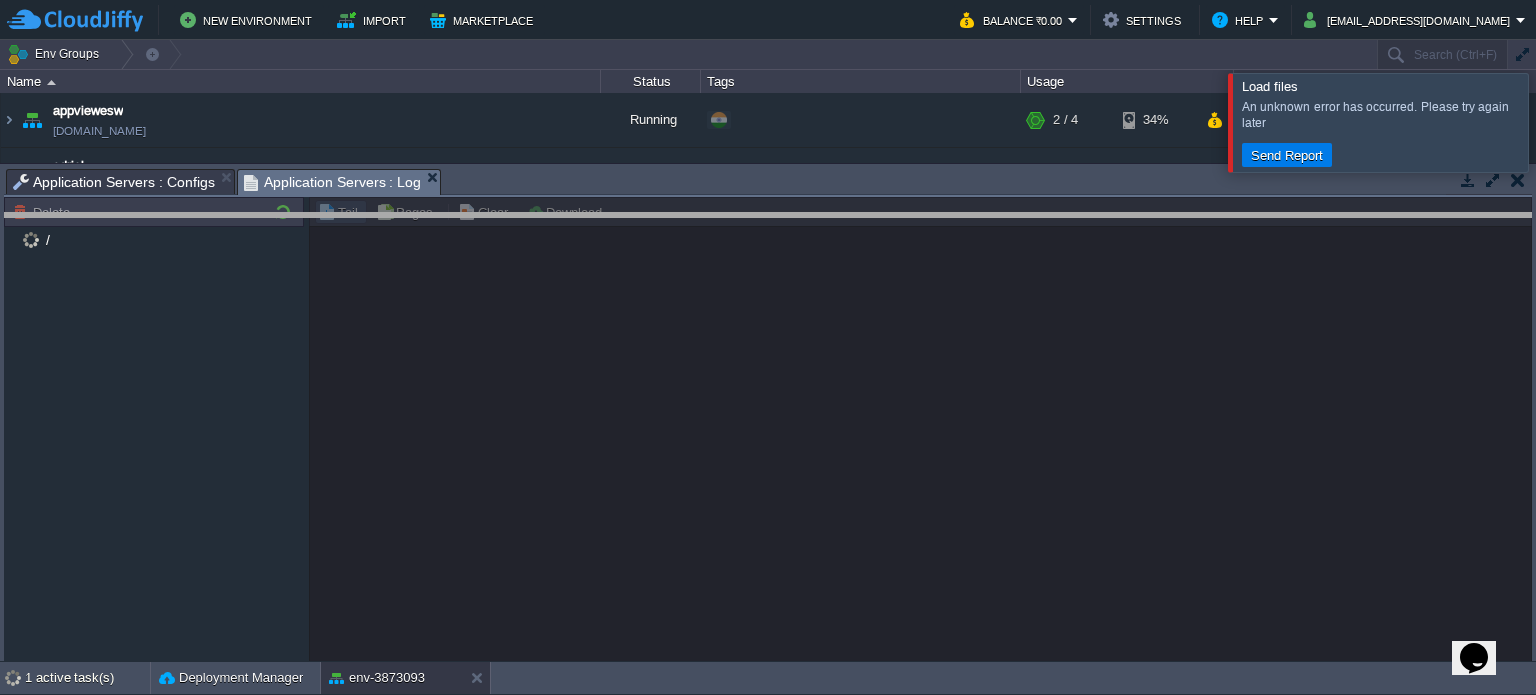 drag, startPoint x: 896, startPoint y: 179, endPoint x: 895, endPoint y: 223, distance: 44.011364 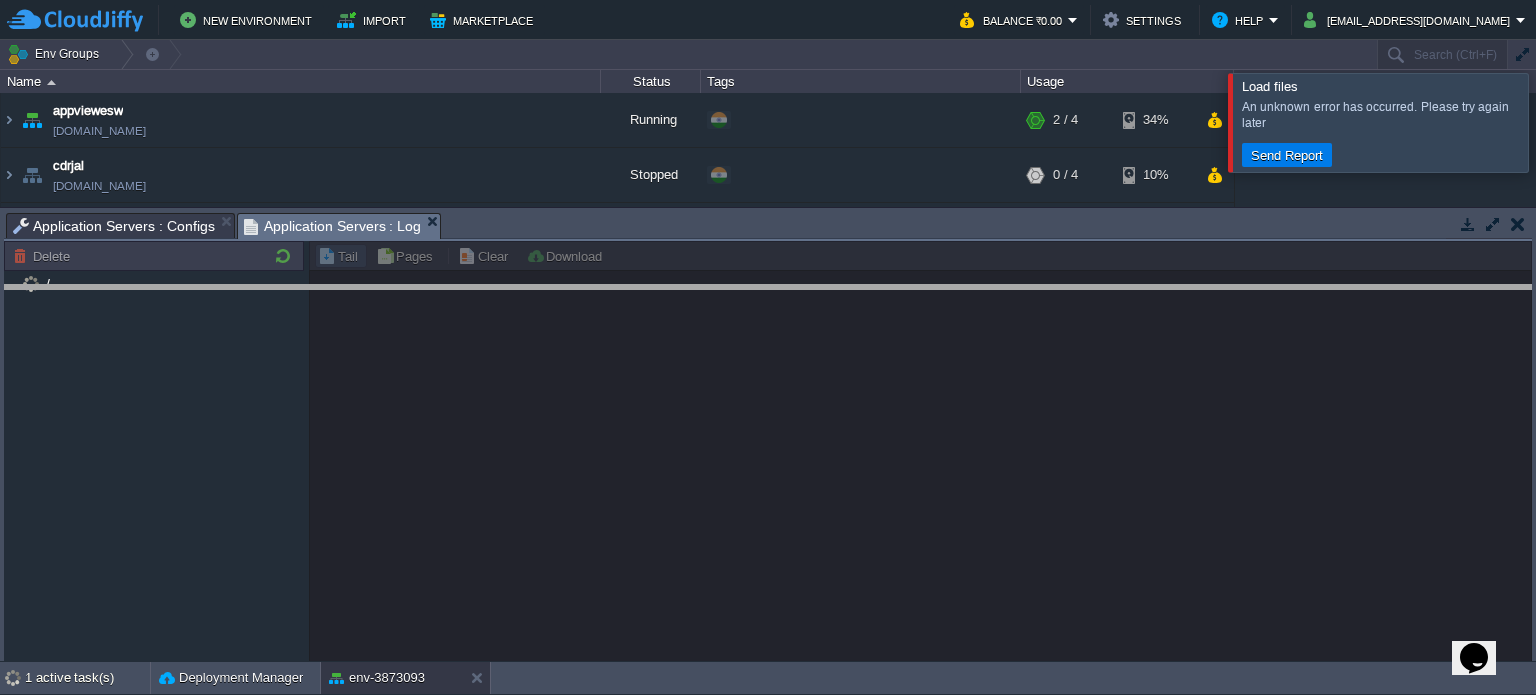 drag, startPoint x: 895, startPoint y: 223, endPoint x: 904, endPoint y: 298, distance: 75.53807 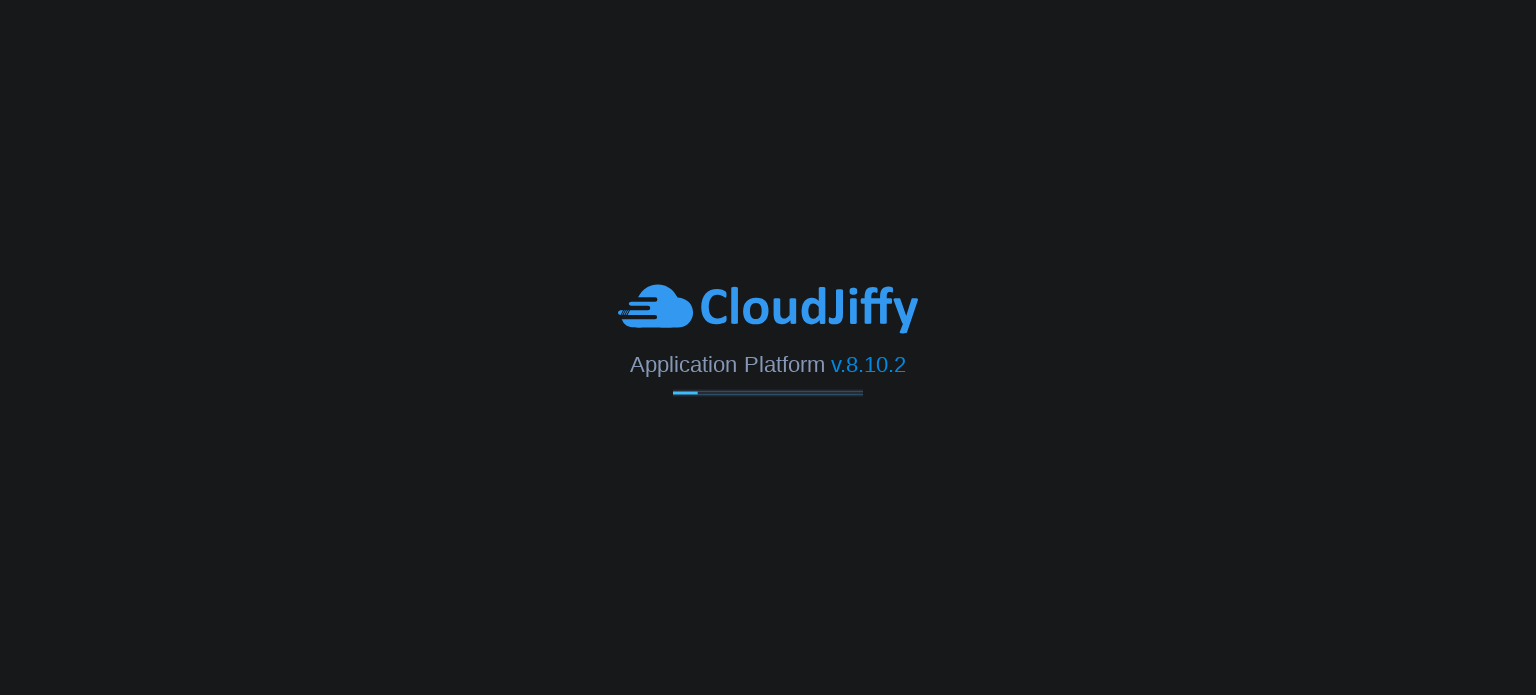 scroll, scrollTop: 0, scrollLeft: 0, axis: both 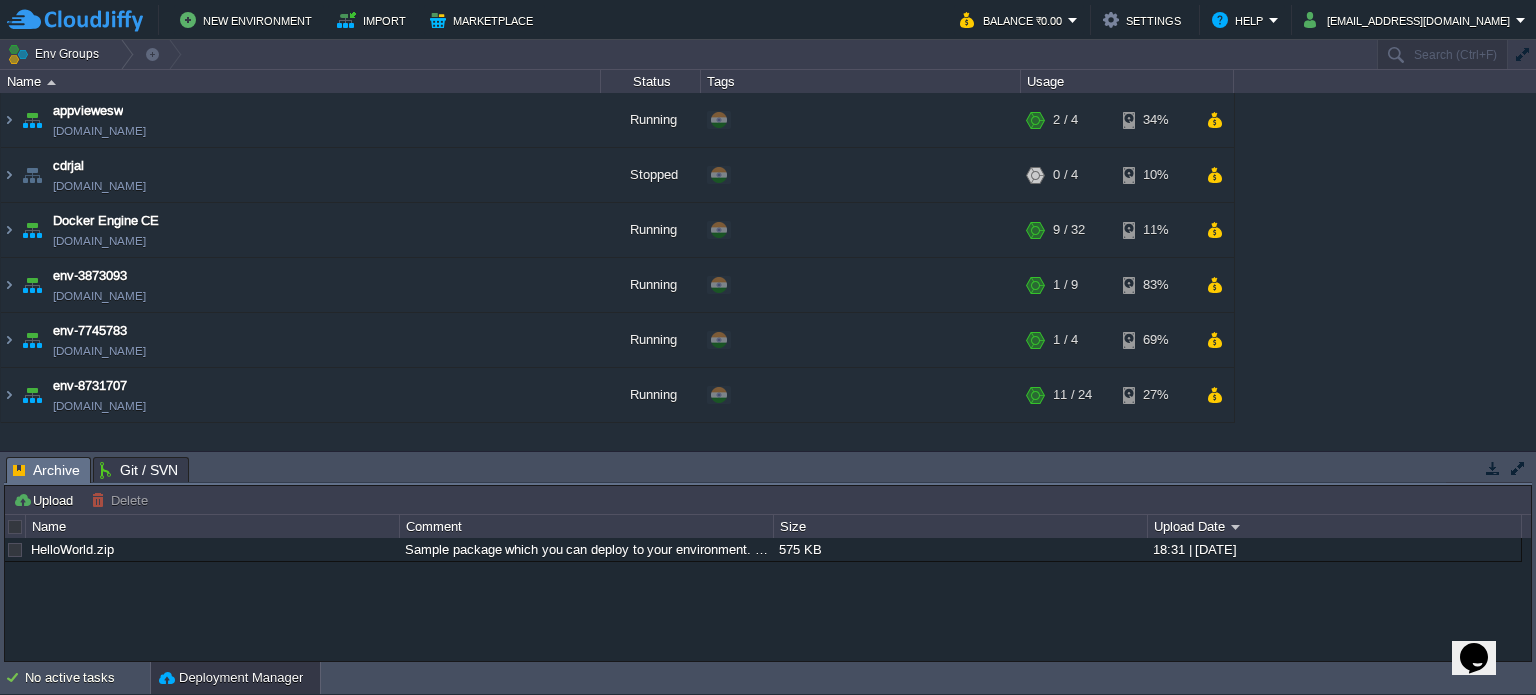 click 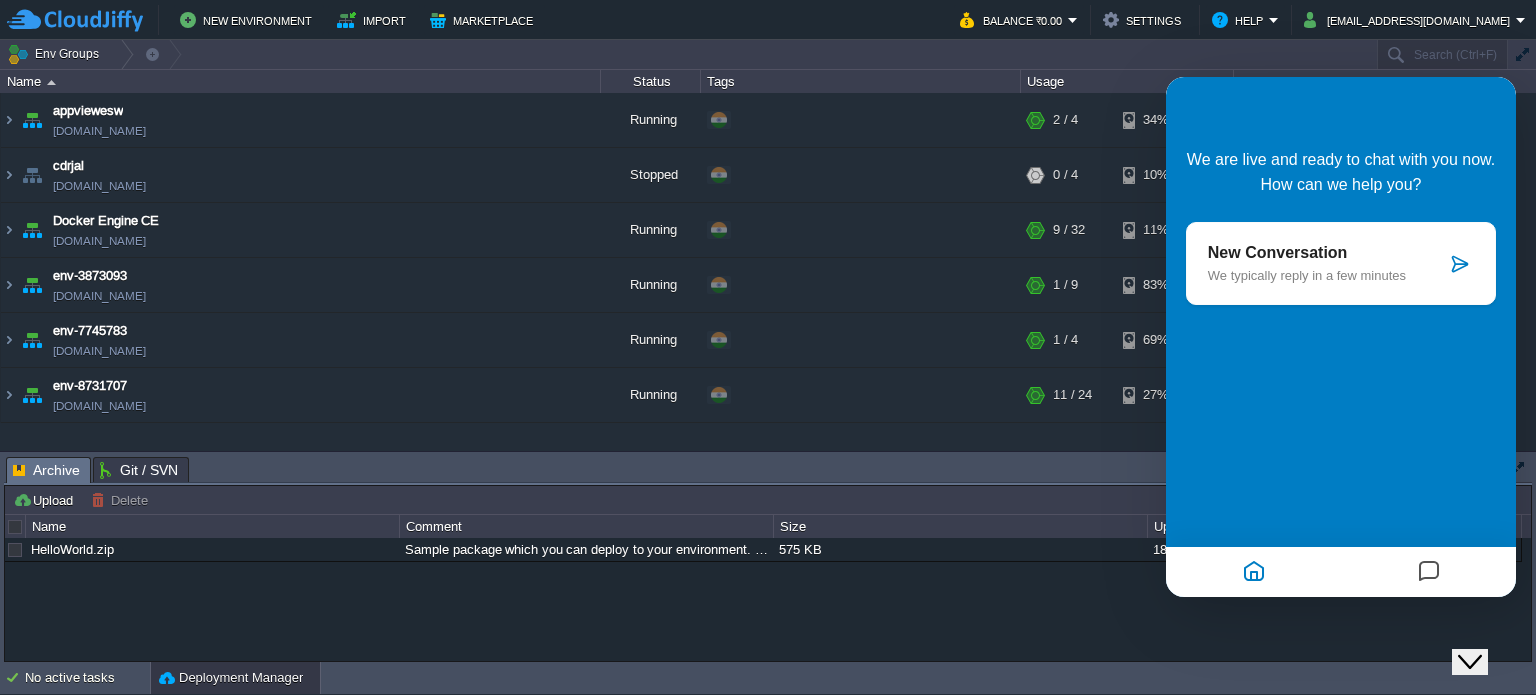 click on "We typically reply in a few minutes" at bounding box center (1327, 275) 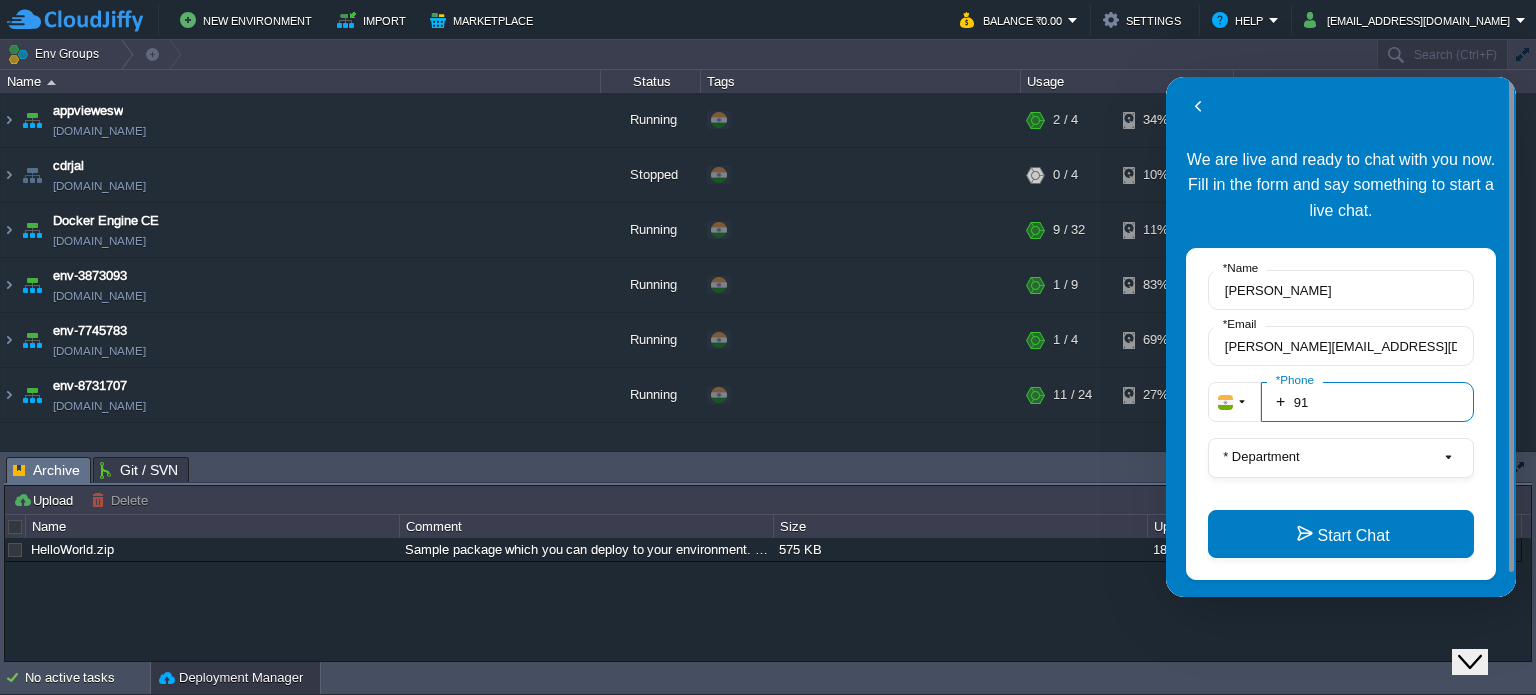 click on "91" at bounding box center (1367, 402) 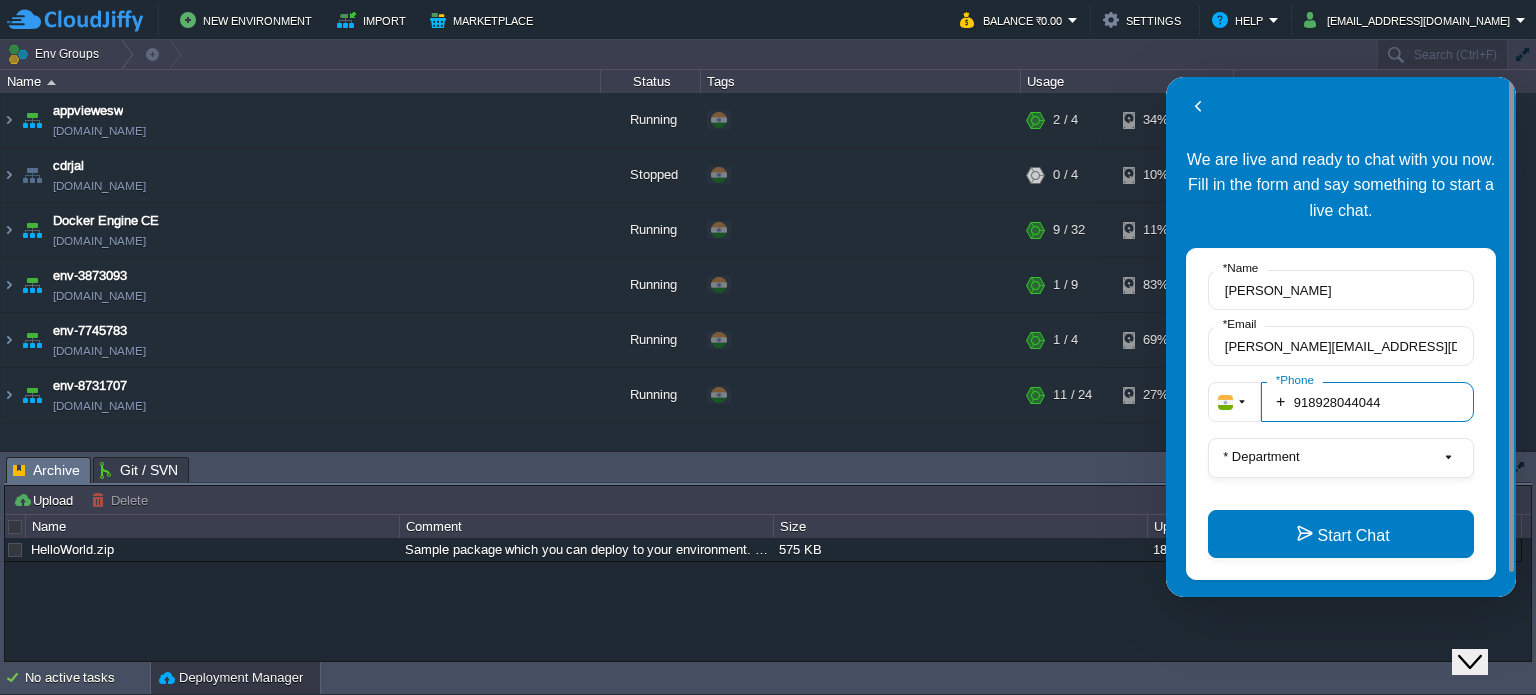 type on "918928044044" 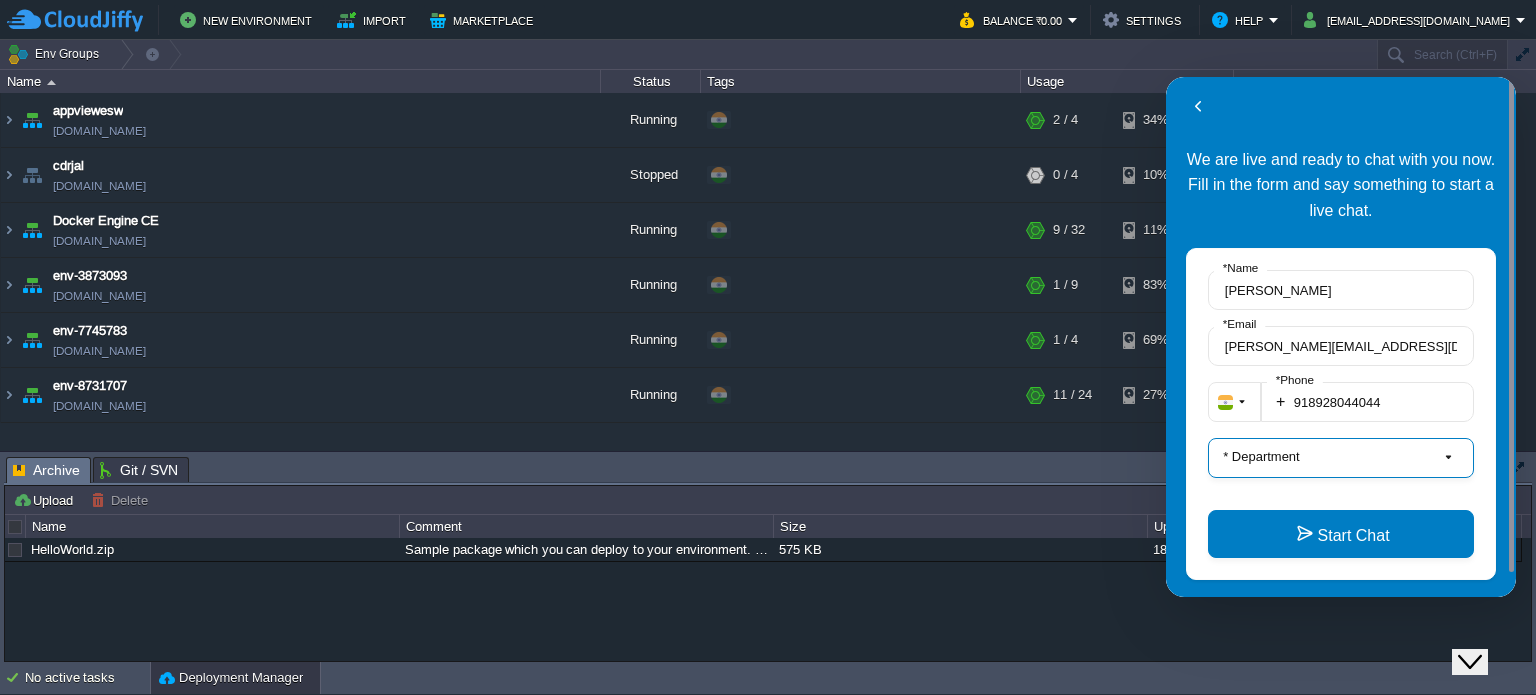 click on "* Department" at bounding box center (1341, 458) 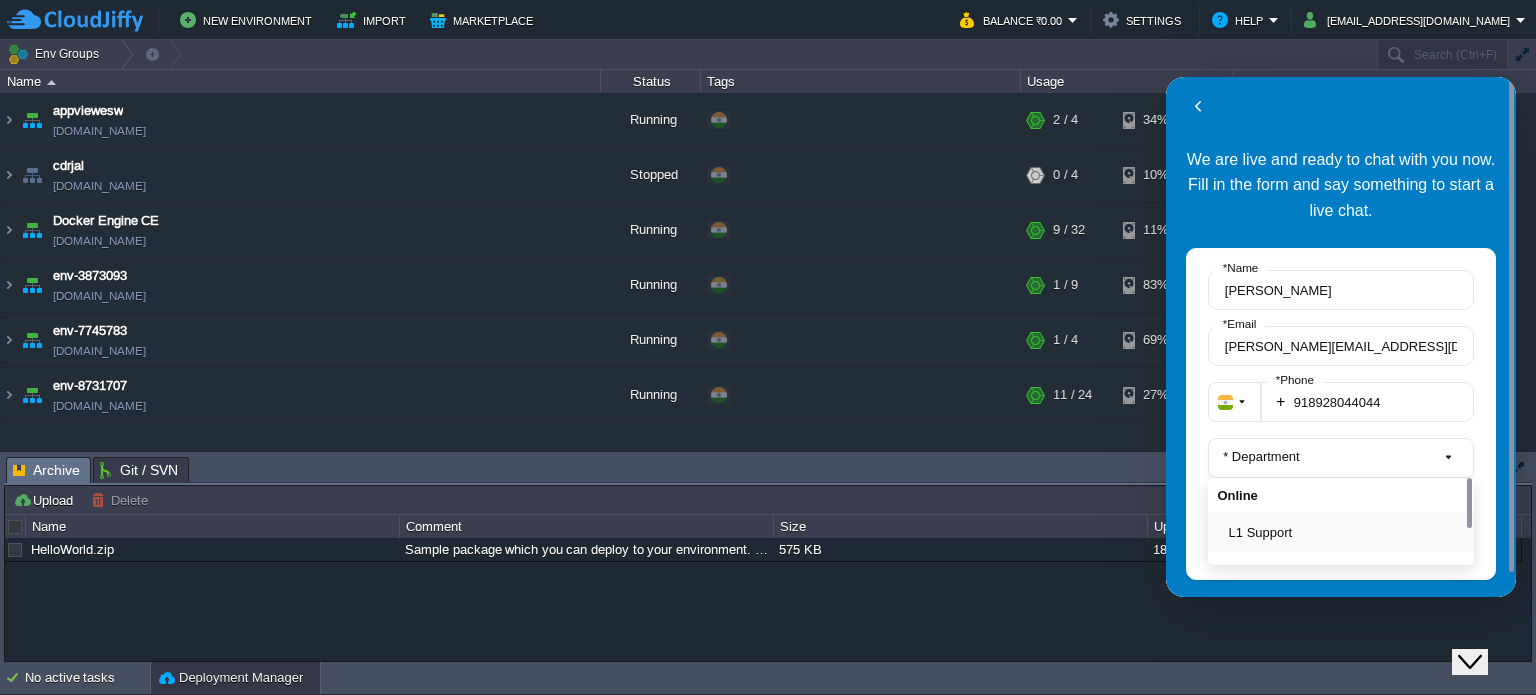 click on "L1 Support" at bounding box center [1347, 532] 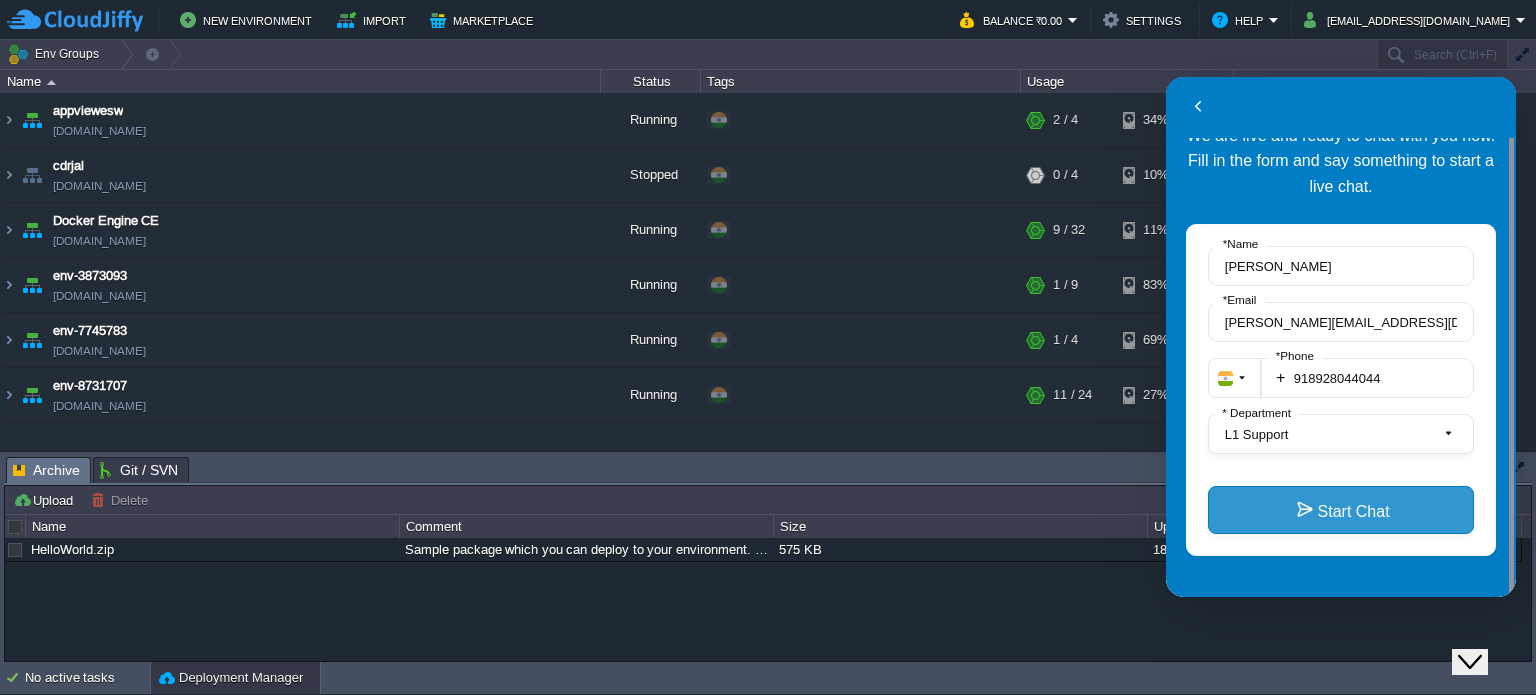 click on "Start Chat" at bounding box center [1341, 510] 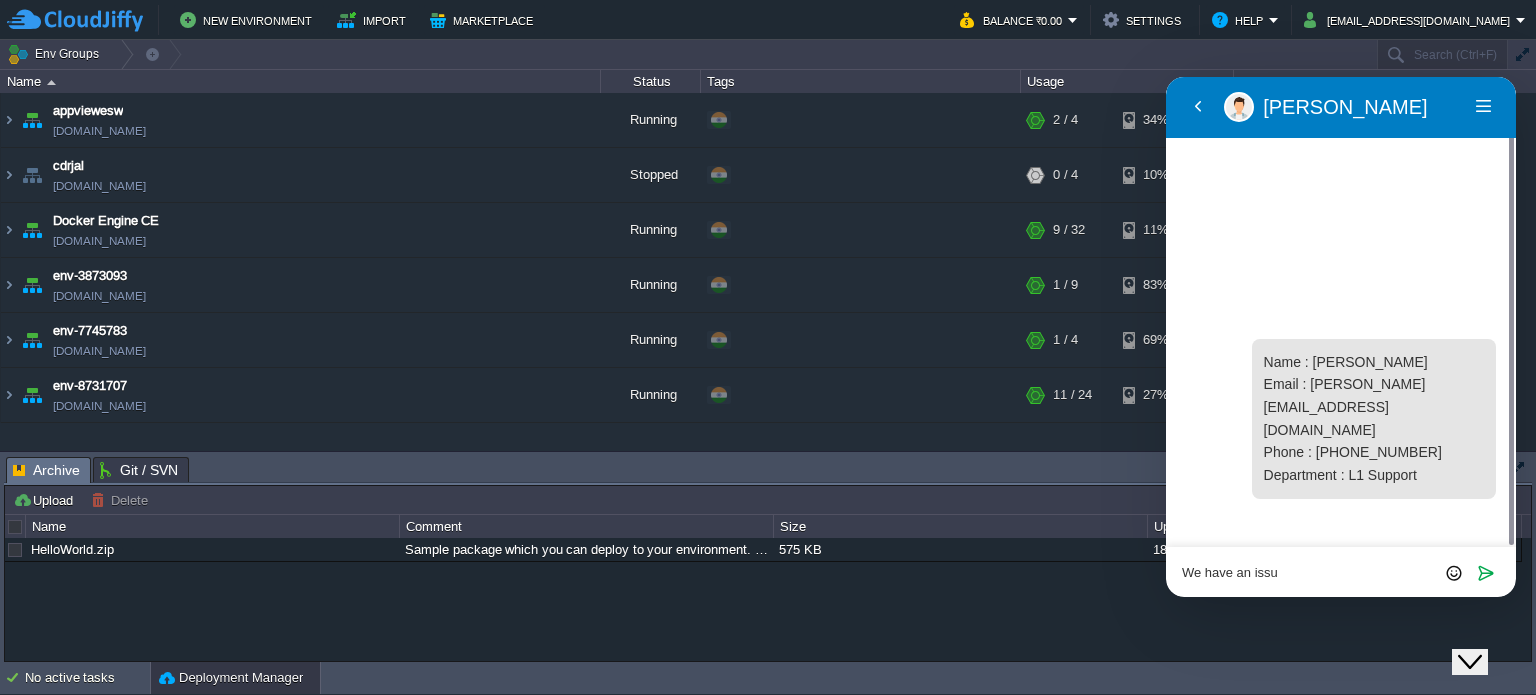 type on "We have an issue" 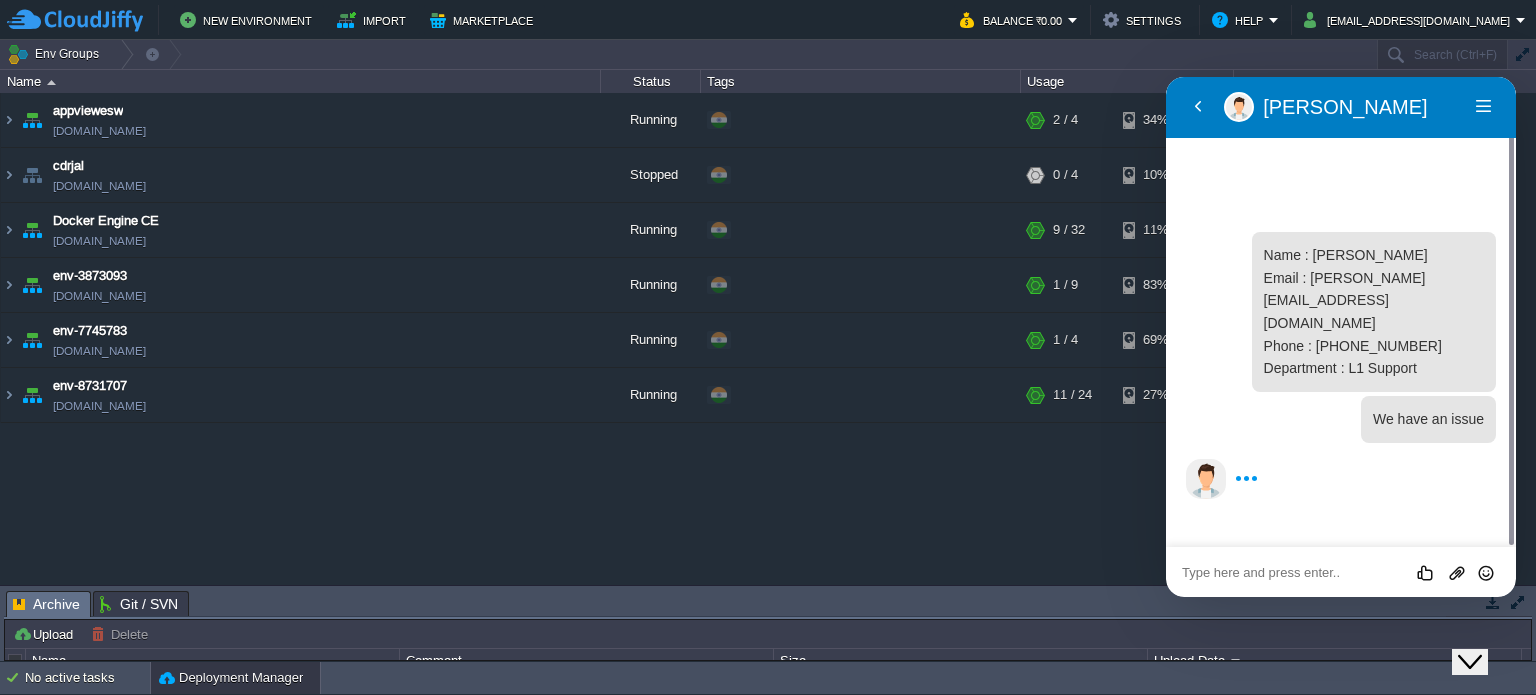 click at bounding box center (1166, 77) 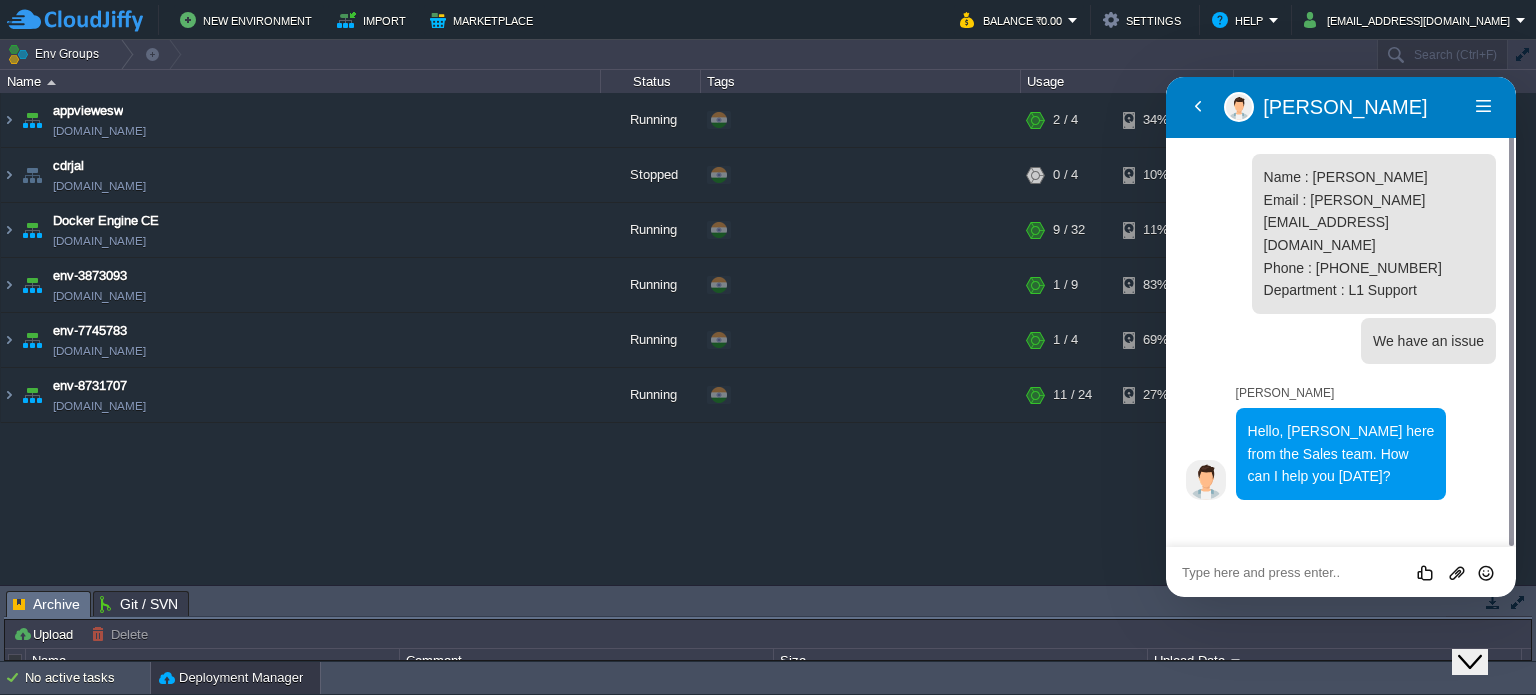 scroll, scrollTop: 0, scrollLeft: 0, axis: both 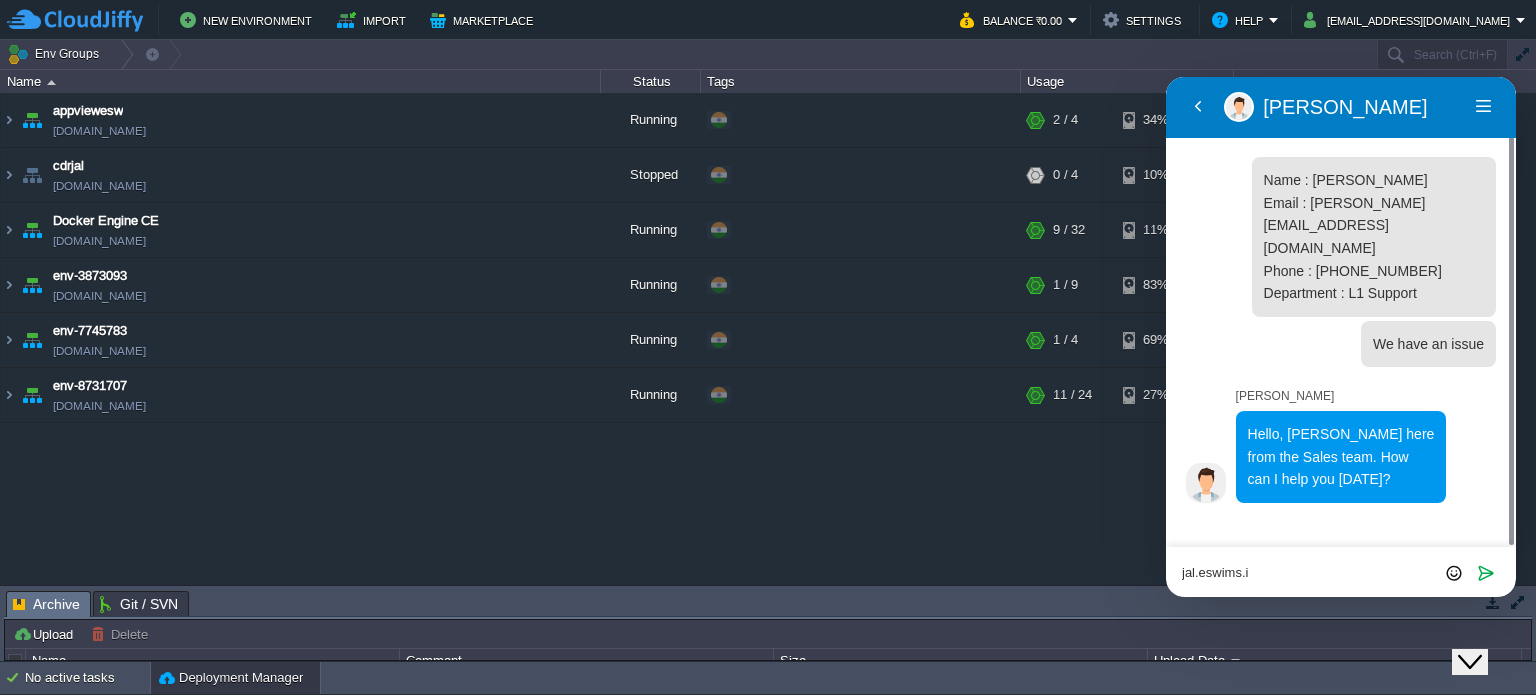 type on "[DOMAIN_NAME]" 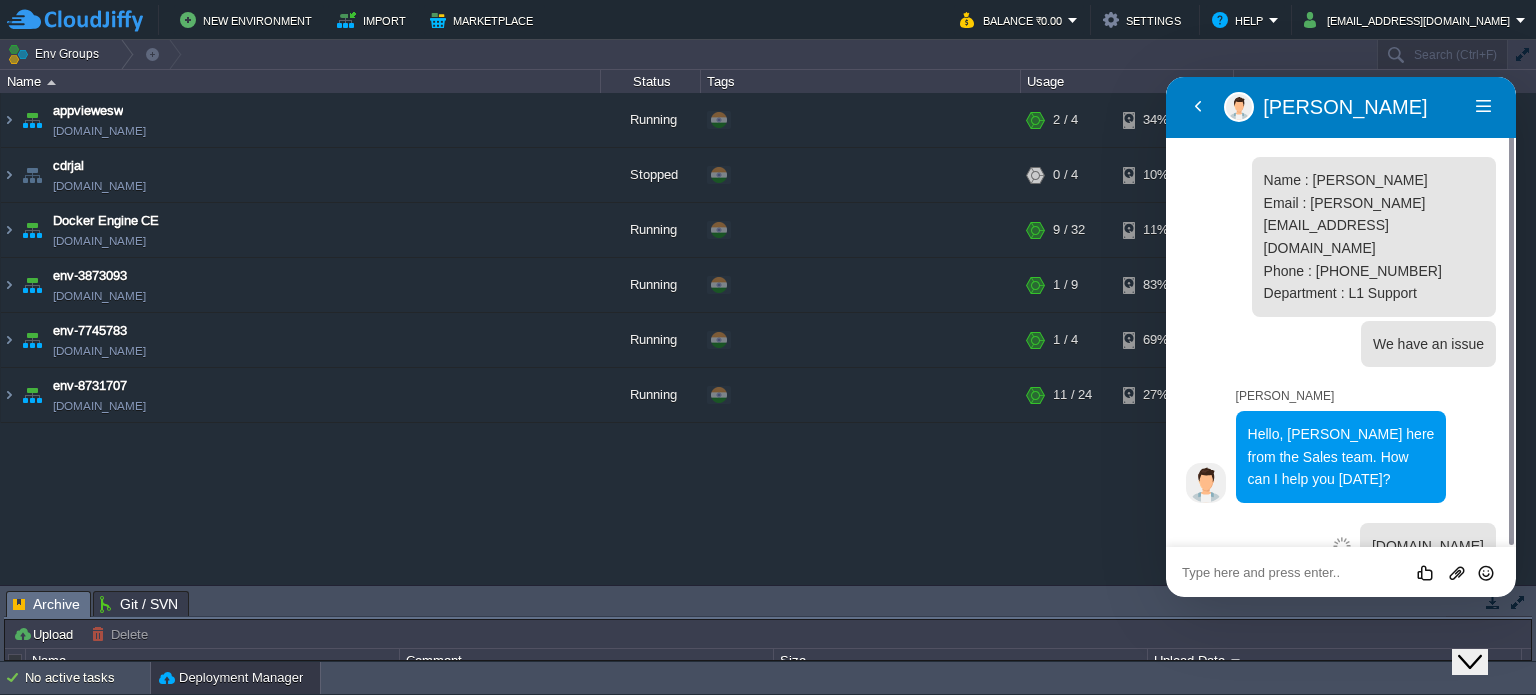 scroll, scrollTop: 16, scrollLeft: 0, axis: vertical 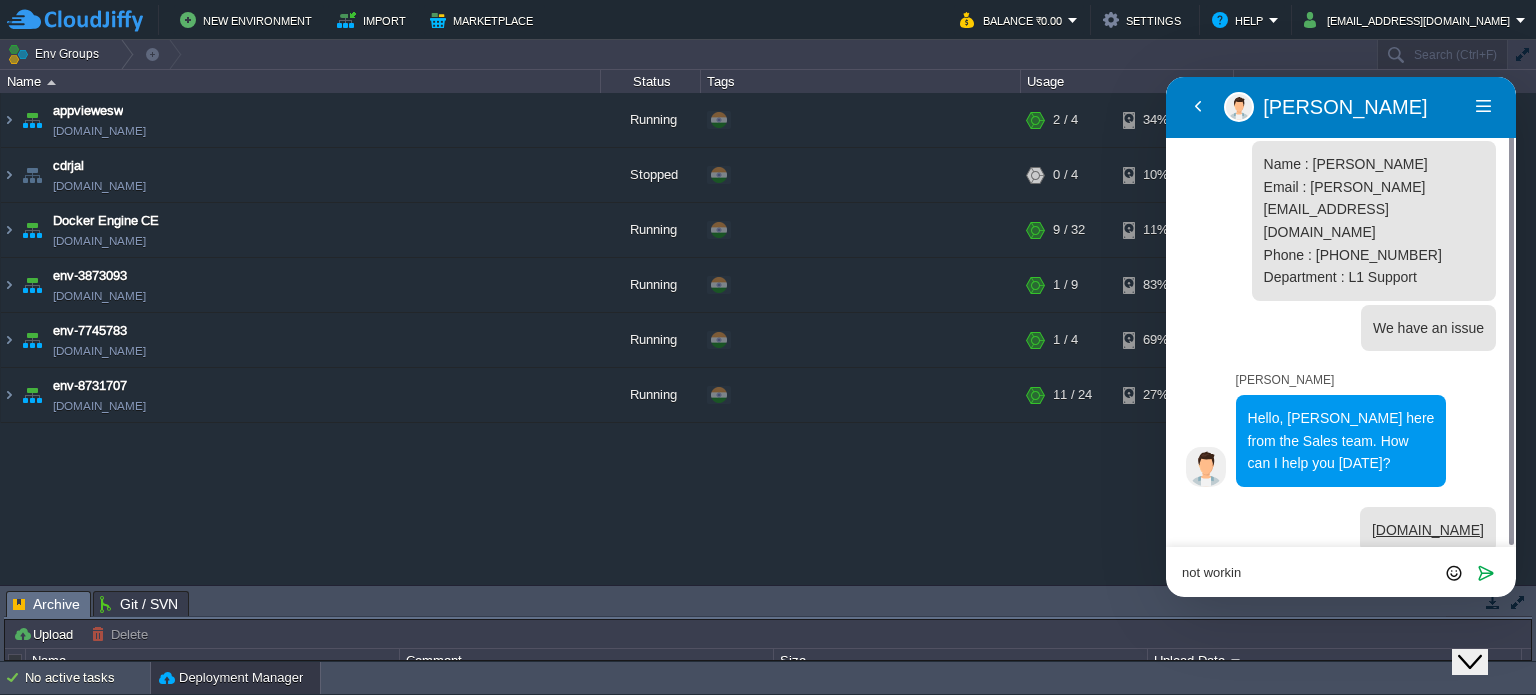 type on "not working" 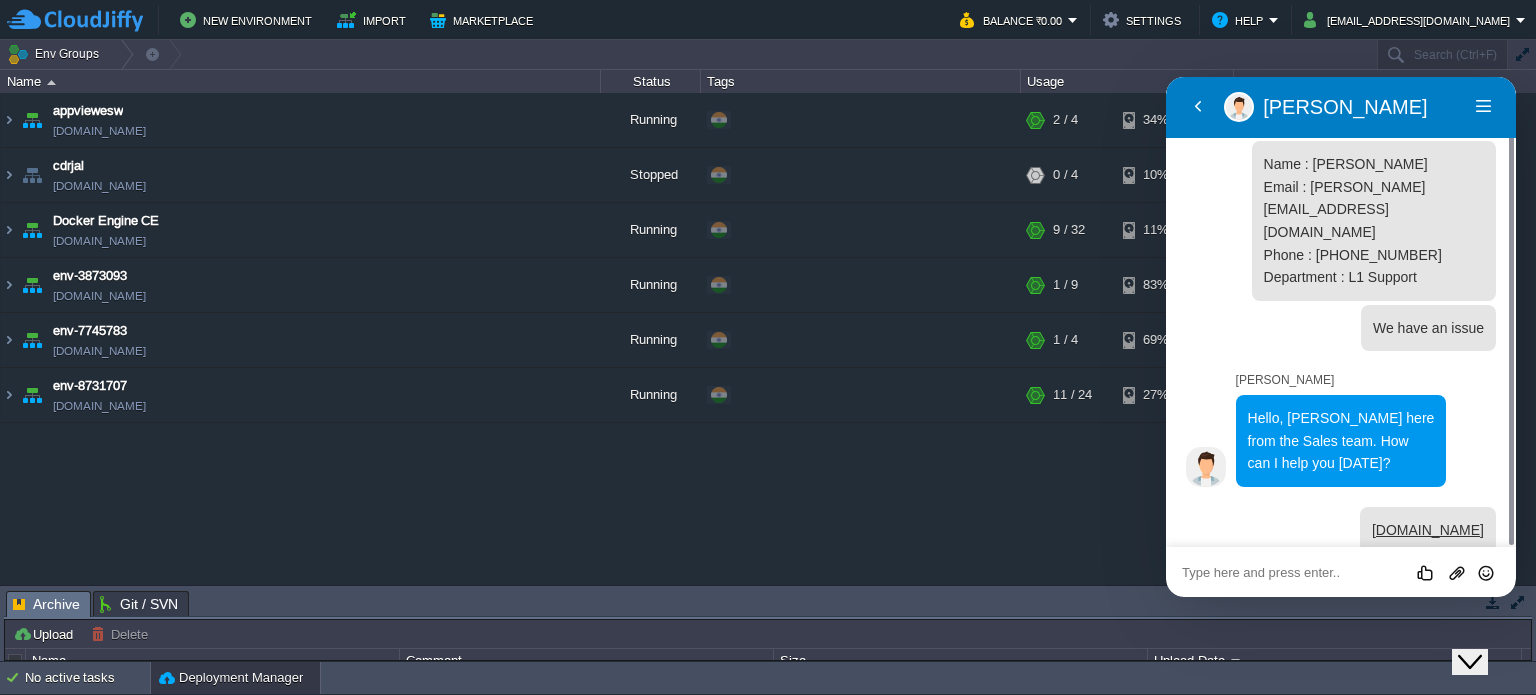 scroll, scrollTop: 67, scrollLeft: 0, axis: vertical 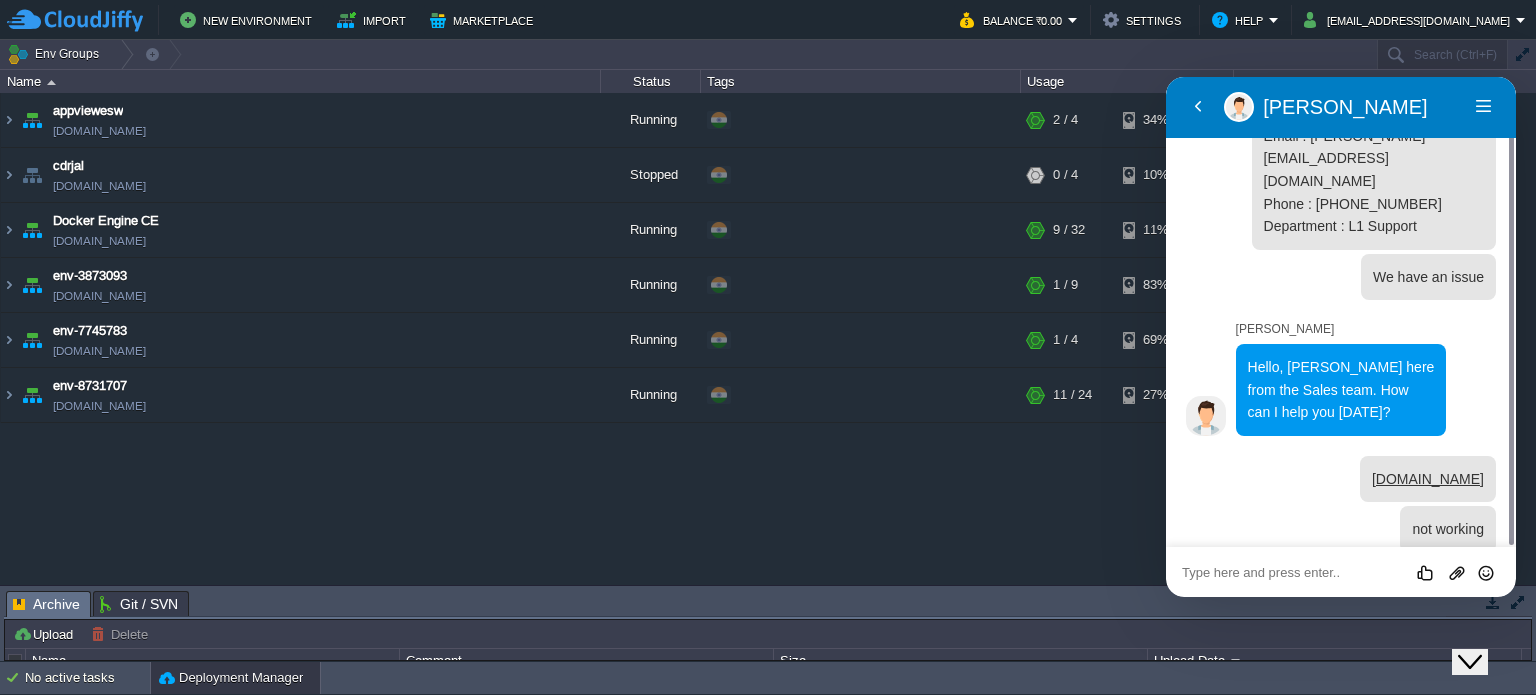 click at bounding box center (1166, 77) 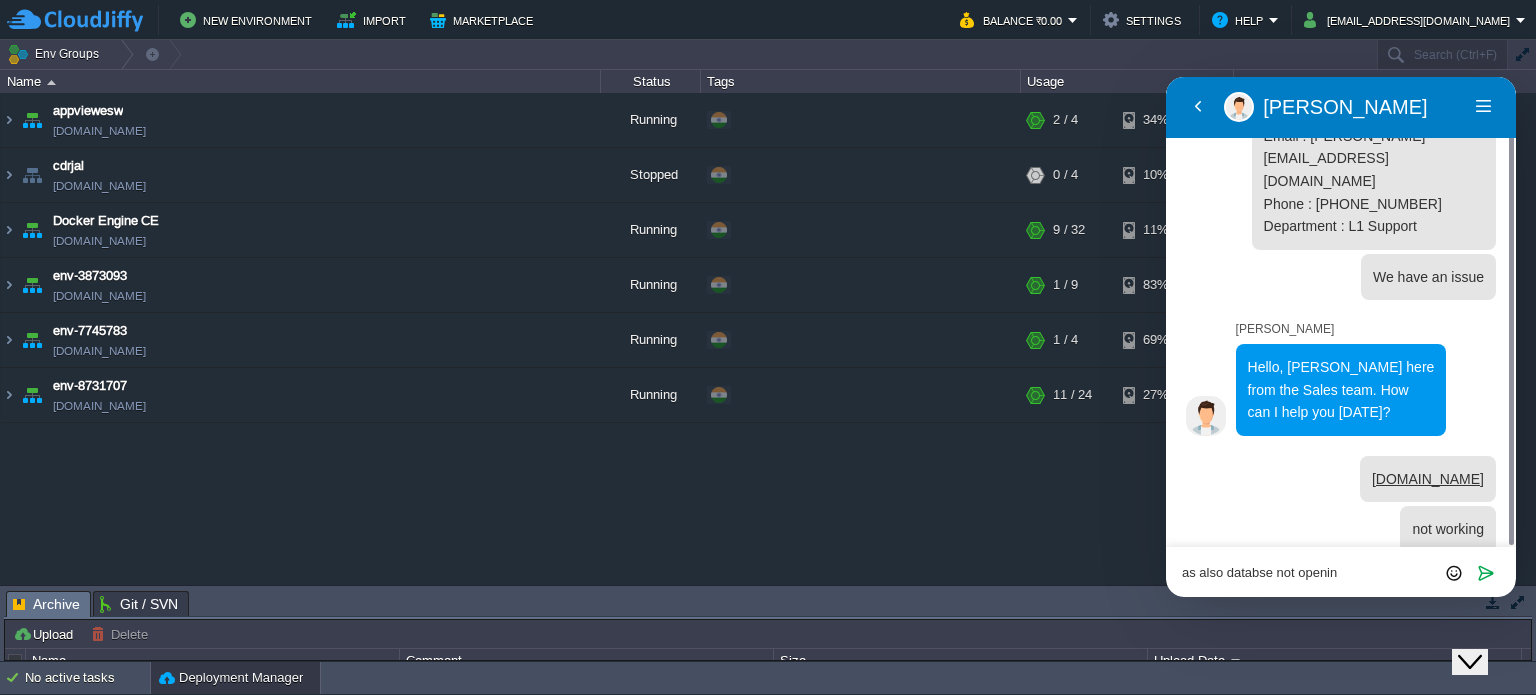 type on "as also databse not opening" 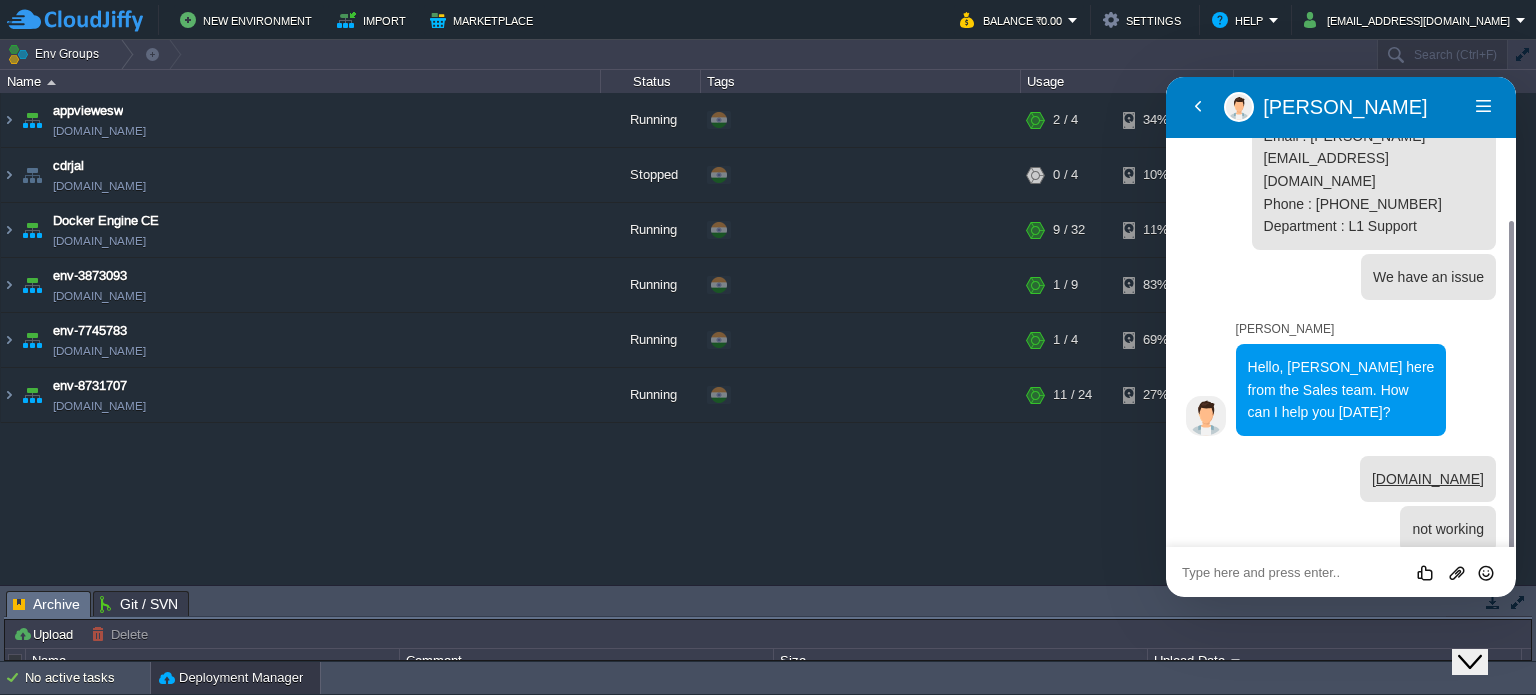 scroll, scrollTop: 117, scrollLeft: 0, axis: vertical 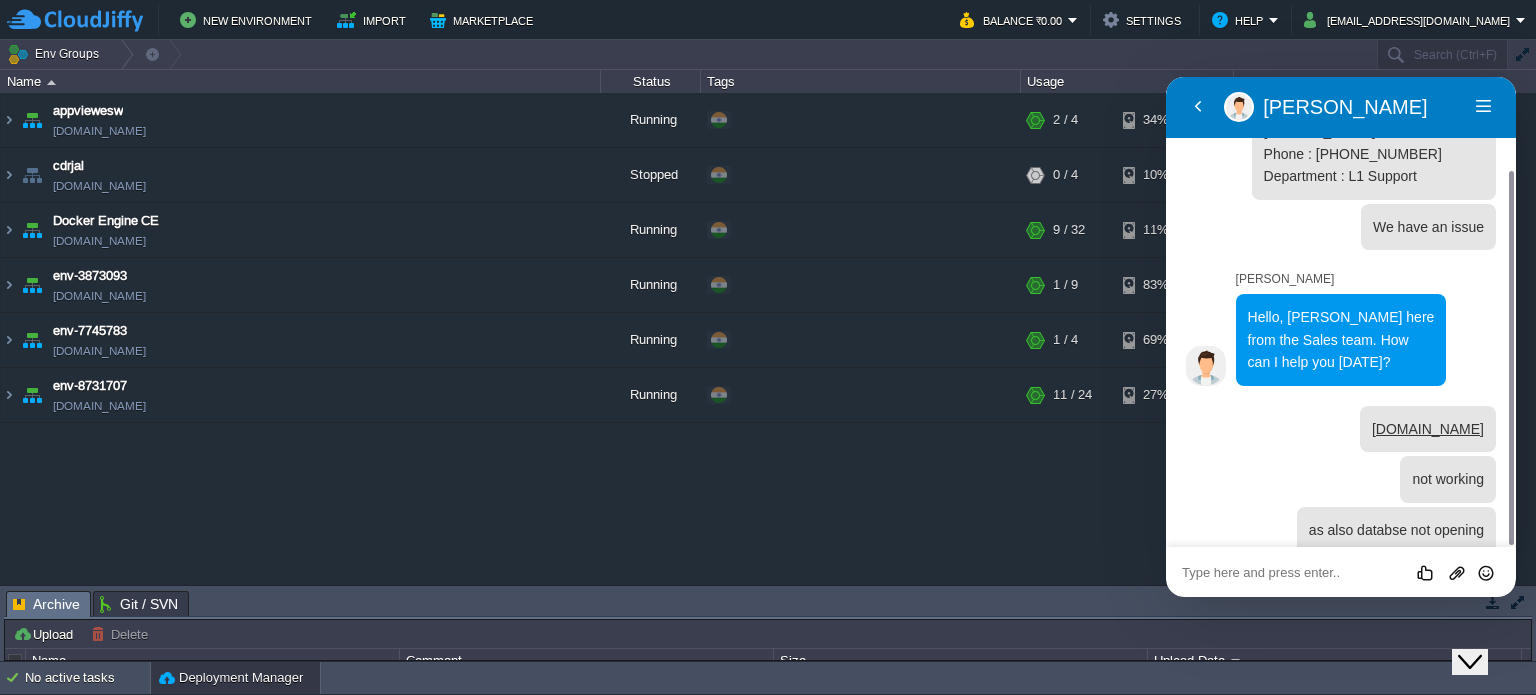 click at bounding box center [1166, 77] 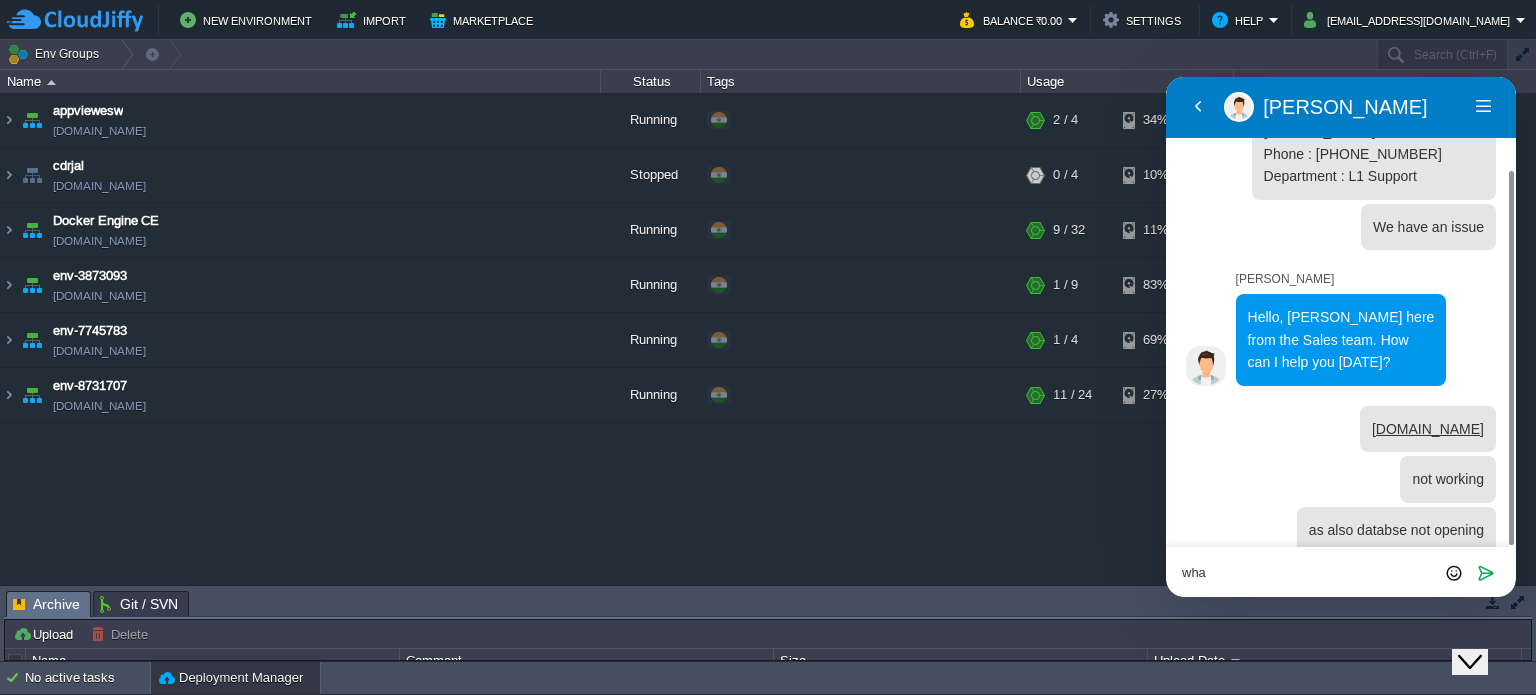 type on "what" 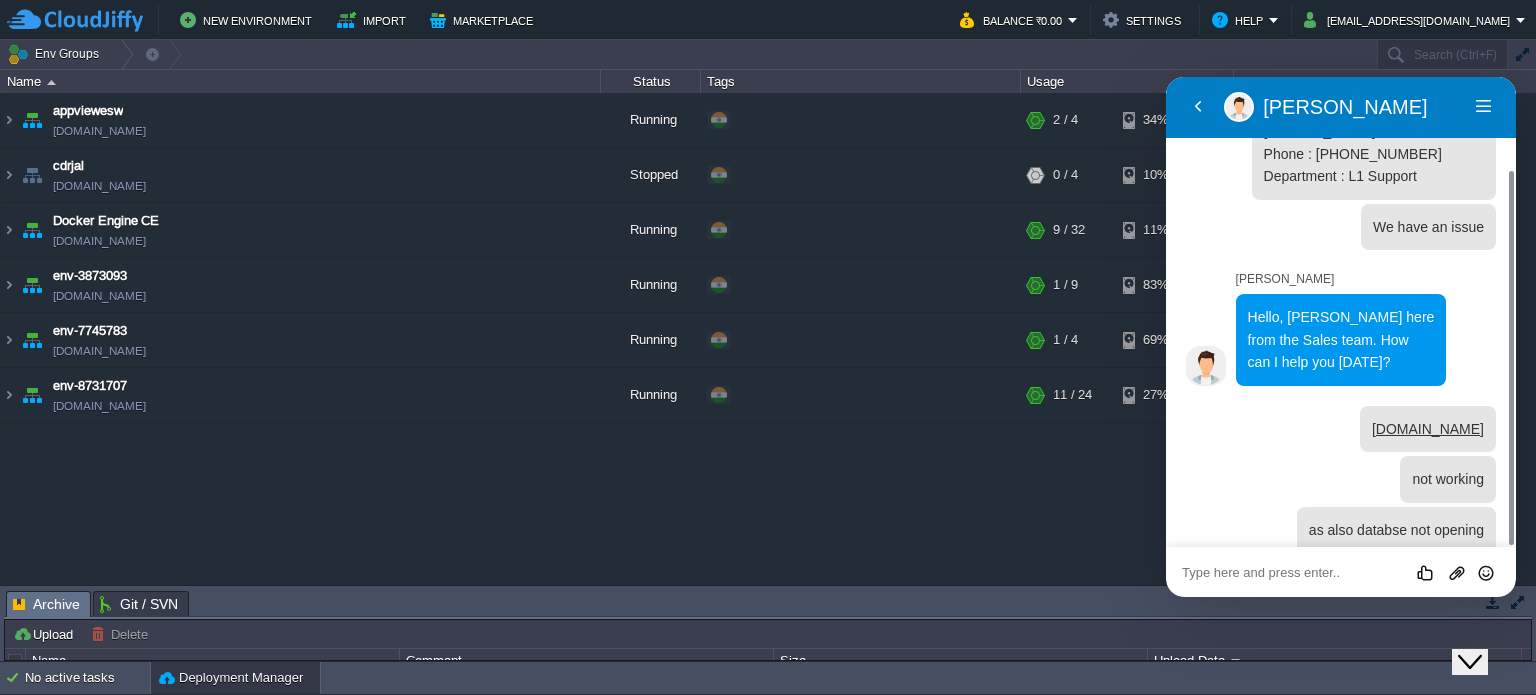 scroll, scrollTop: 168, scrollLeft: 0, axis: vertical 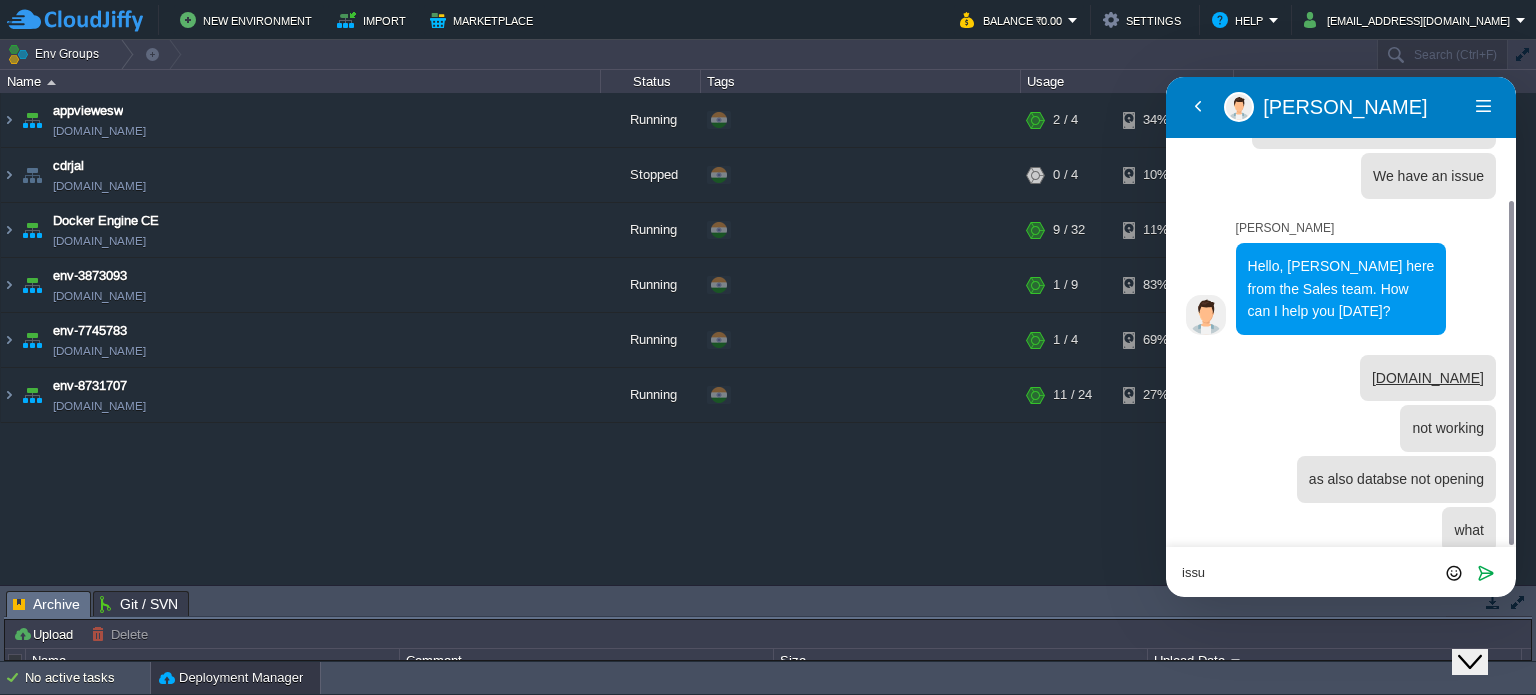 type on "issue" 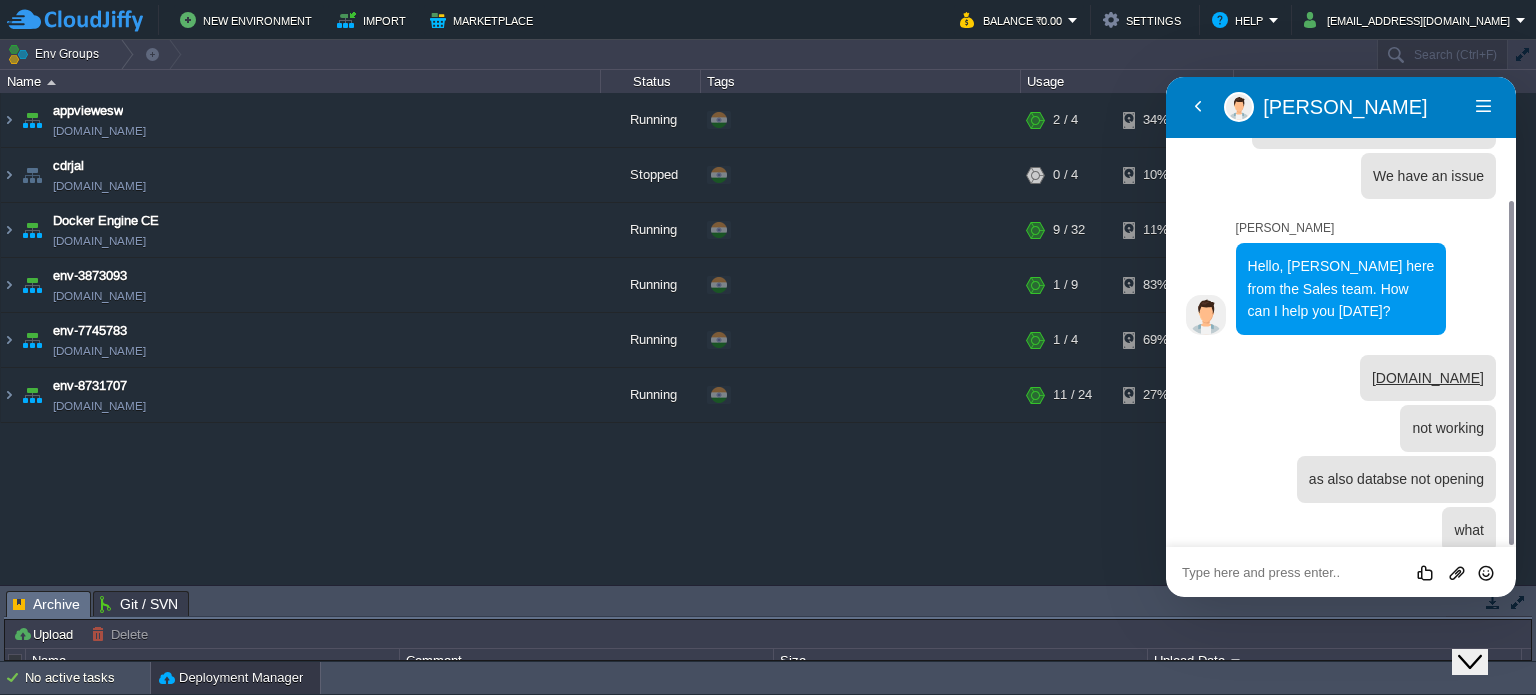 scroll, scrollTop: 219, scrollLeft: 0, axis: vertical 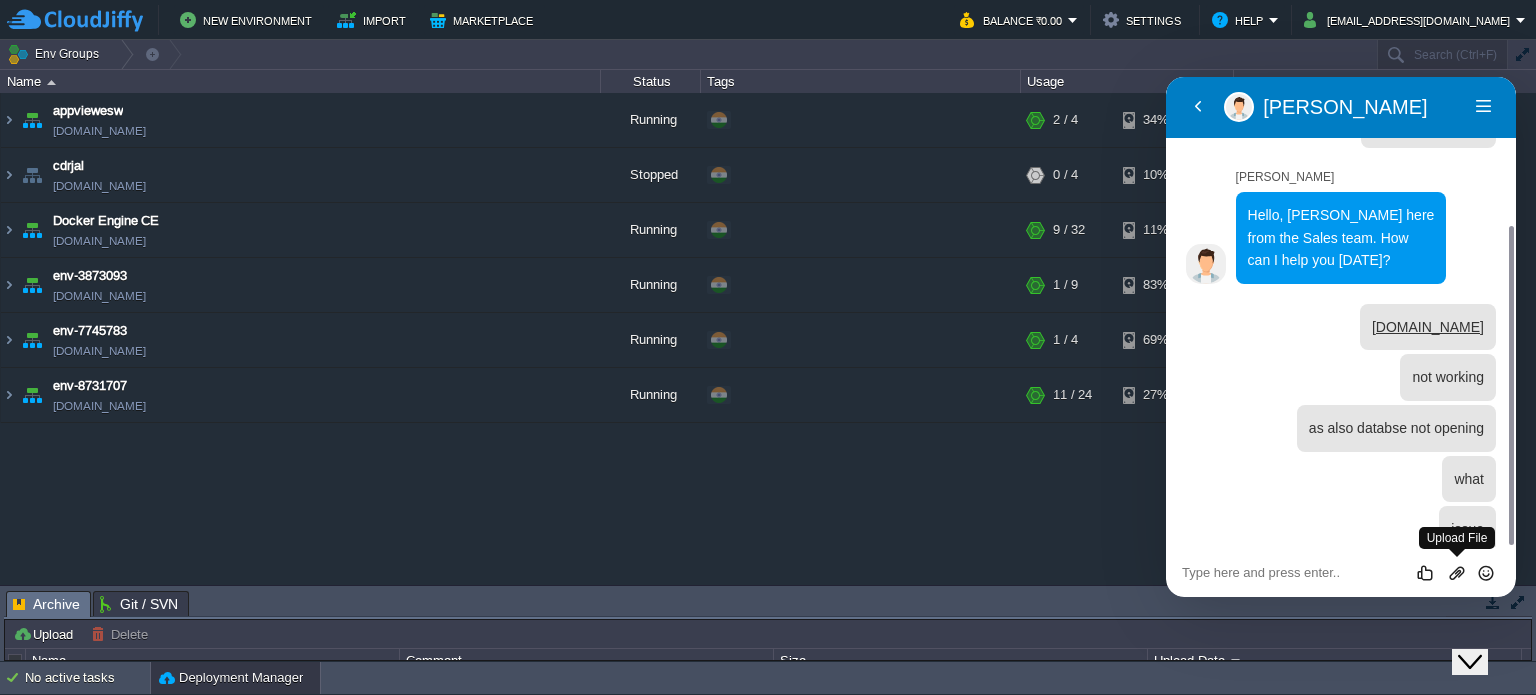 click at bounding box center [1166, 77] 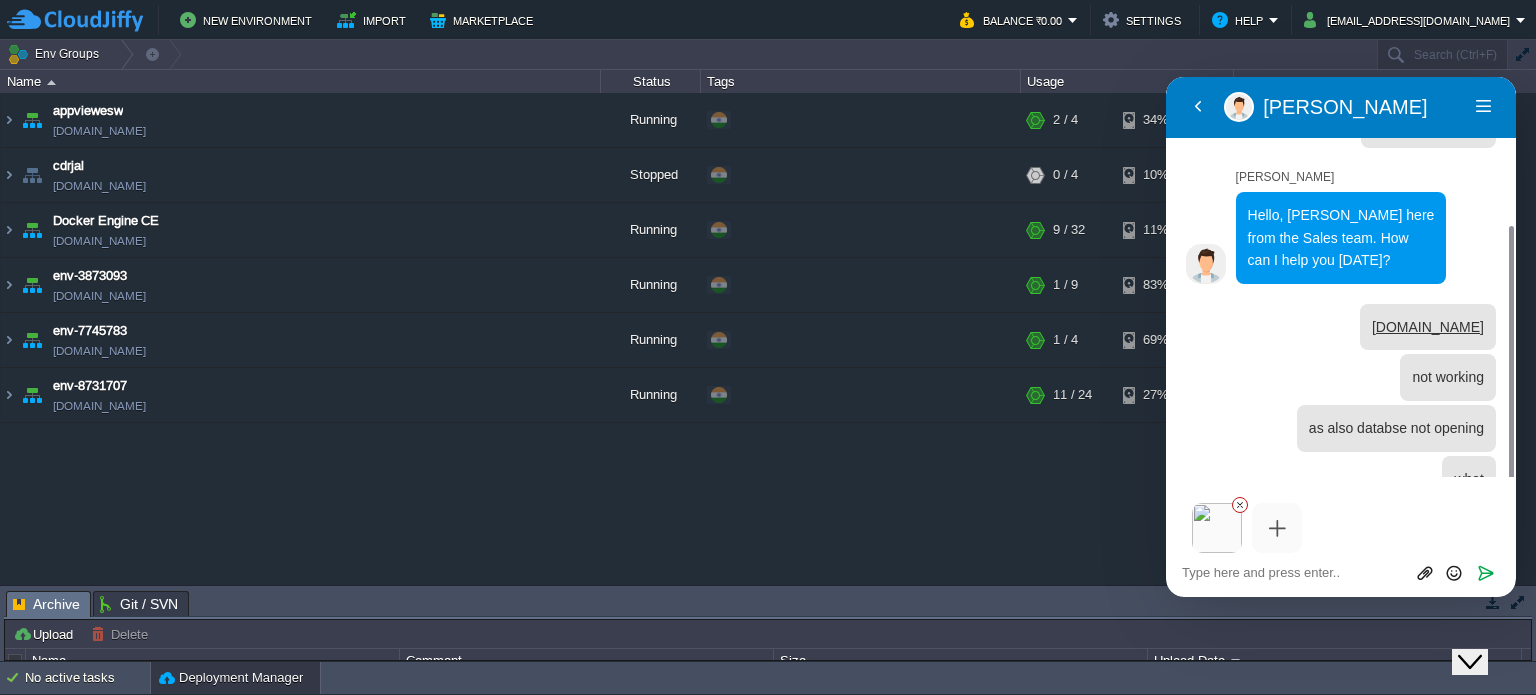 click at bounding box center (1217, 528) 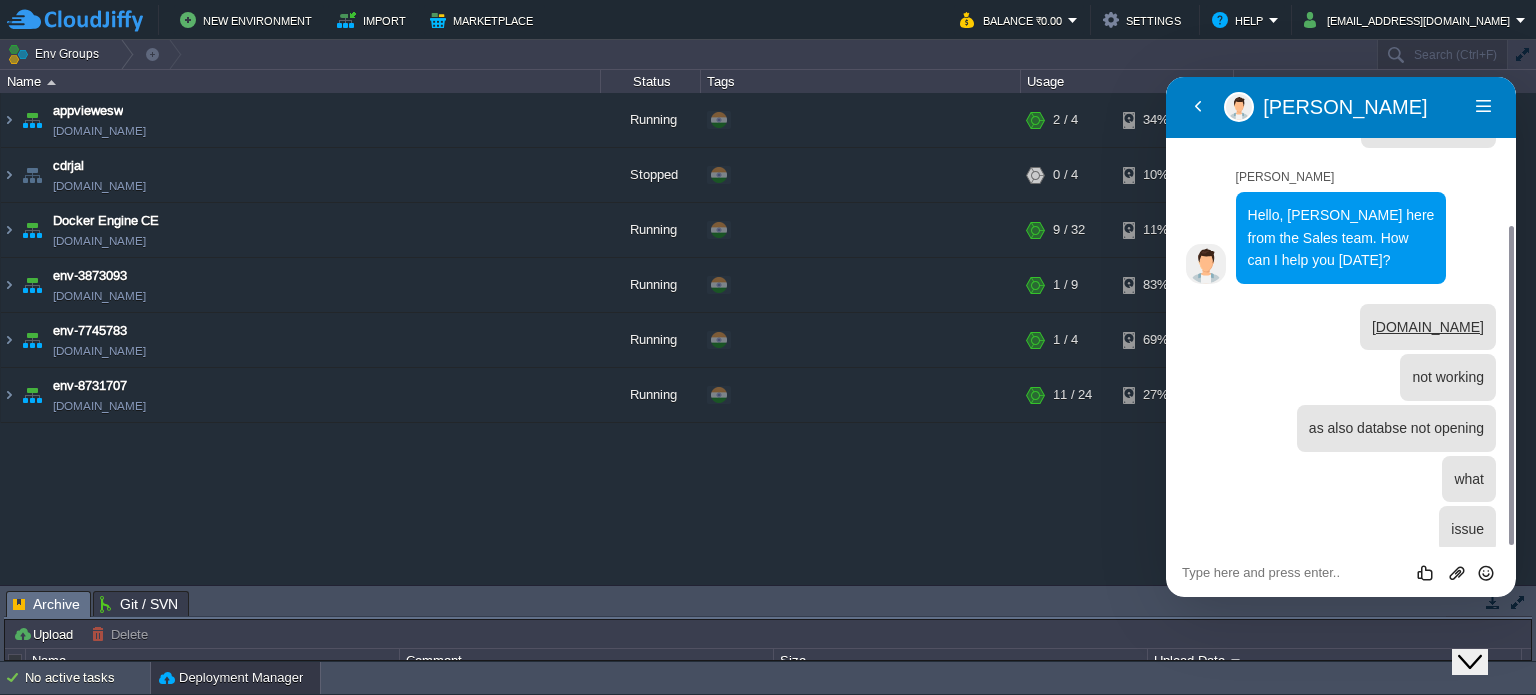 click at bounding box center [1166, 77] 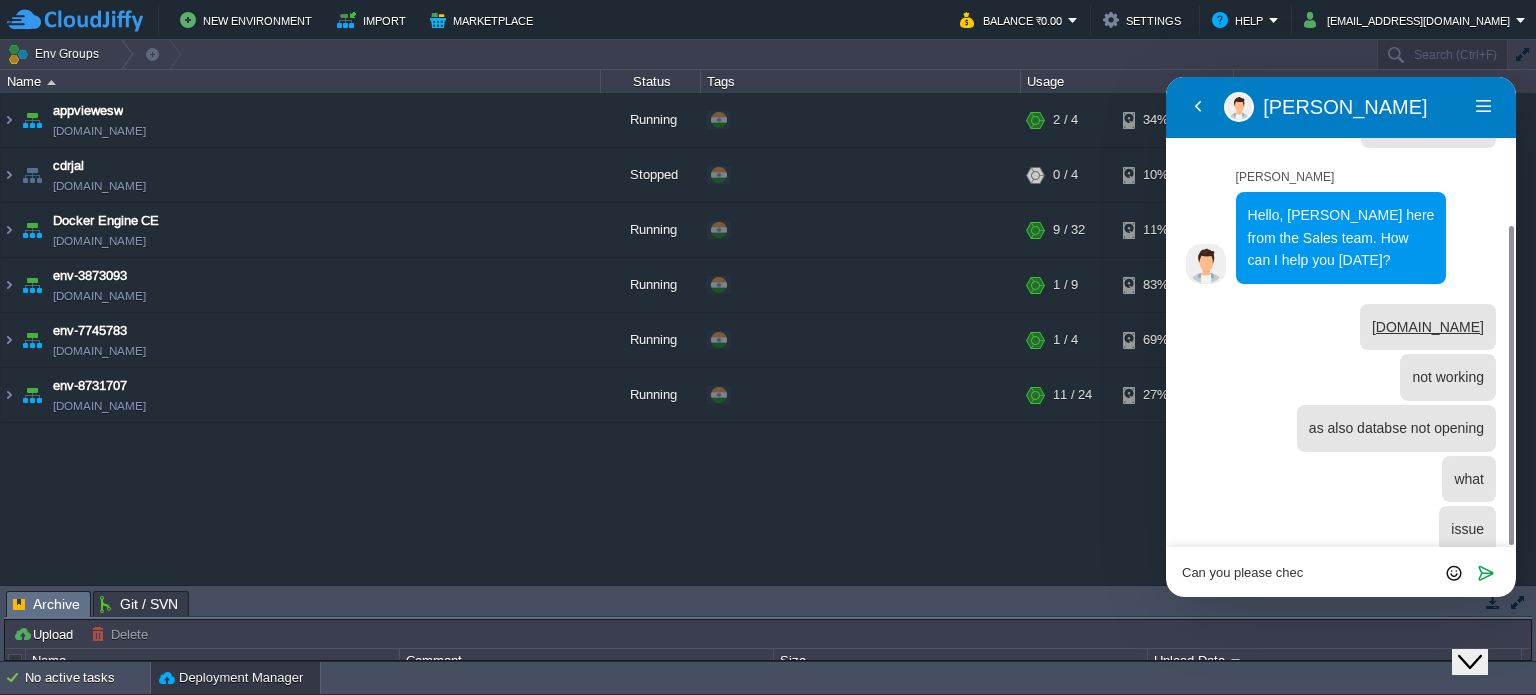 type on "Can you please check" 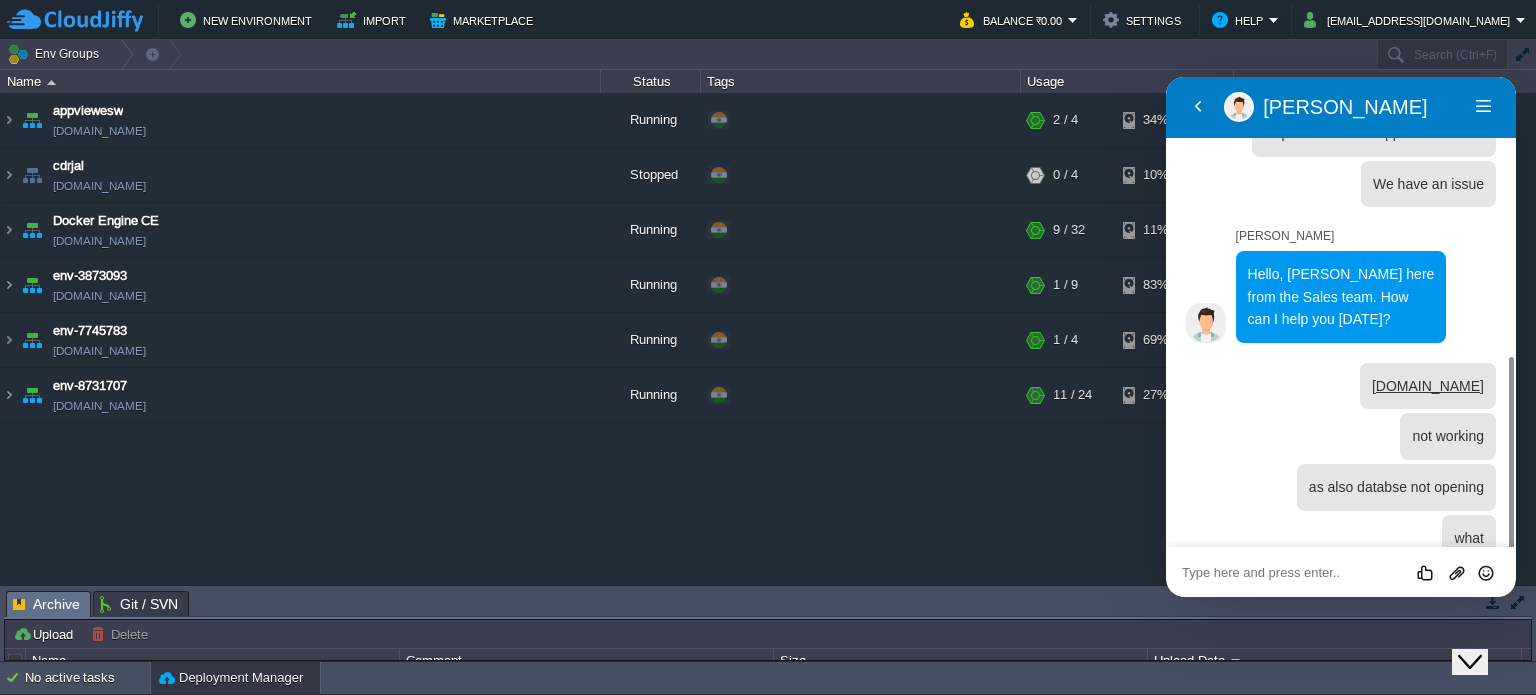 scroll, scrollTop: 269, scrollLeft: 0, axis: vertical 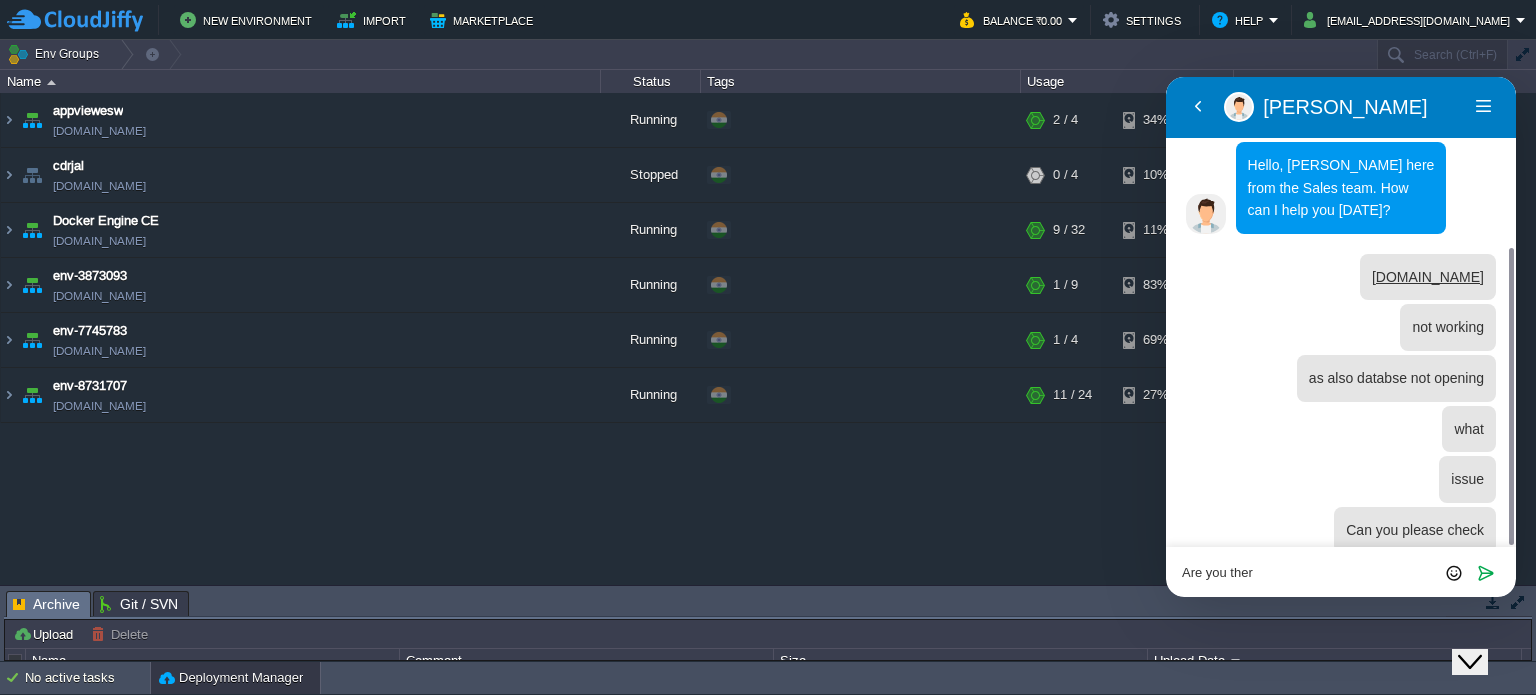 type on "Are you there" 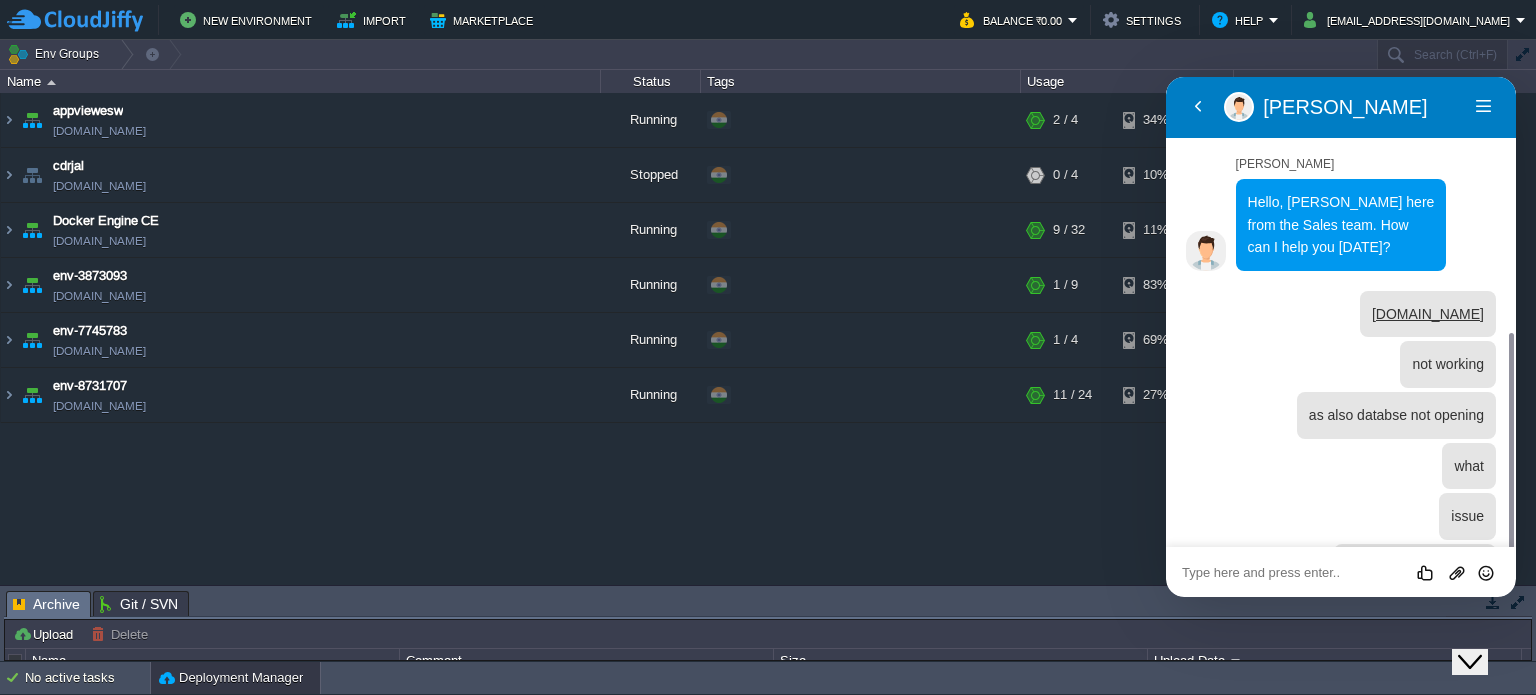 scroll, scrollTop: 320, scrollLeft: 0, axis: vertical 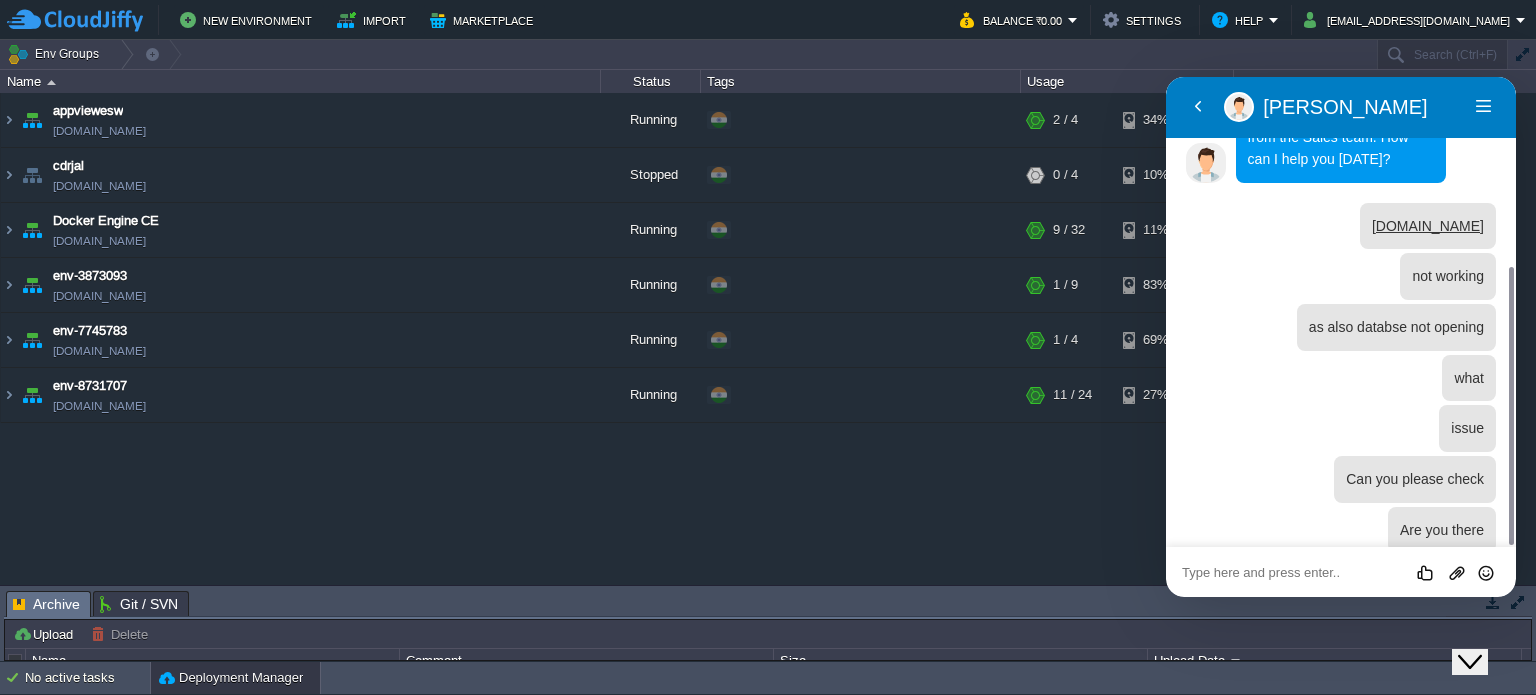 click at bounding box center (1166, 77) 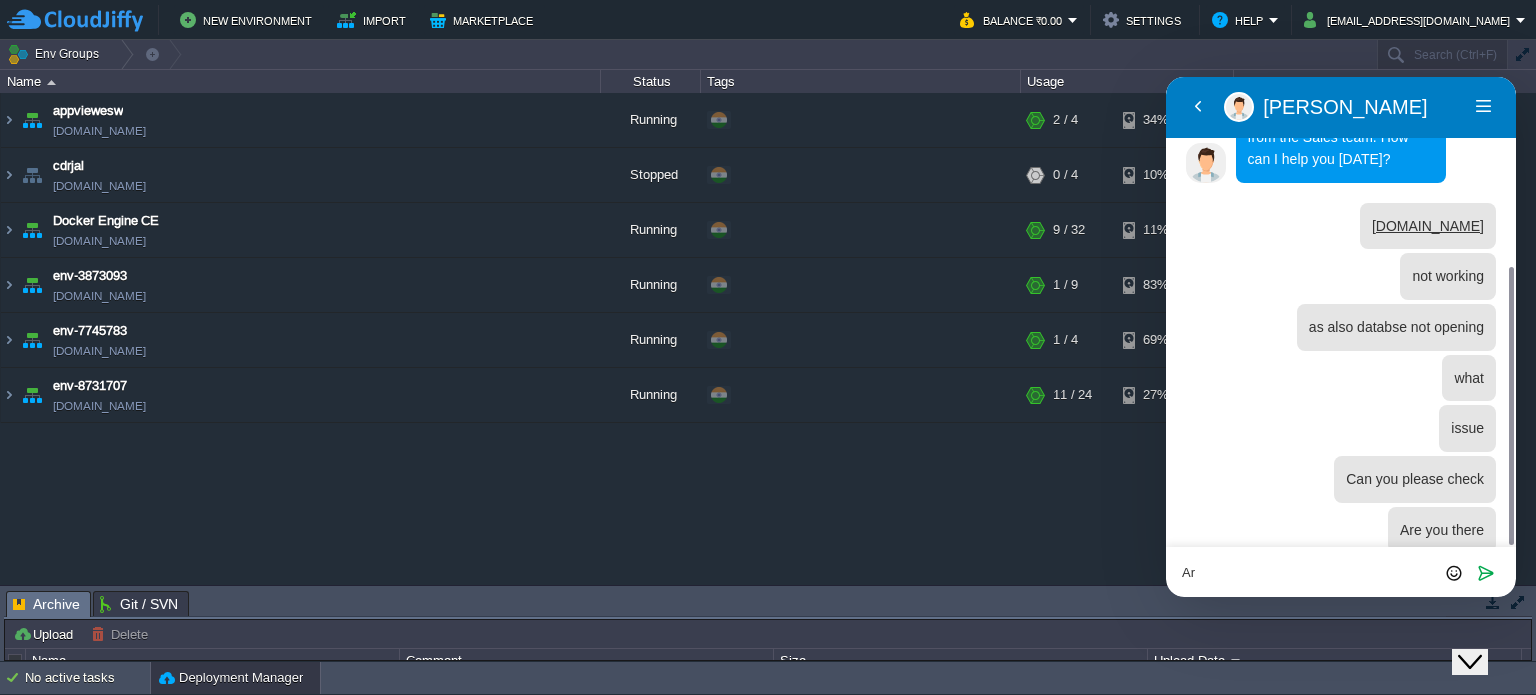 type on "A" 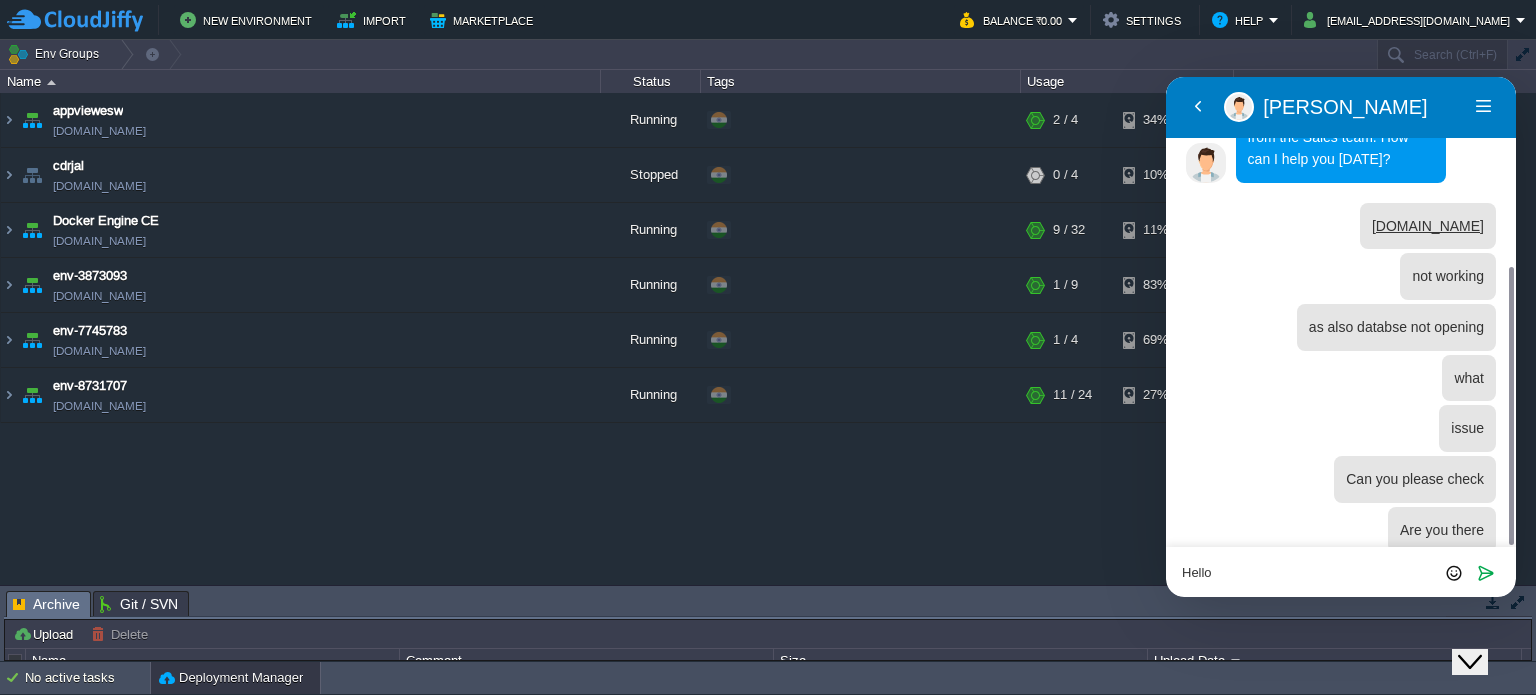 type on "Hello ?" 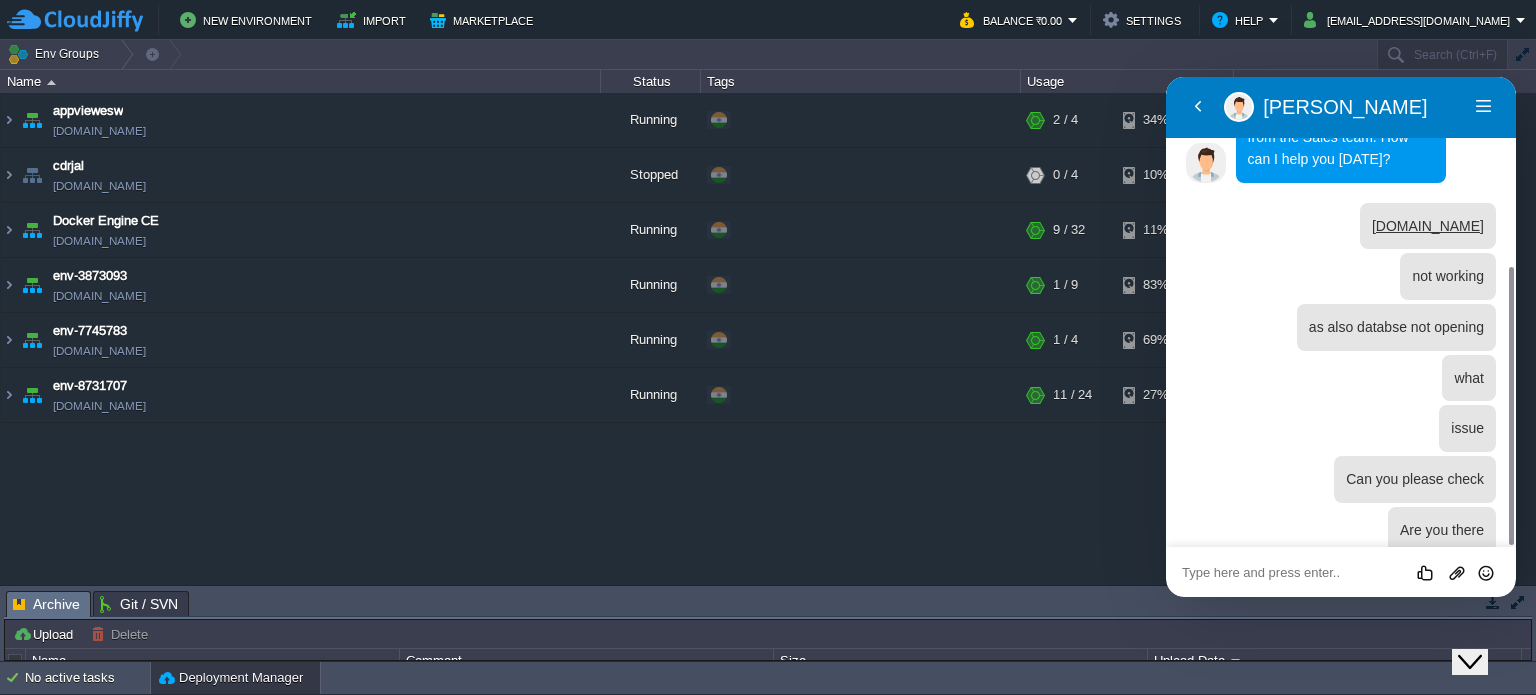 scroll, scrollTop: 371, scrollLeft: 0, axis: vertical 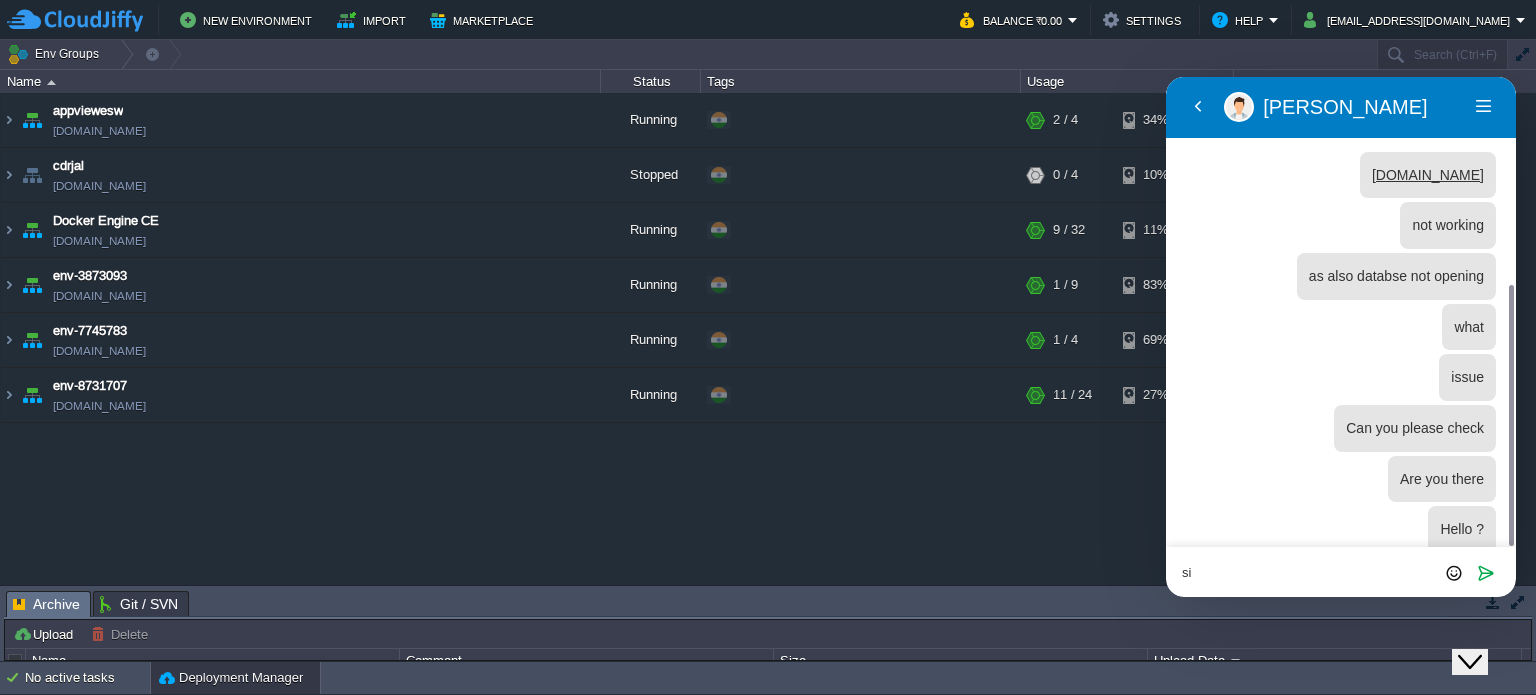 type on "sir" 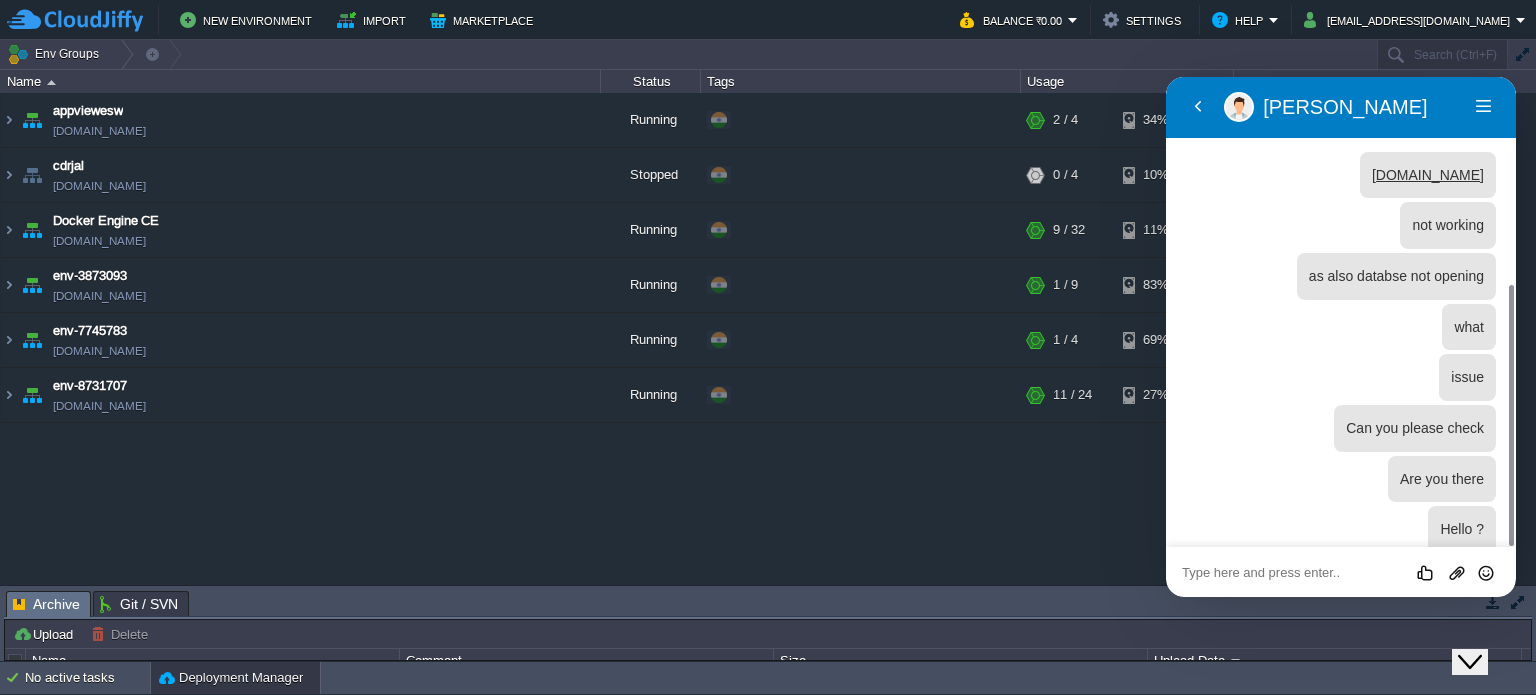 scroll, scrollTop: 421, scrollLeft: 0, axis: vertical 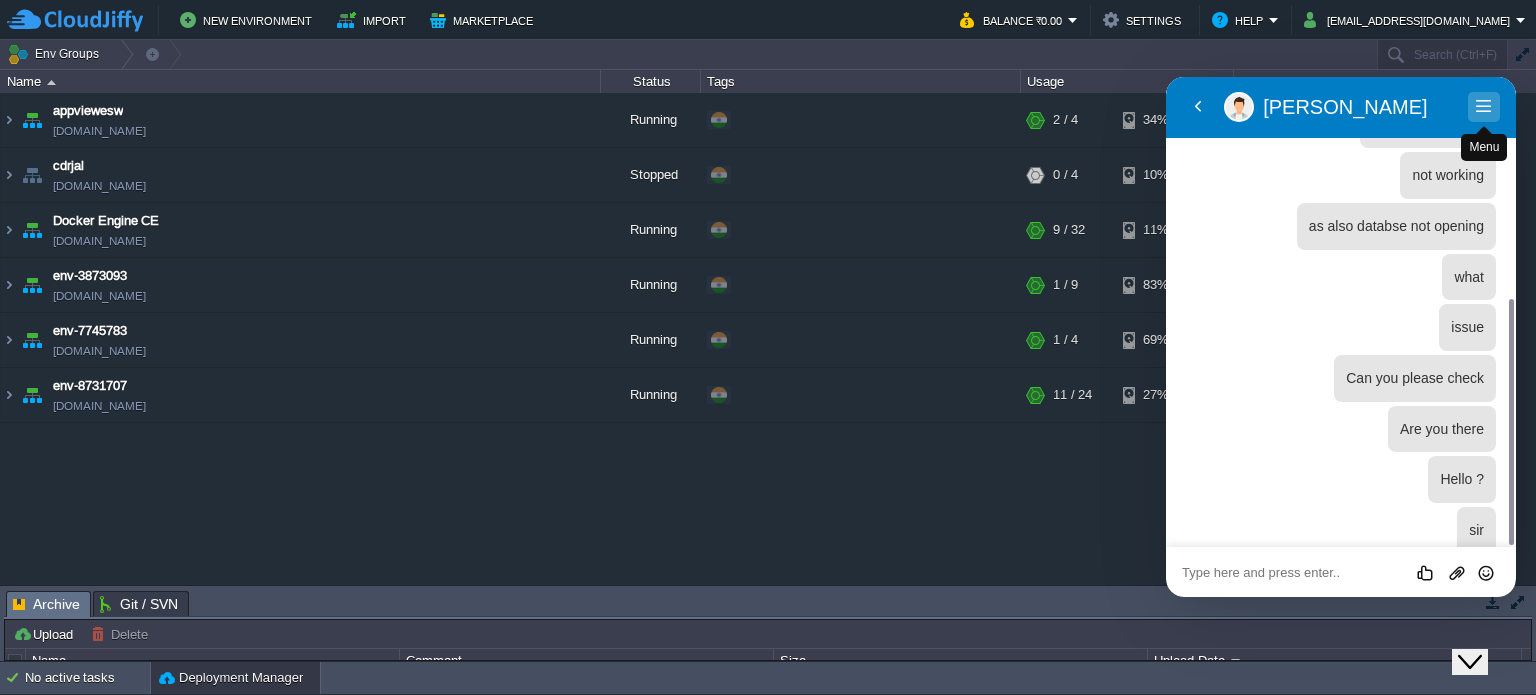 click on "Menu" at bounding box center (1484, 107) 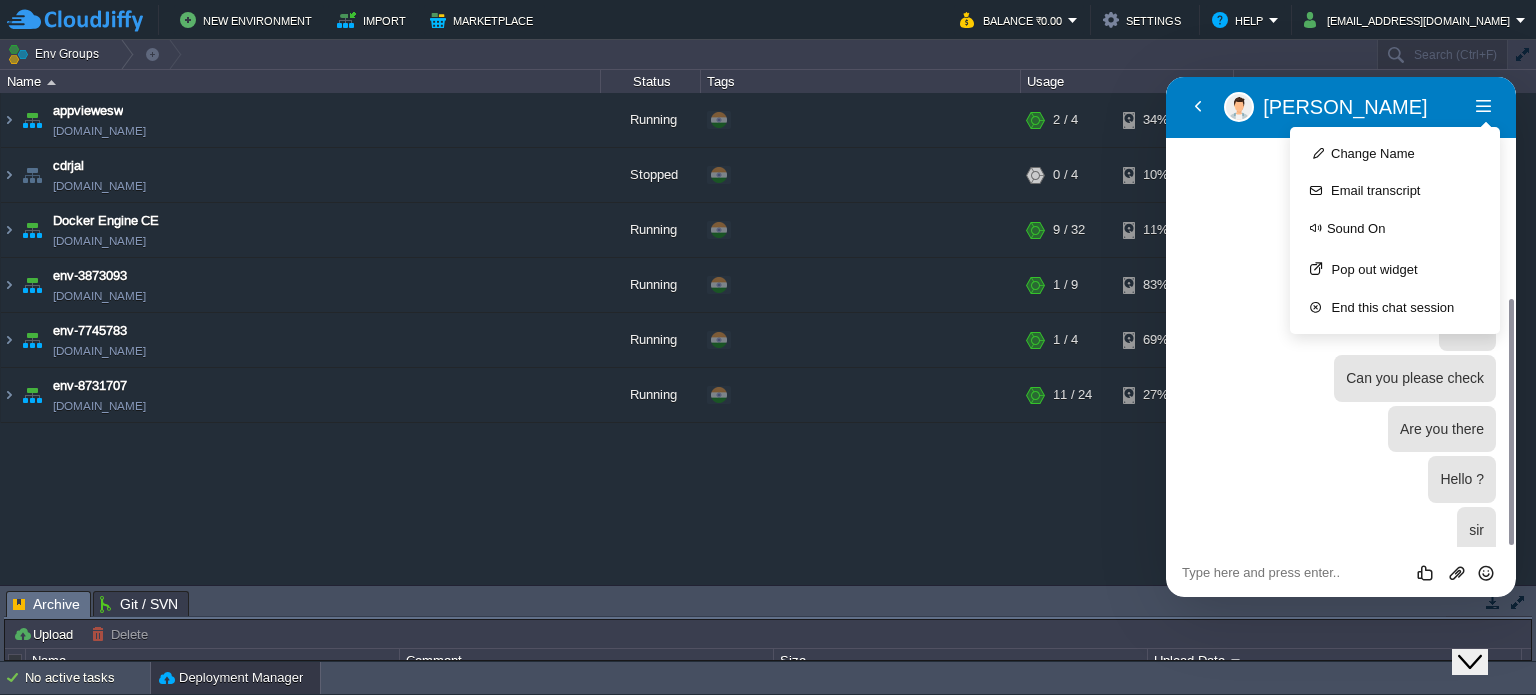 click at bounding box center [1166, 77] 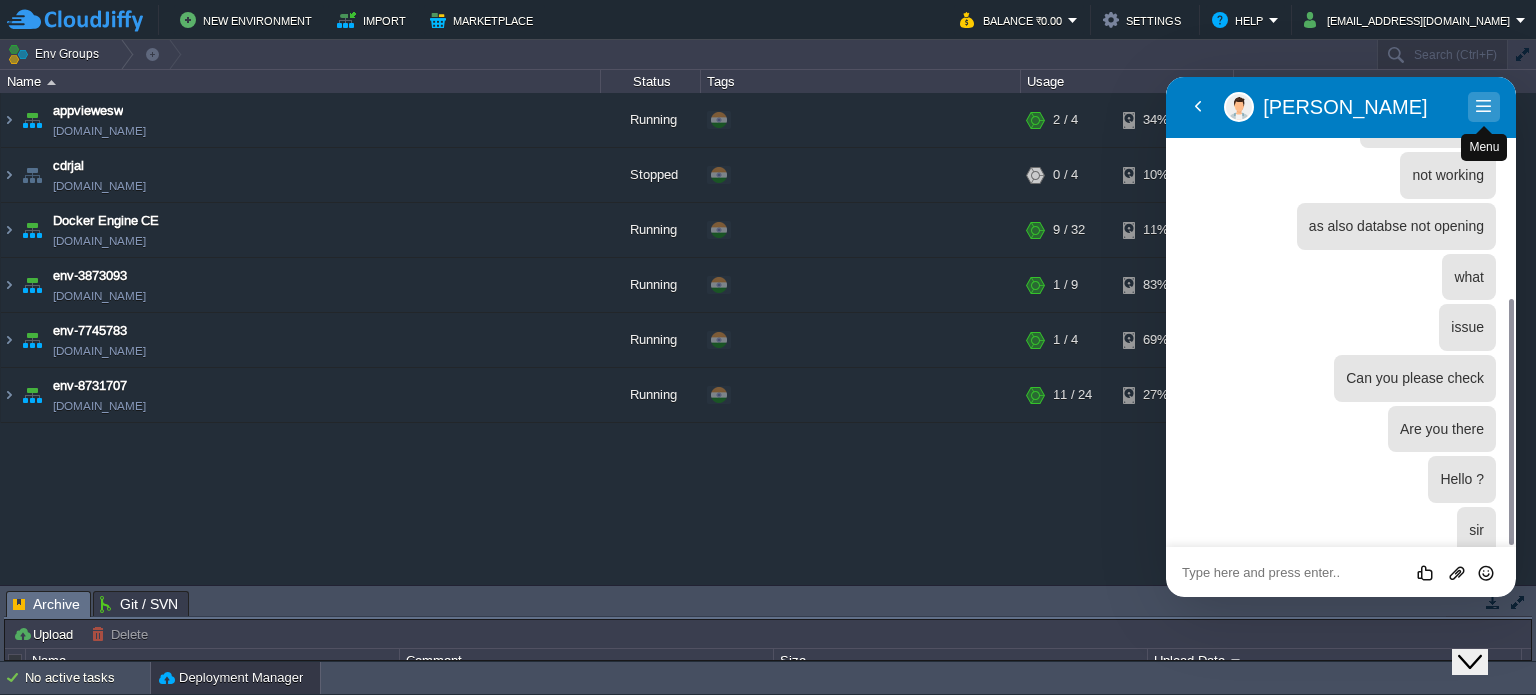 click on "Menu" at bounding box center [1484, 107] 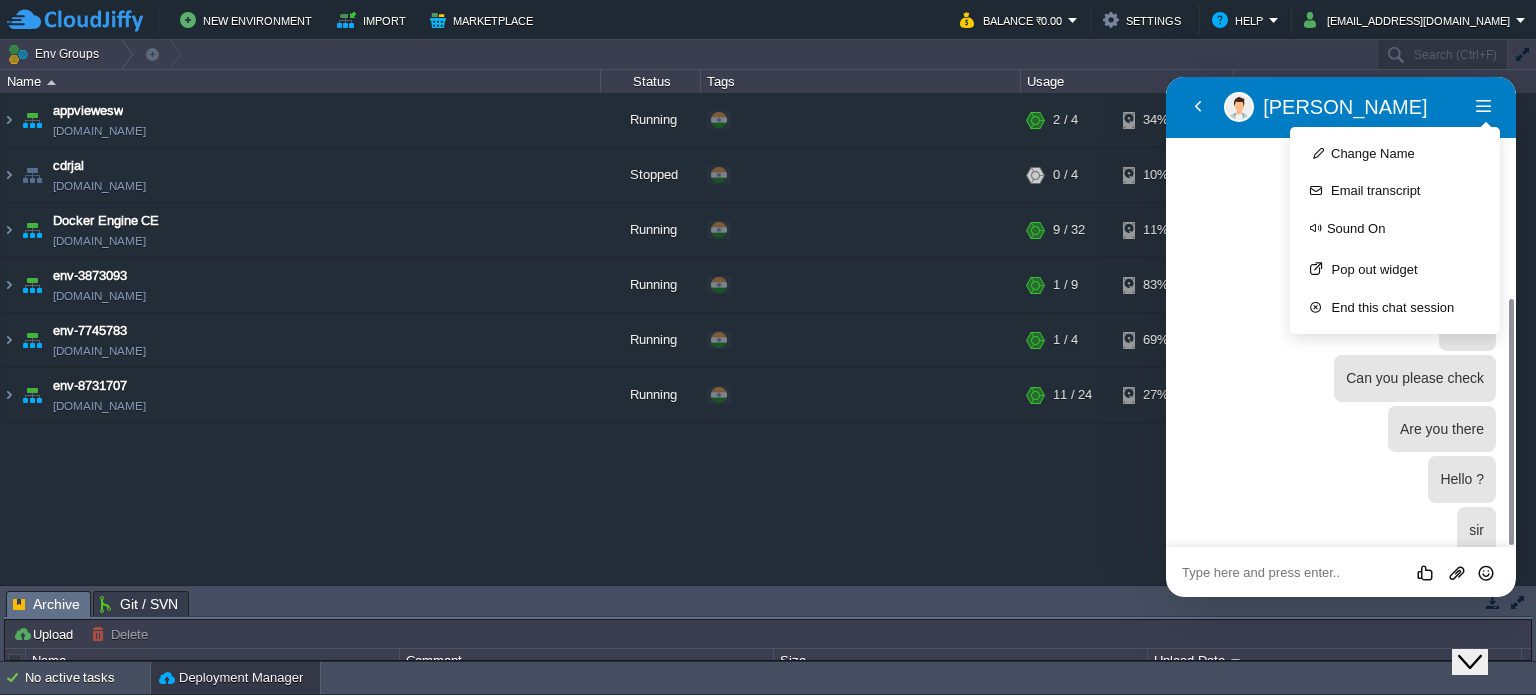 click at bounding box center (1166, 77) 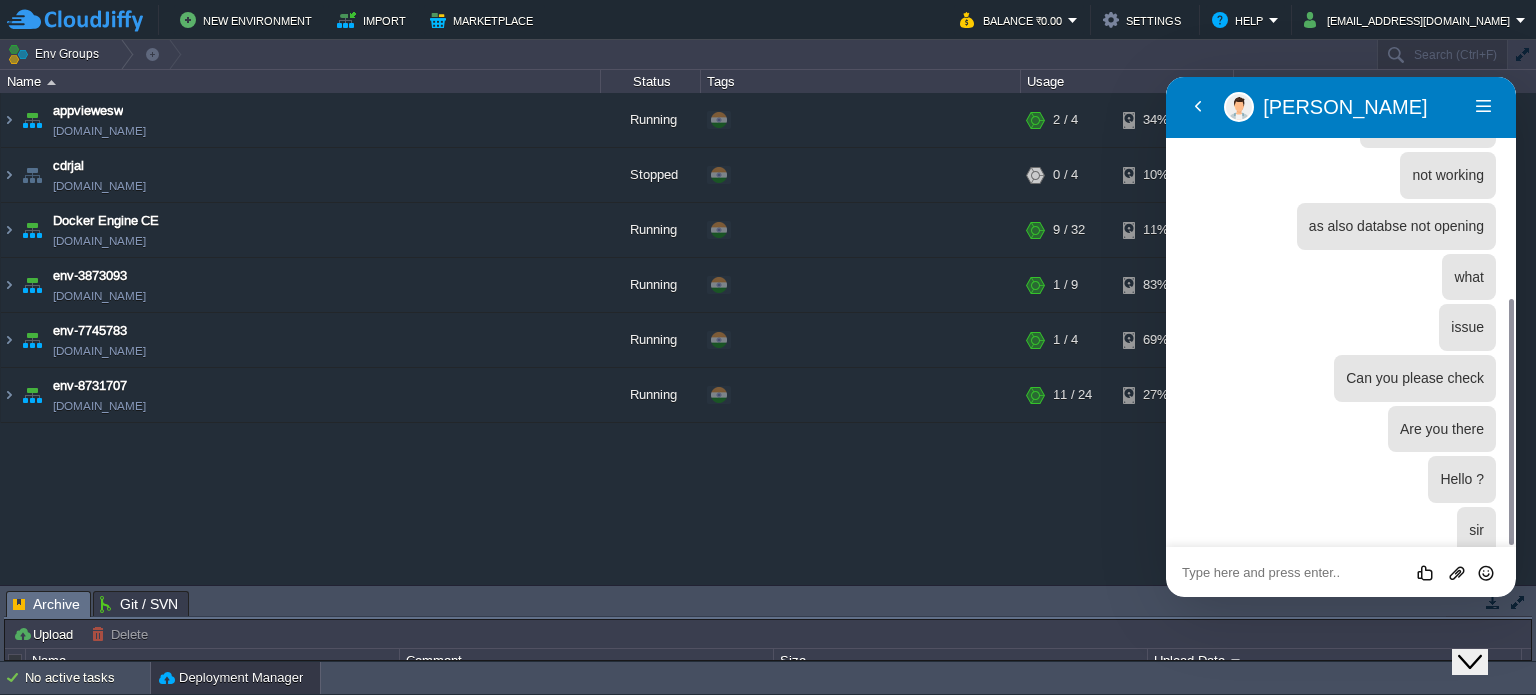 click at bounding box center (1166, 77) 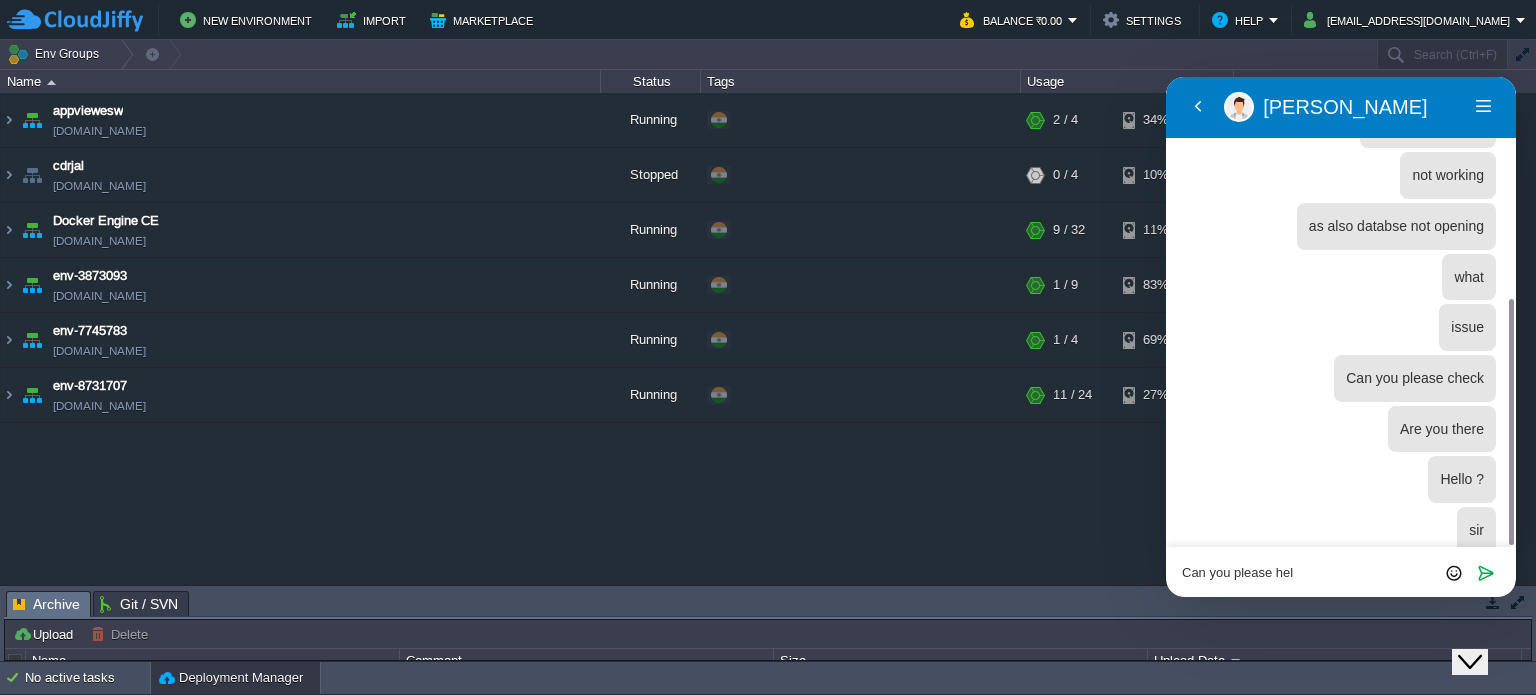 type on "Can you please help" 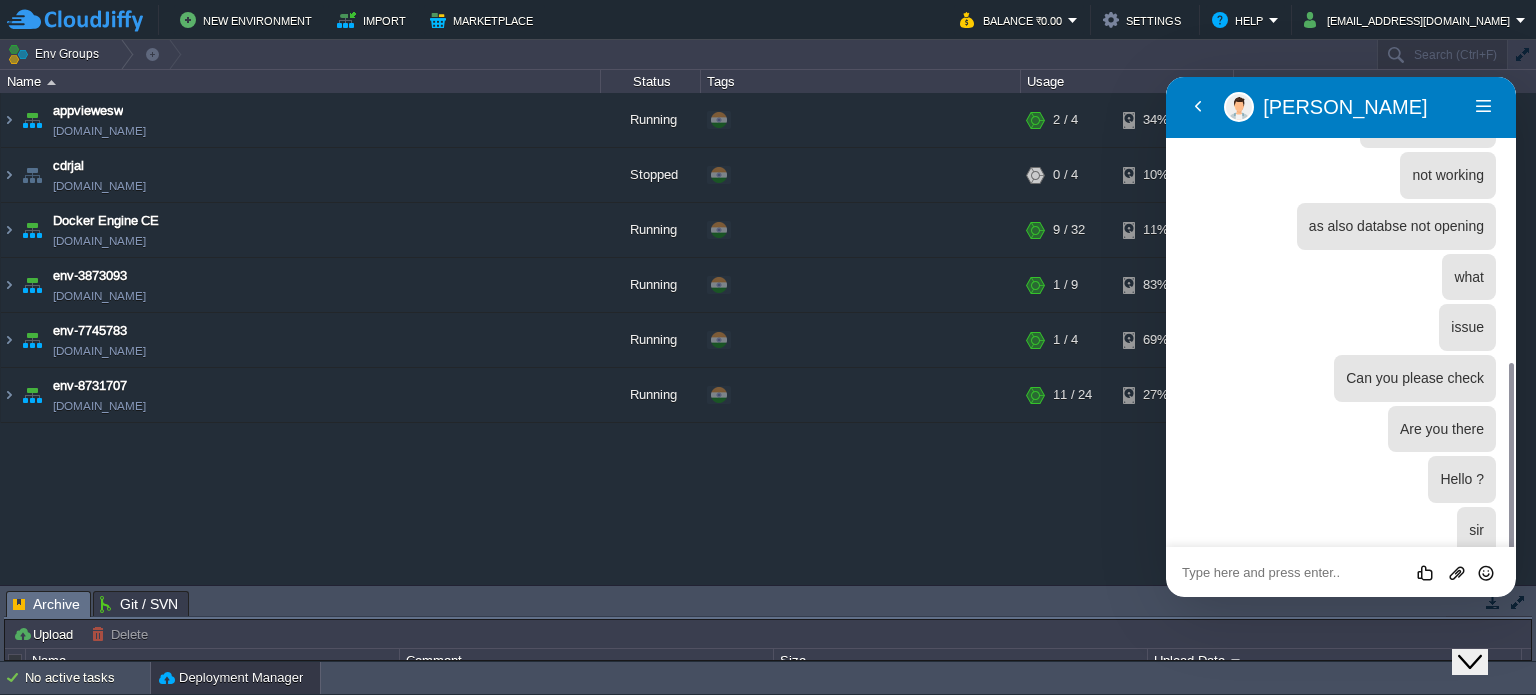scroll, scrollTop: 472, scrollLeft: 0, axis: vertical 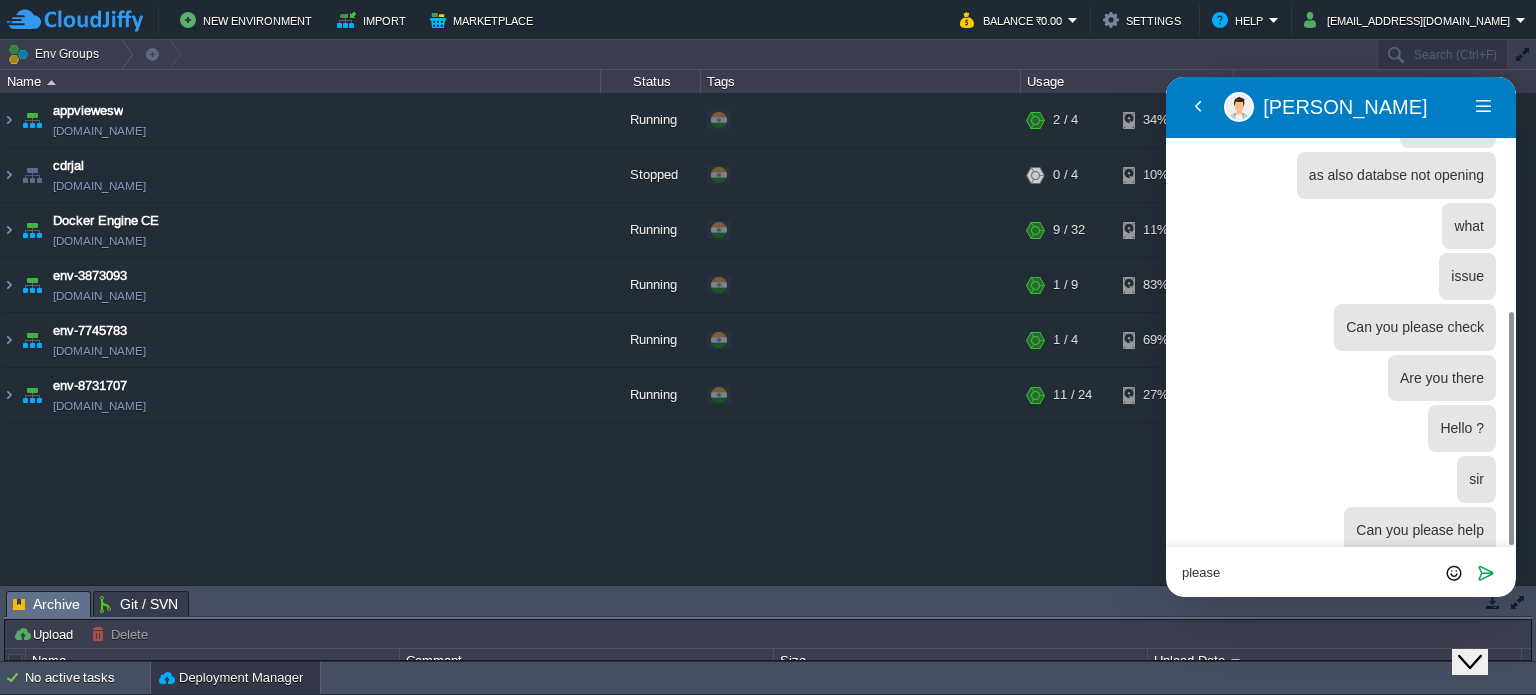 type on "please" 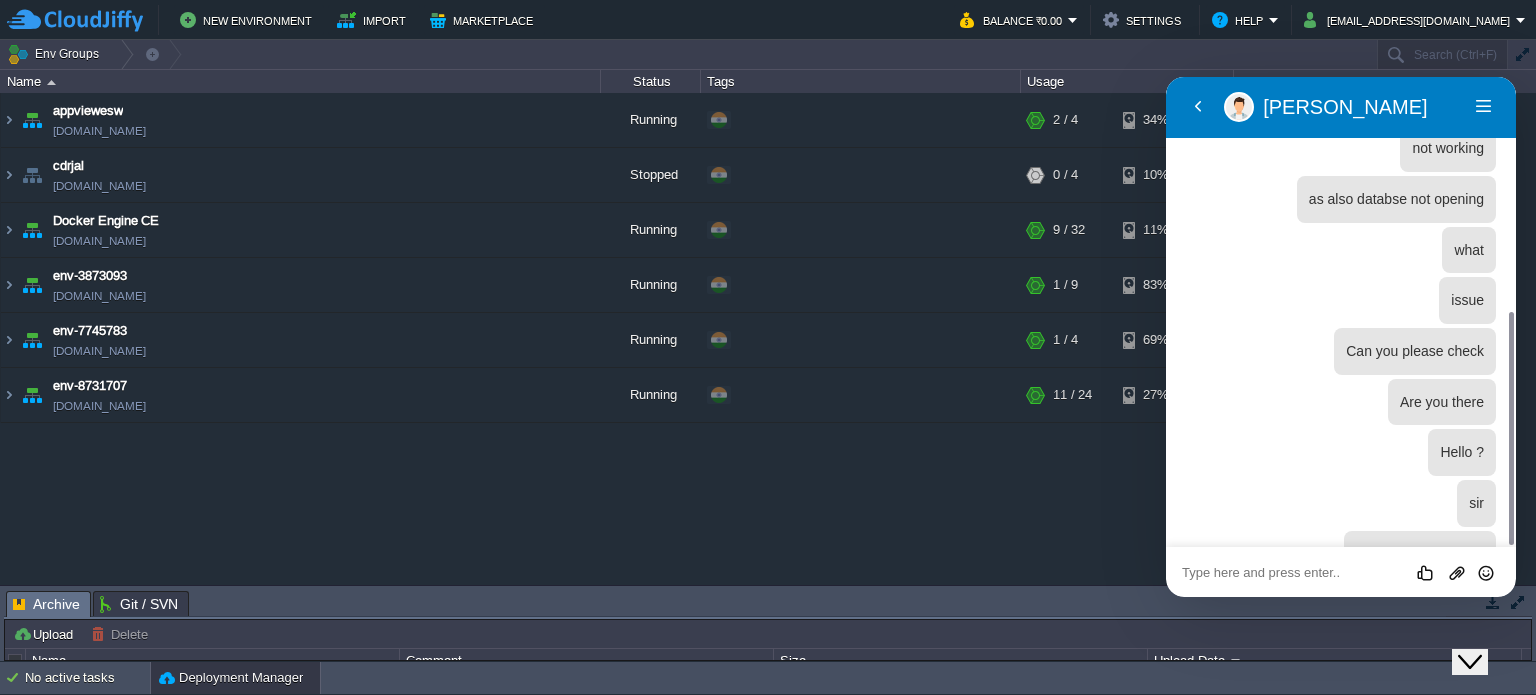 scroll, scrollTop: 472, scrollLeft: 0, axis: vertical 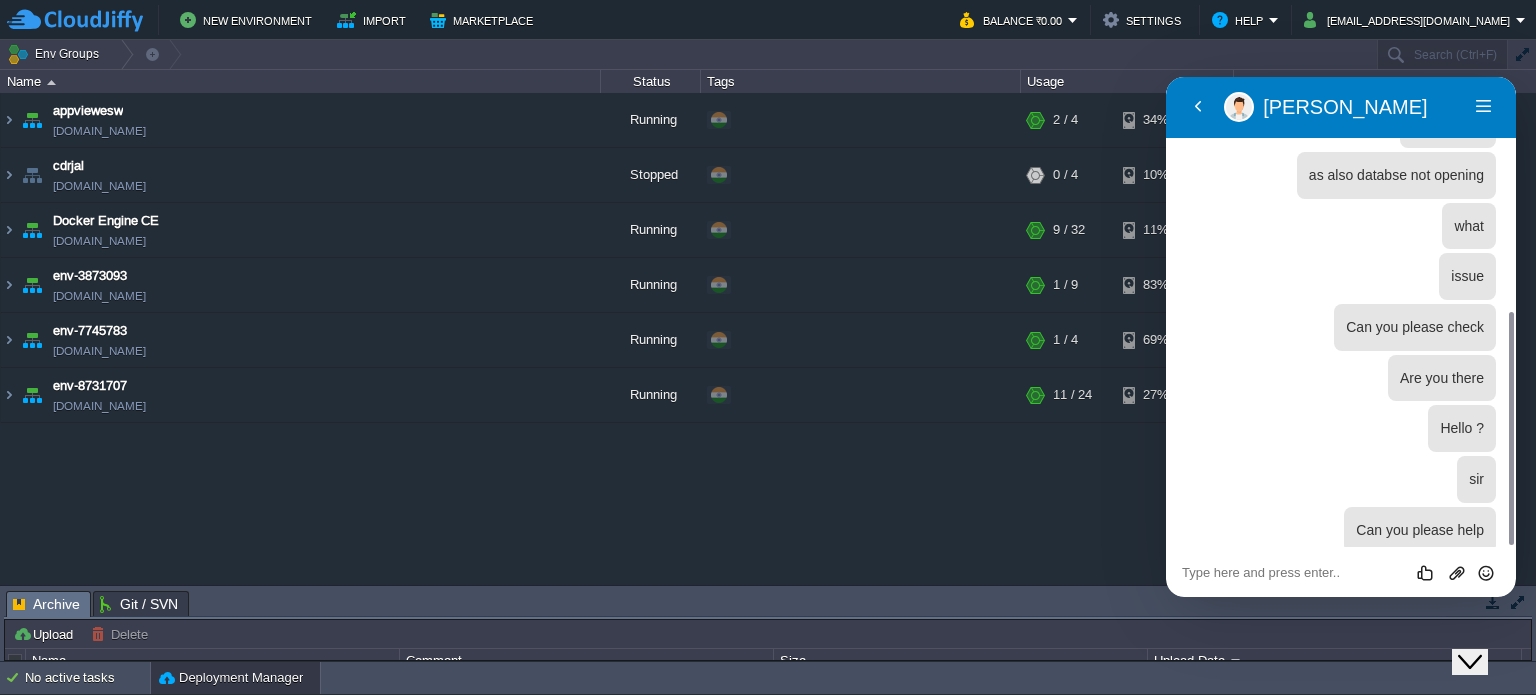 click on "[PERSON_NAME]" at bounding box center [1365, 107] 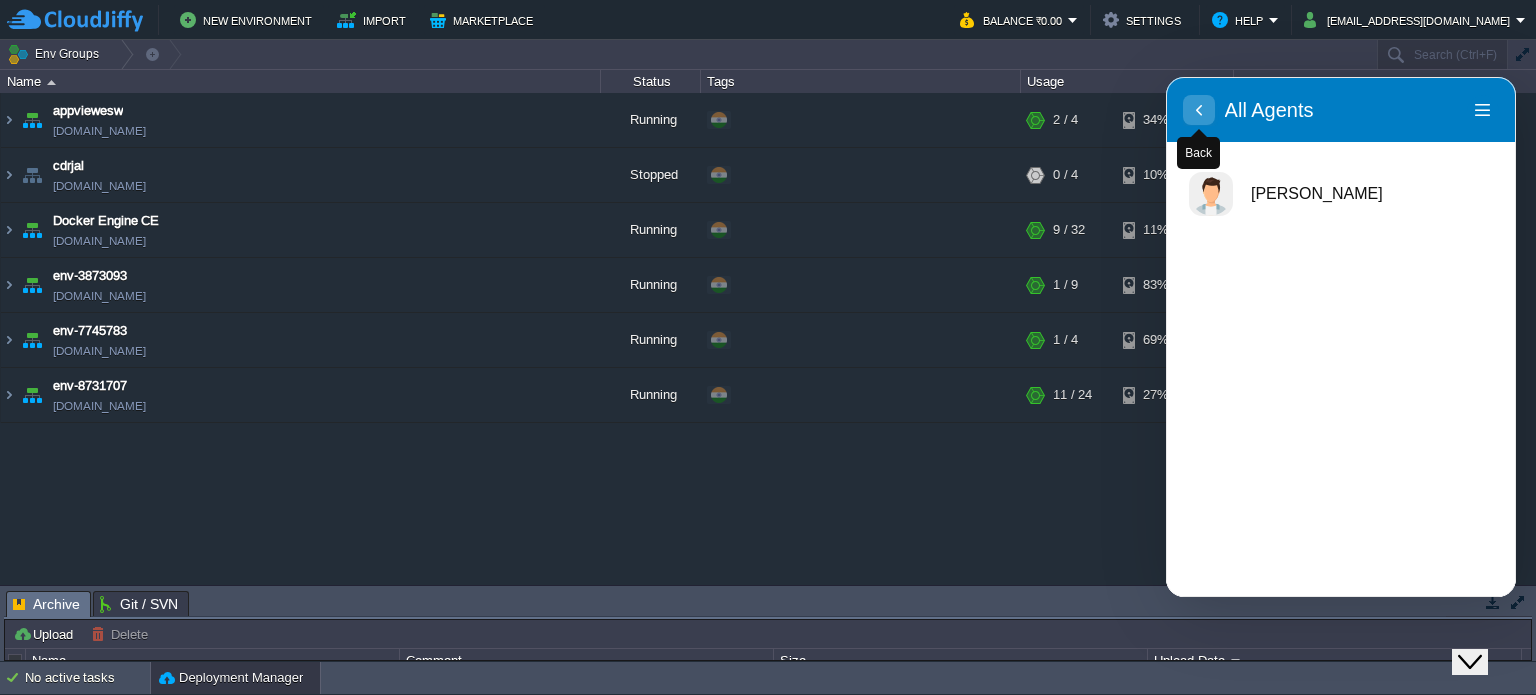 click at bounding box center [1199, 129] 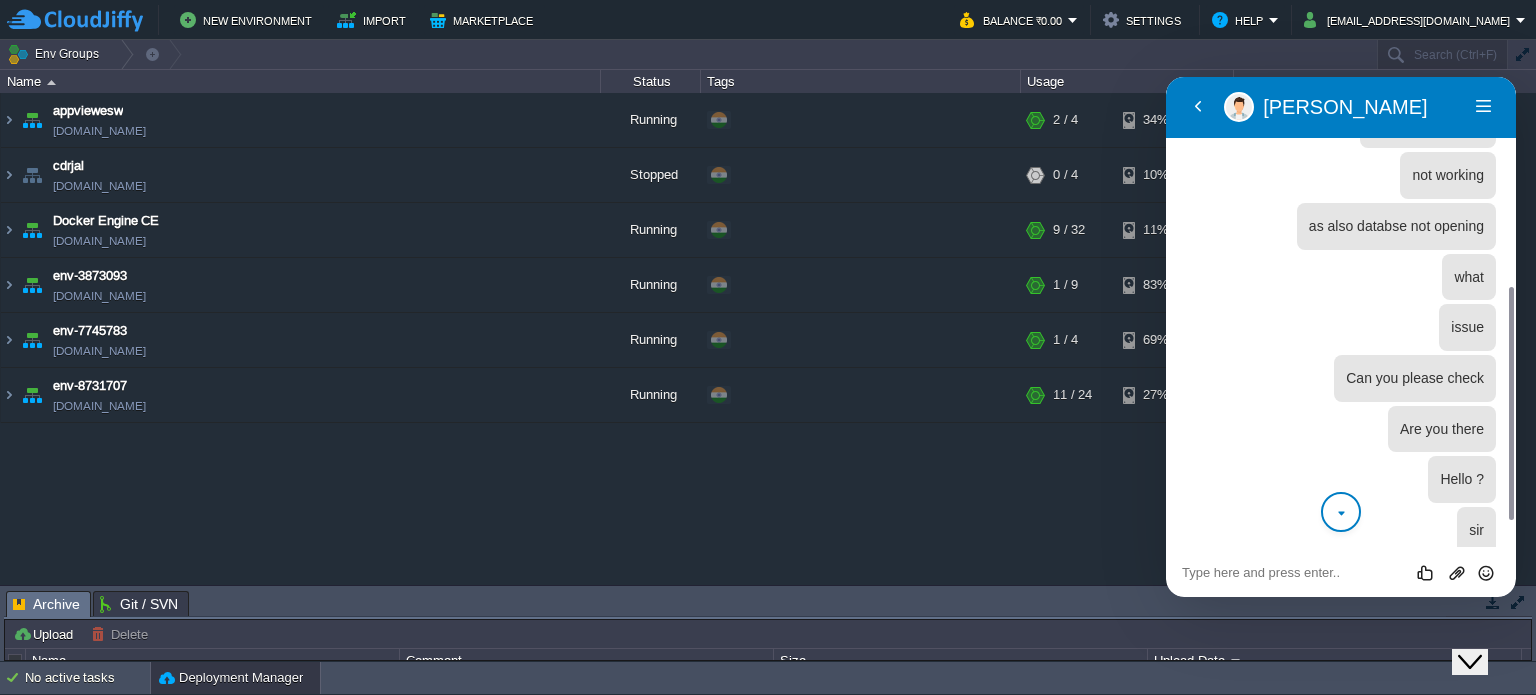 click on "[PERSON_NAME]" at bounding box center (1365, 107) 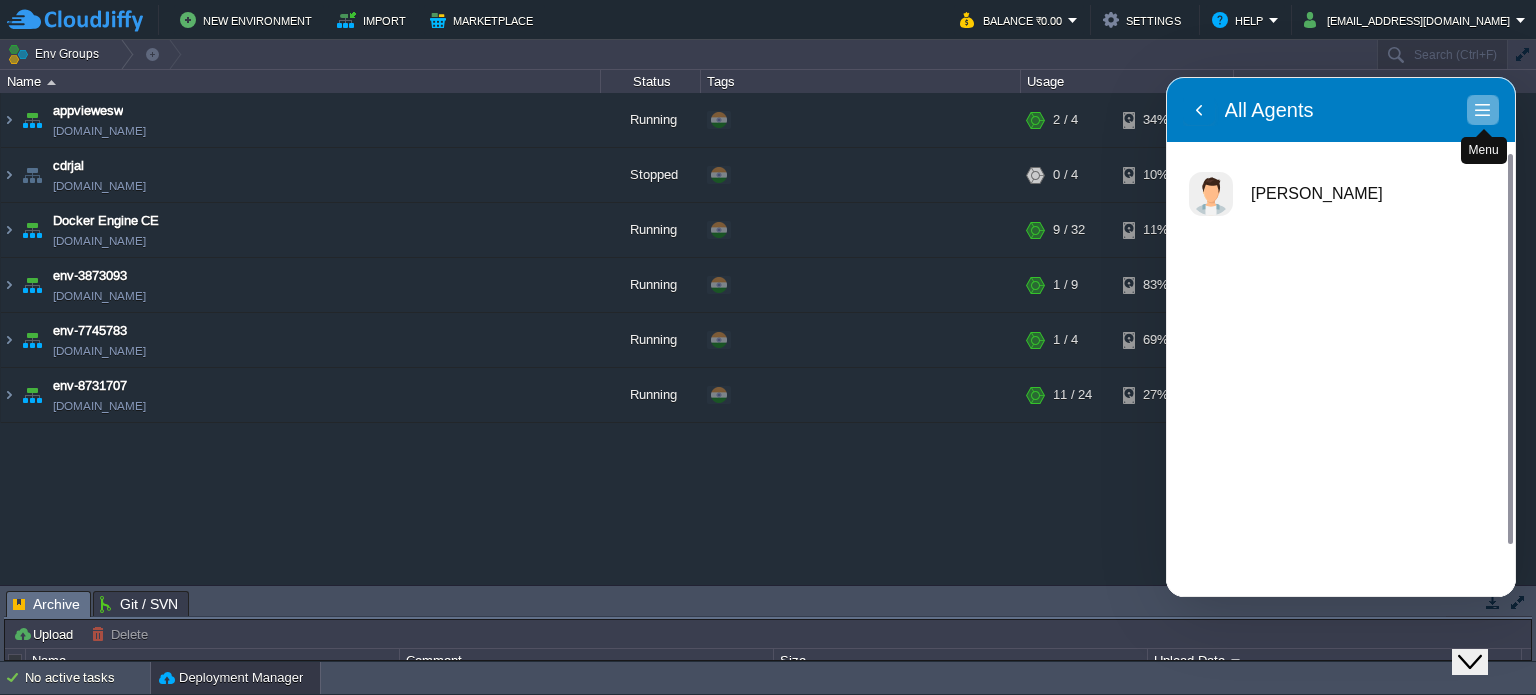 click on "Menu" at bounding box center [1483, 110] 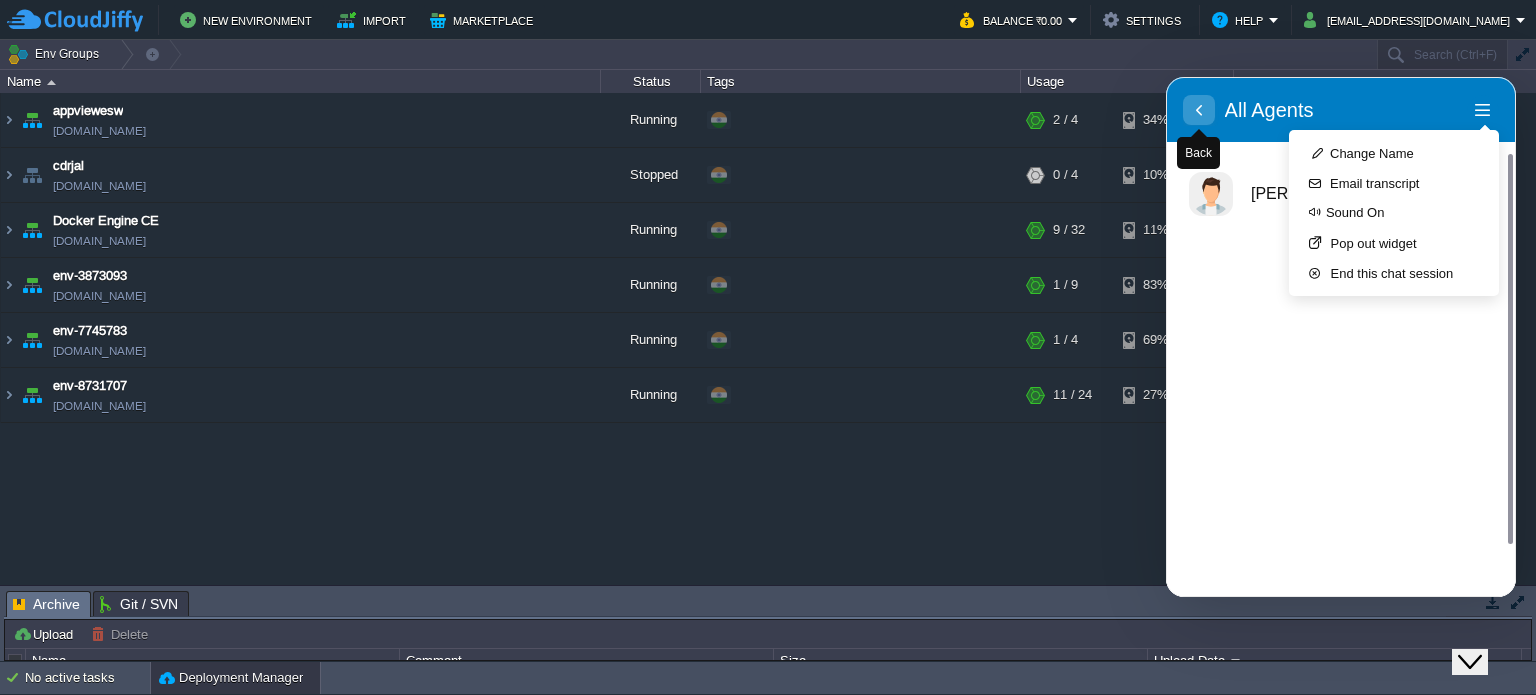 click at bounding box center (1199, 110) 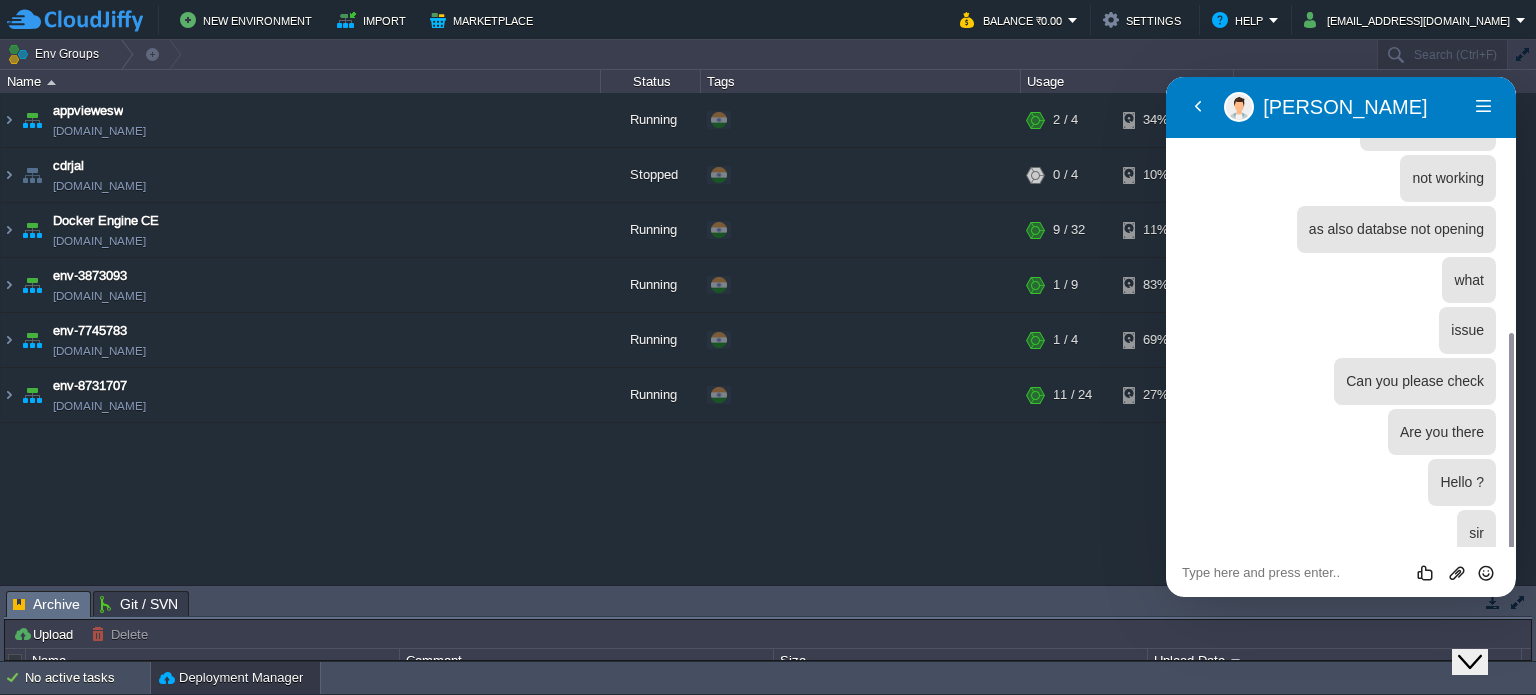 scroll, scrollTop: 472, scrollLeft: 0, axis: vertical 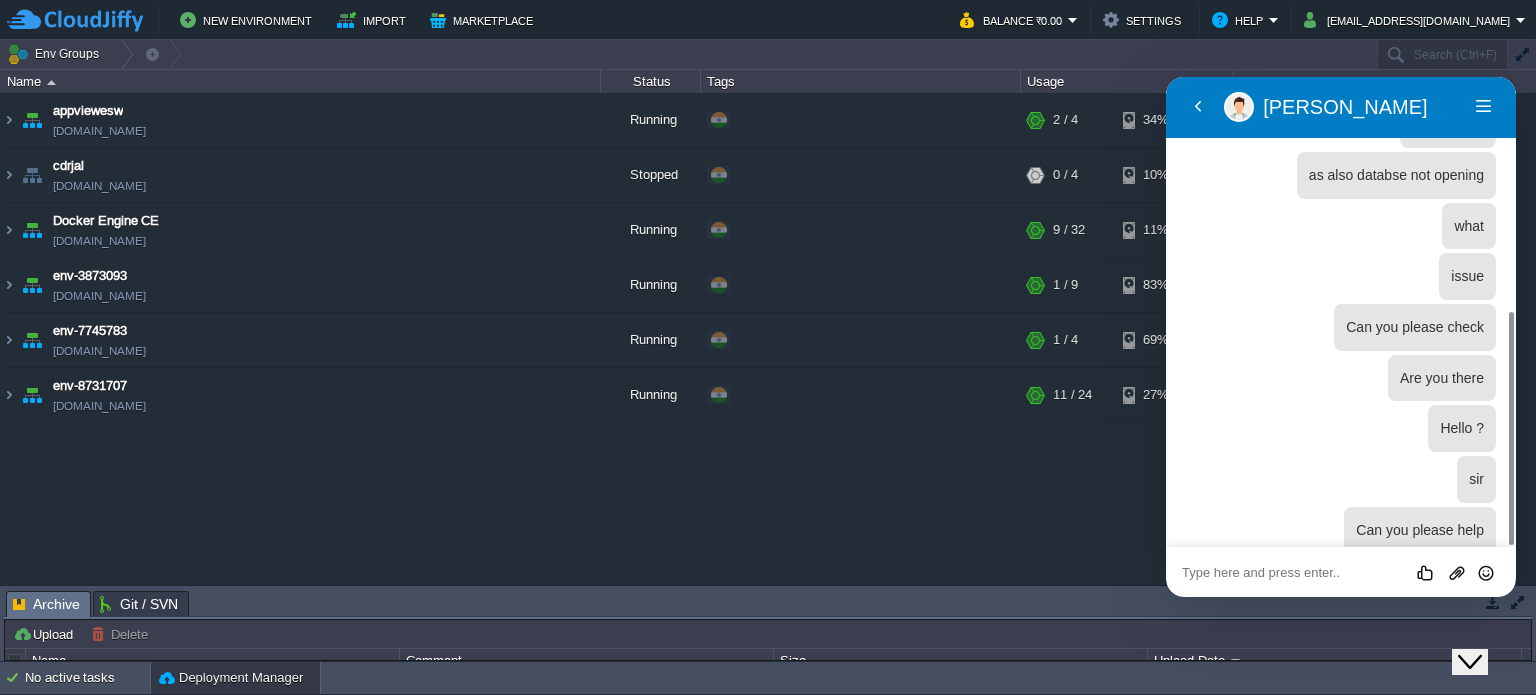 click at bounding box center [1166, 77] 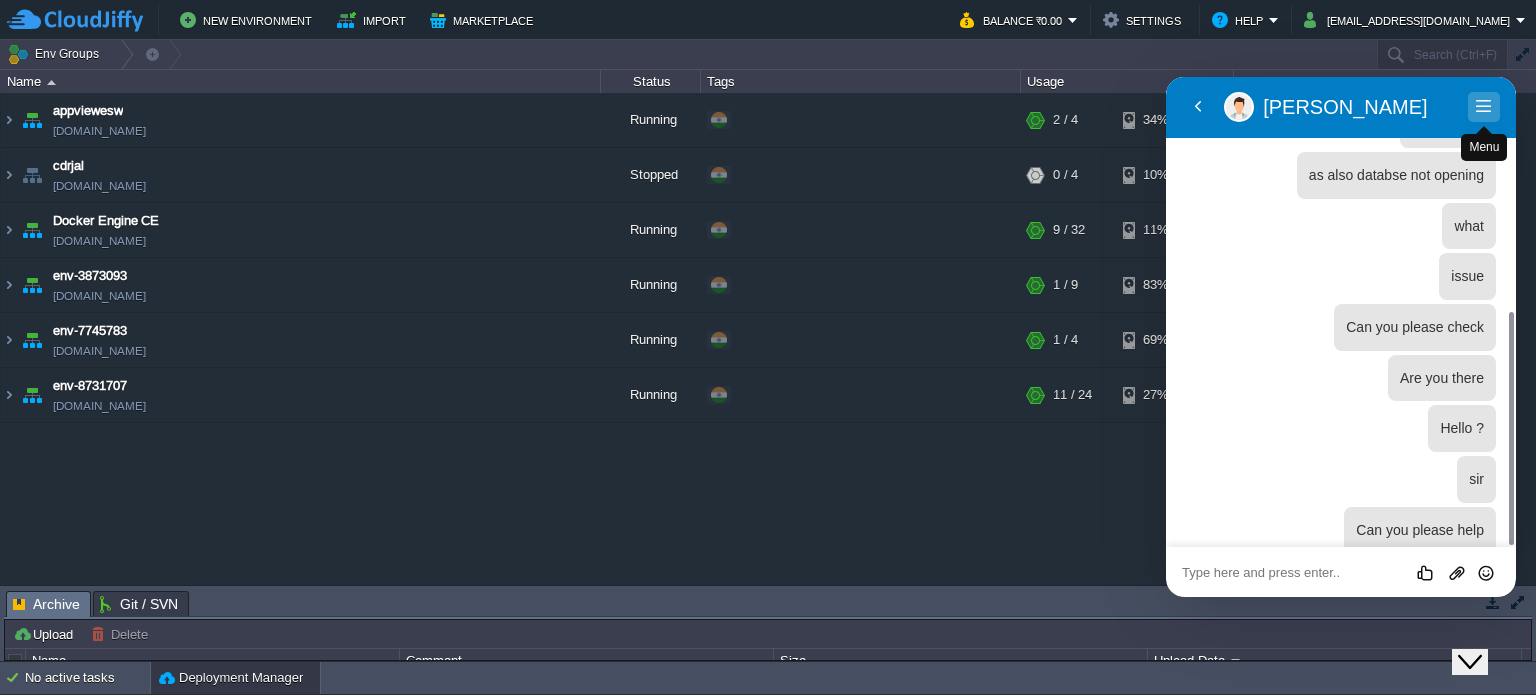 click on "Menu" at bounding box center [1484, 107] 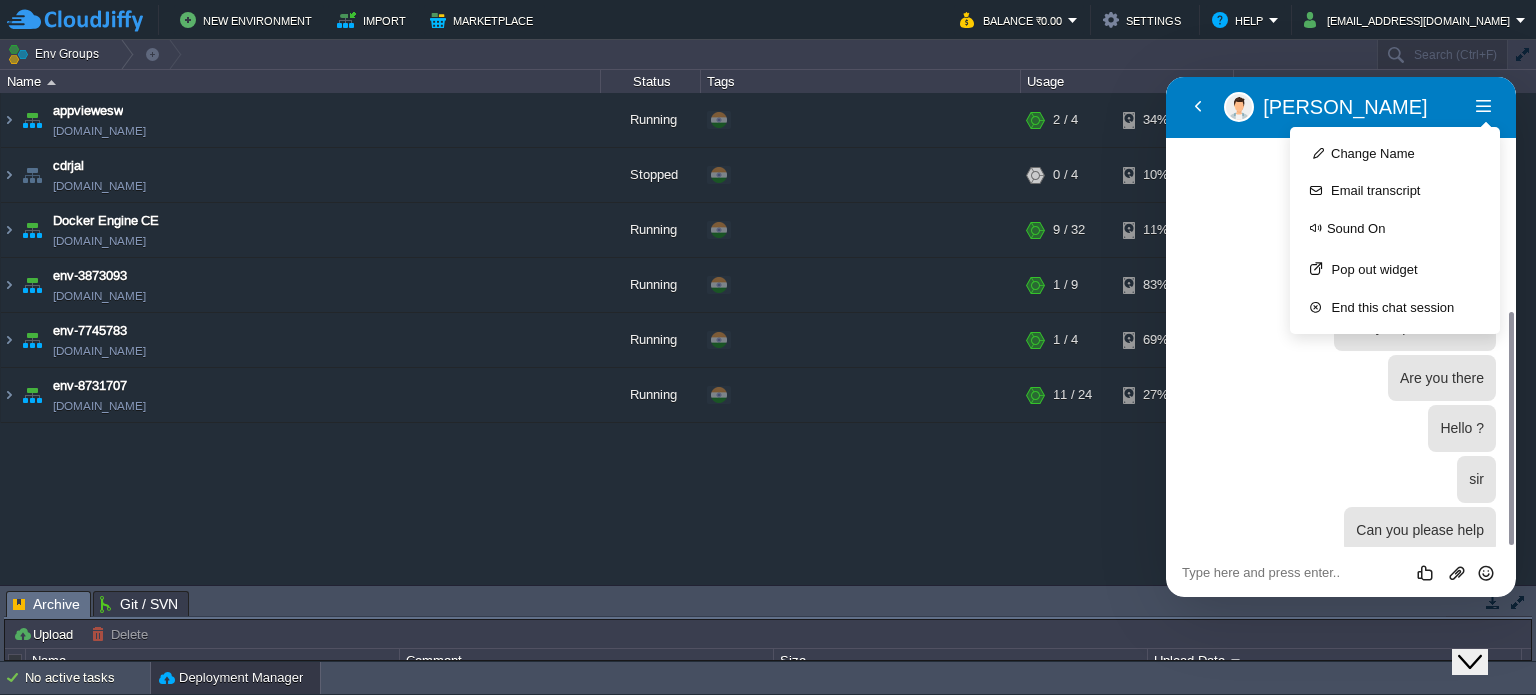 click on "Rate this chat Upload File Insert emoji" at bounding box center (1166, 77) 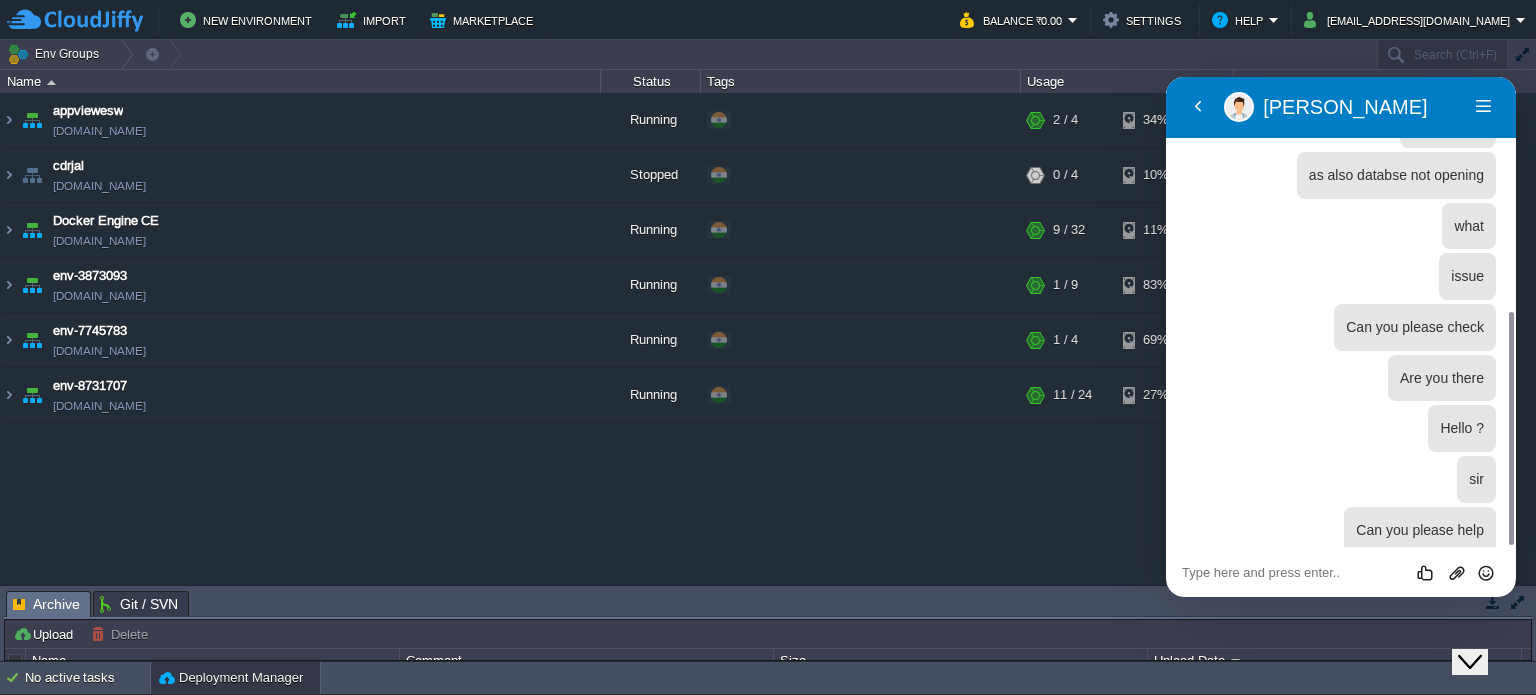 click at bounding box center (1166, 77) 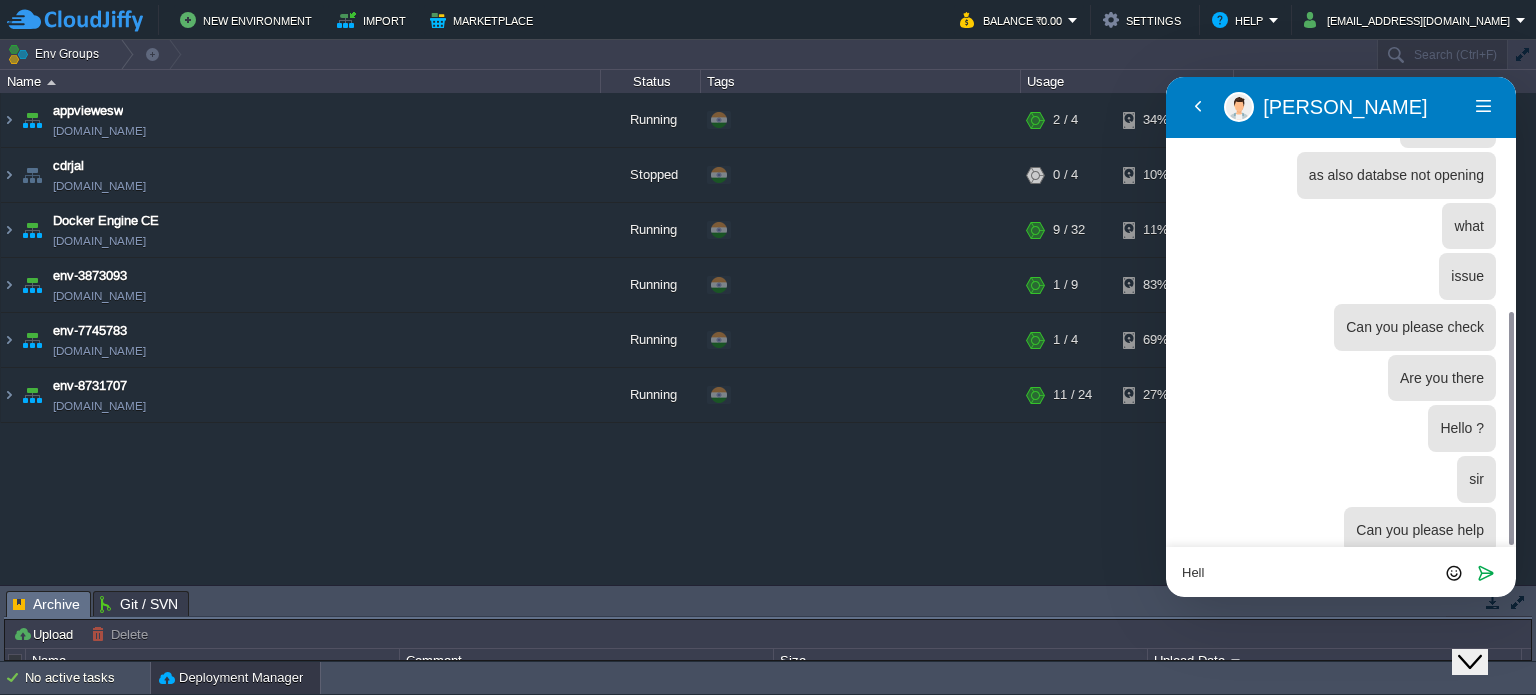 type on "Hello" 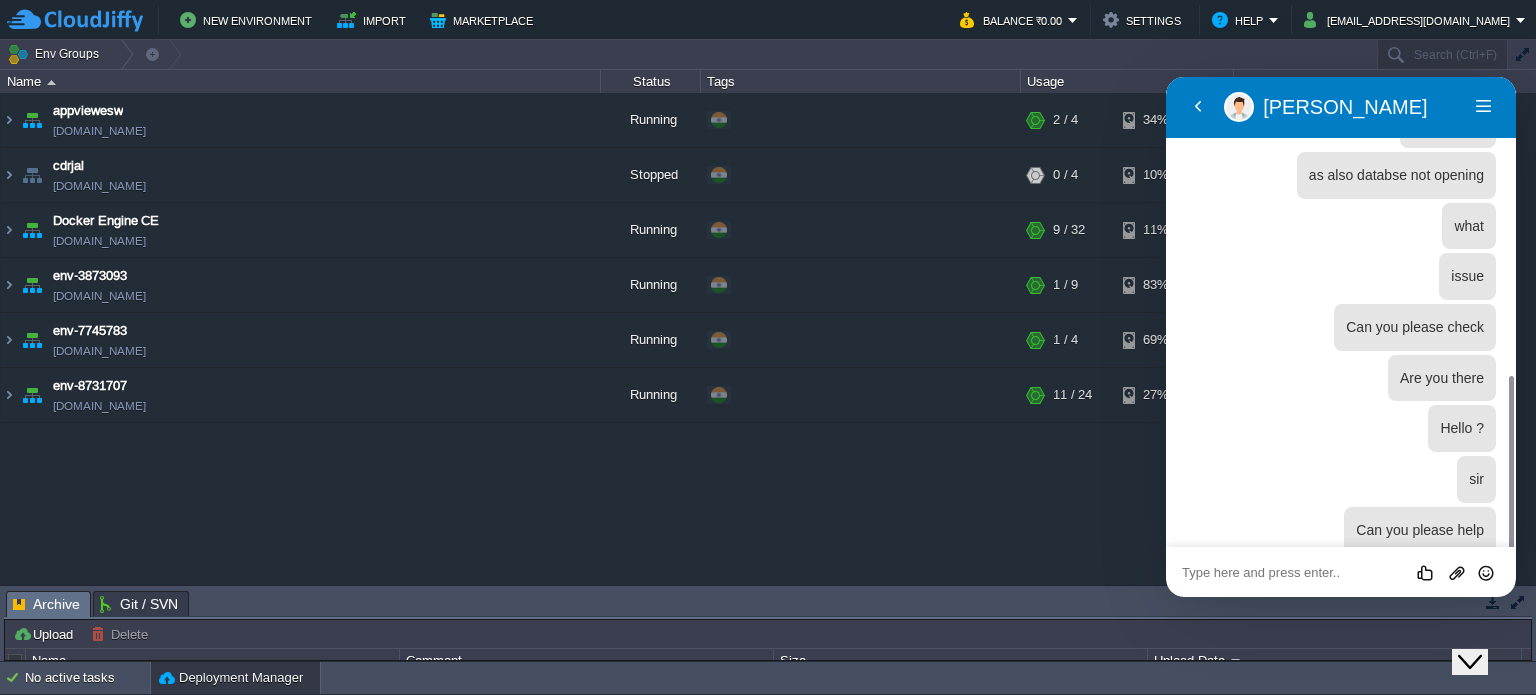 scroll, scrollTop: 523, scrollLeft: 0, axis: vertical 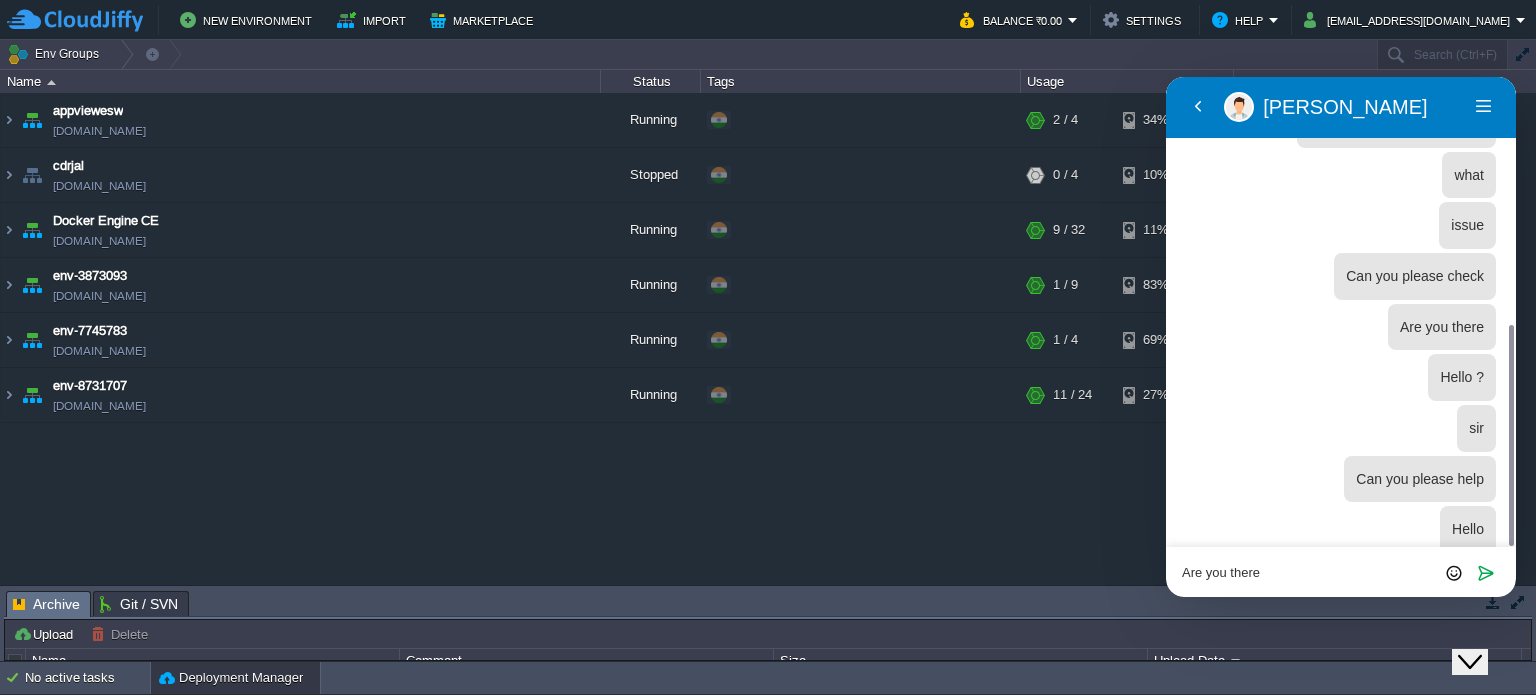 type on "Are you there ?" 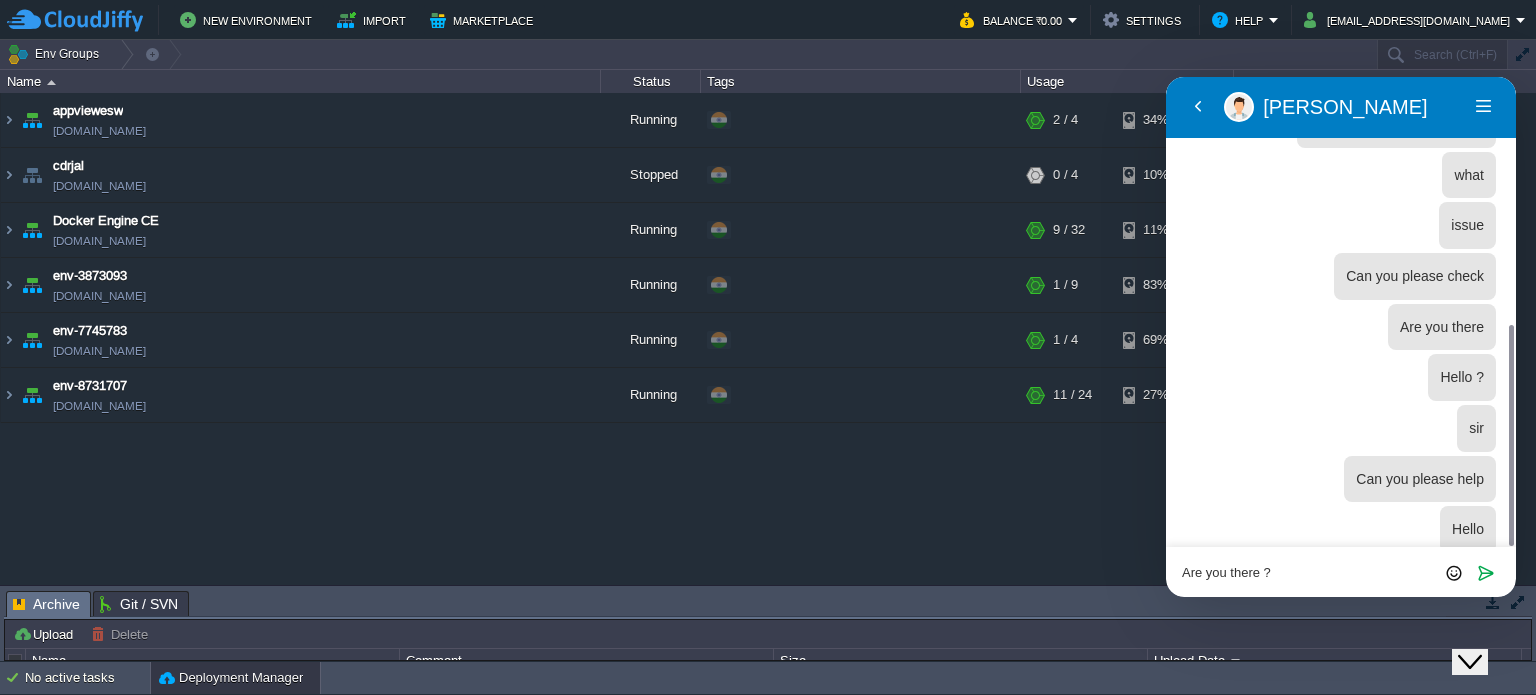 type 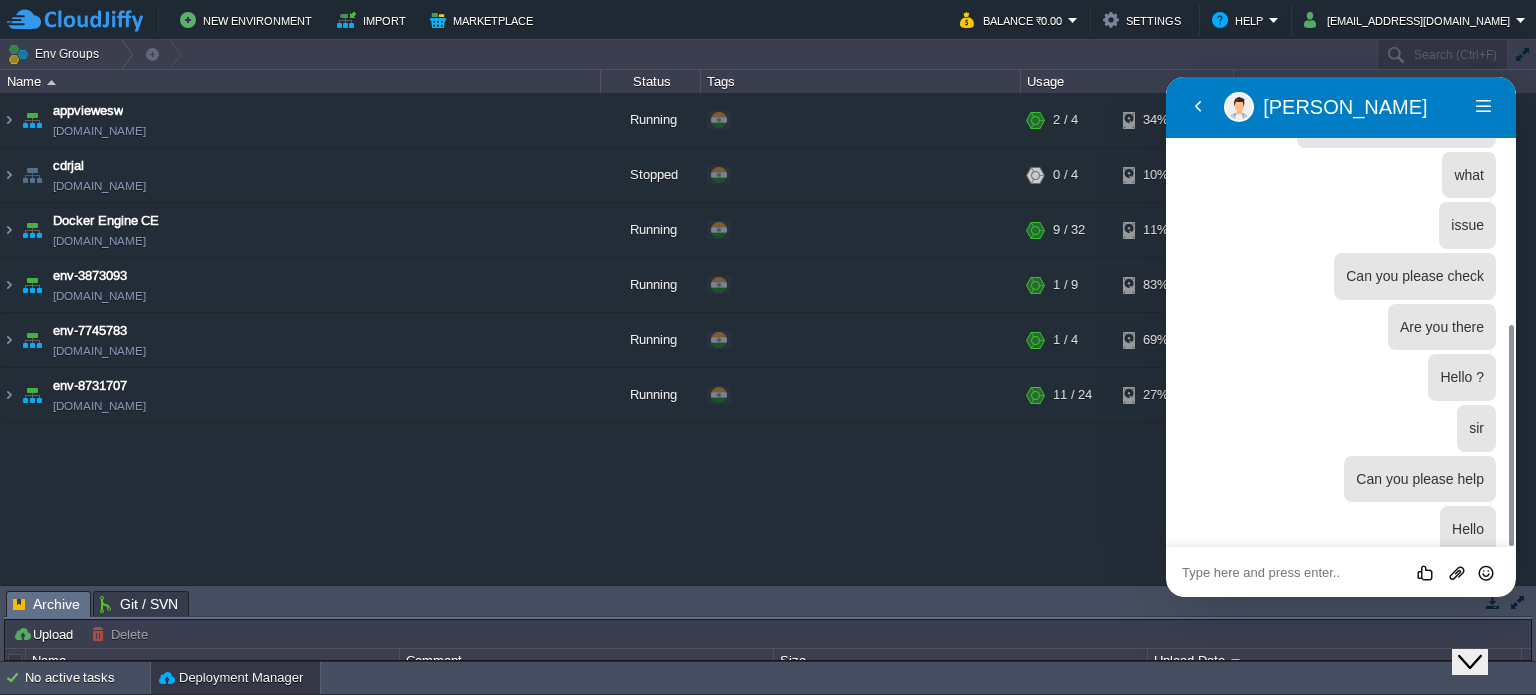 scroll, scrollTop: 573, scrollLeft: 0, axis: vertical 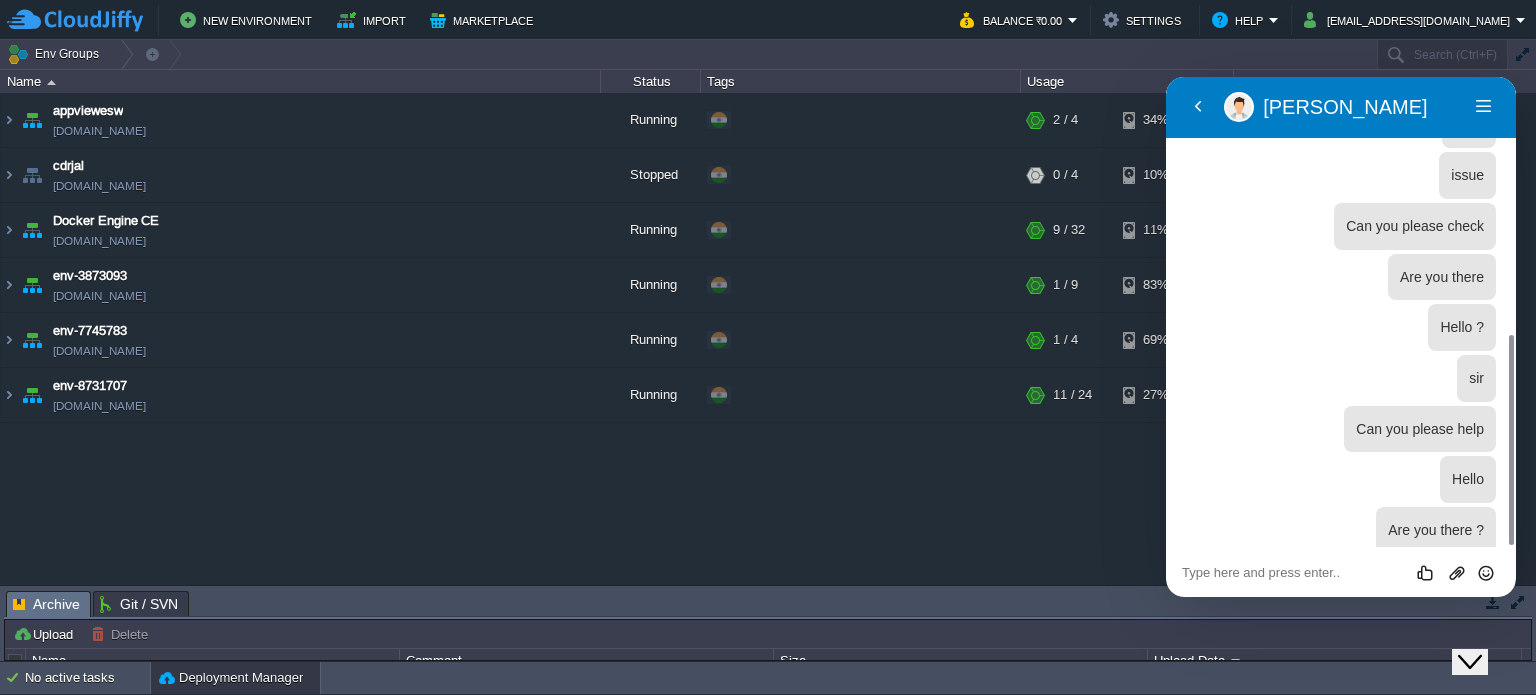 click on "[PERSON_NAME]" at bounding box center [1365, 107] 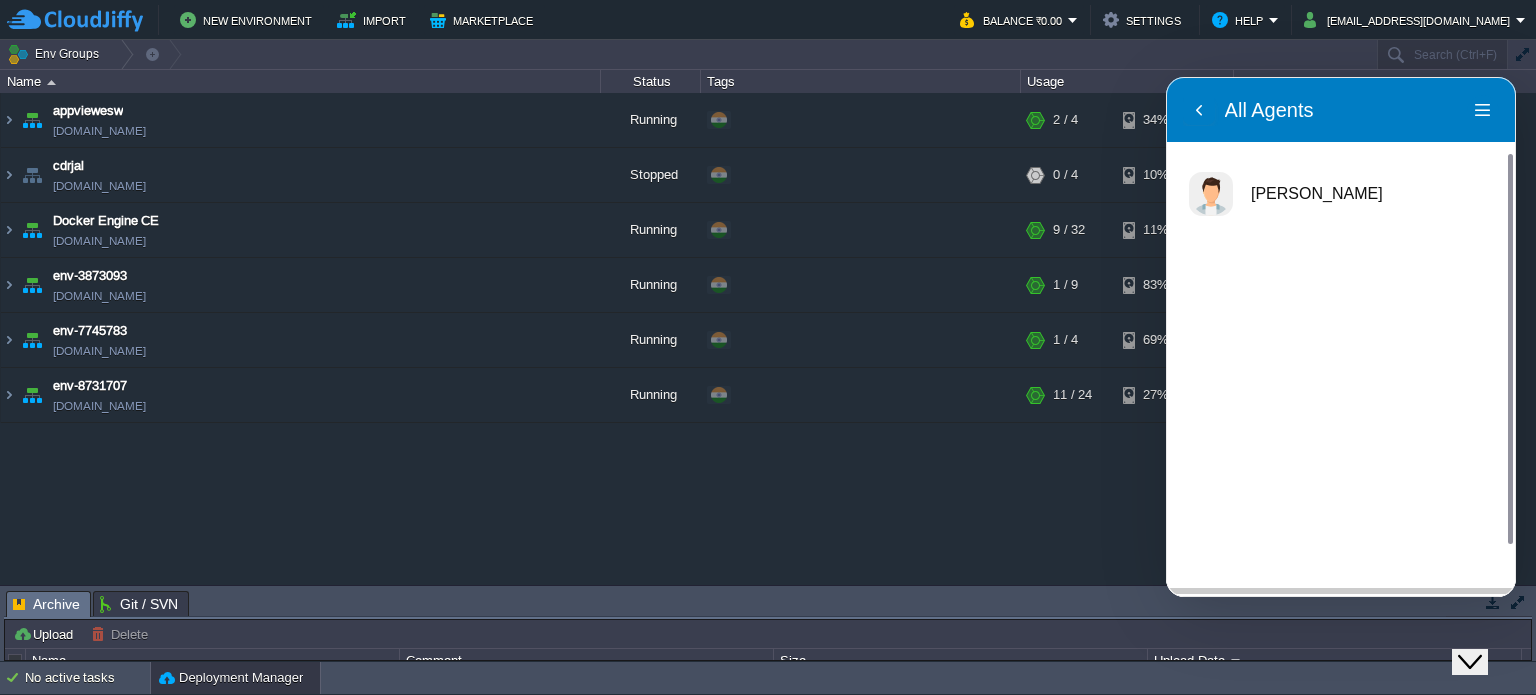 click on "[PERSON_NAME]" at bounding box center [1285, 194] 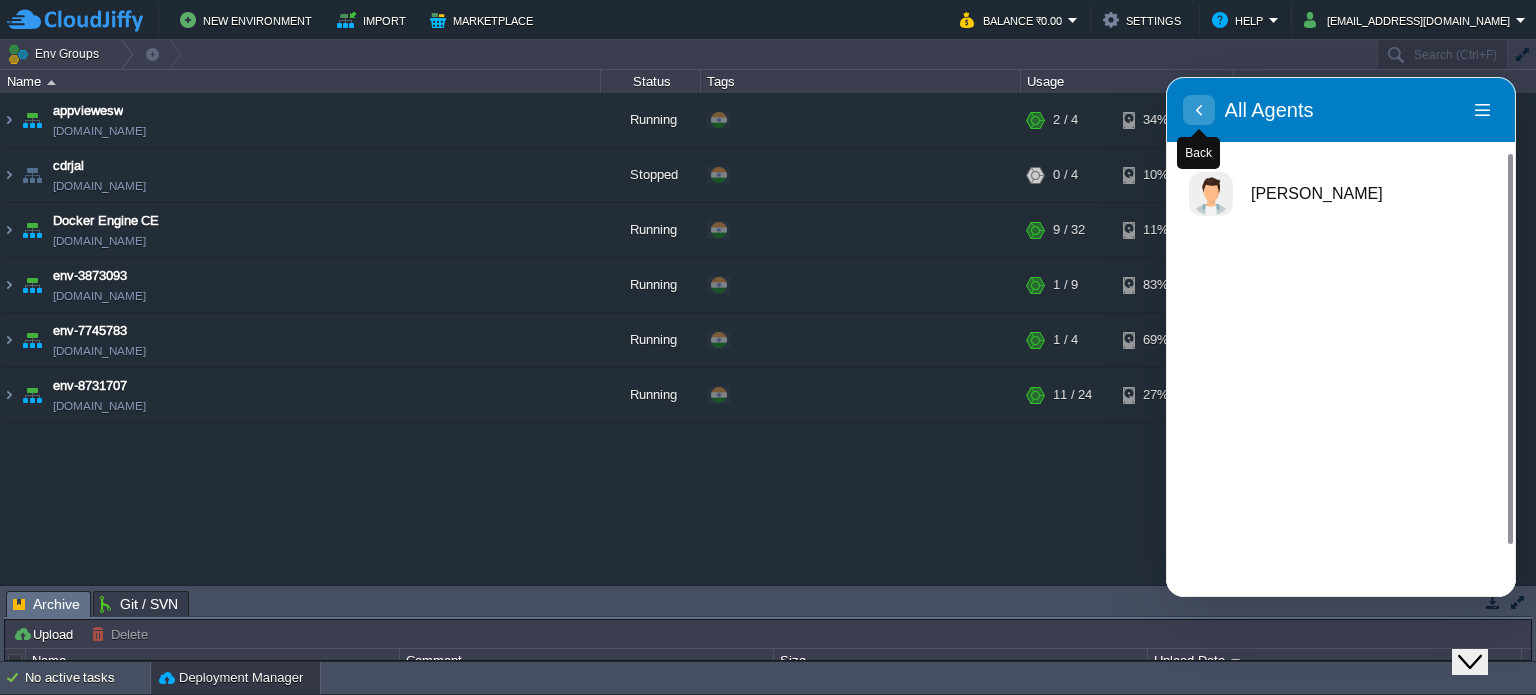 click at bounding box center [1199, 129] 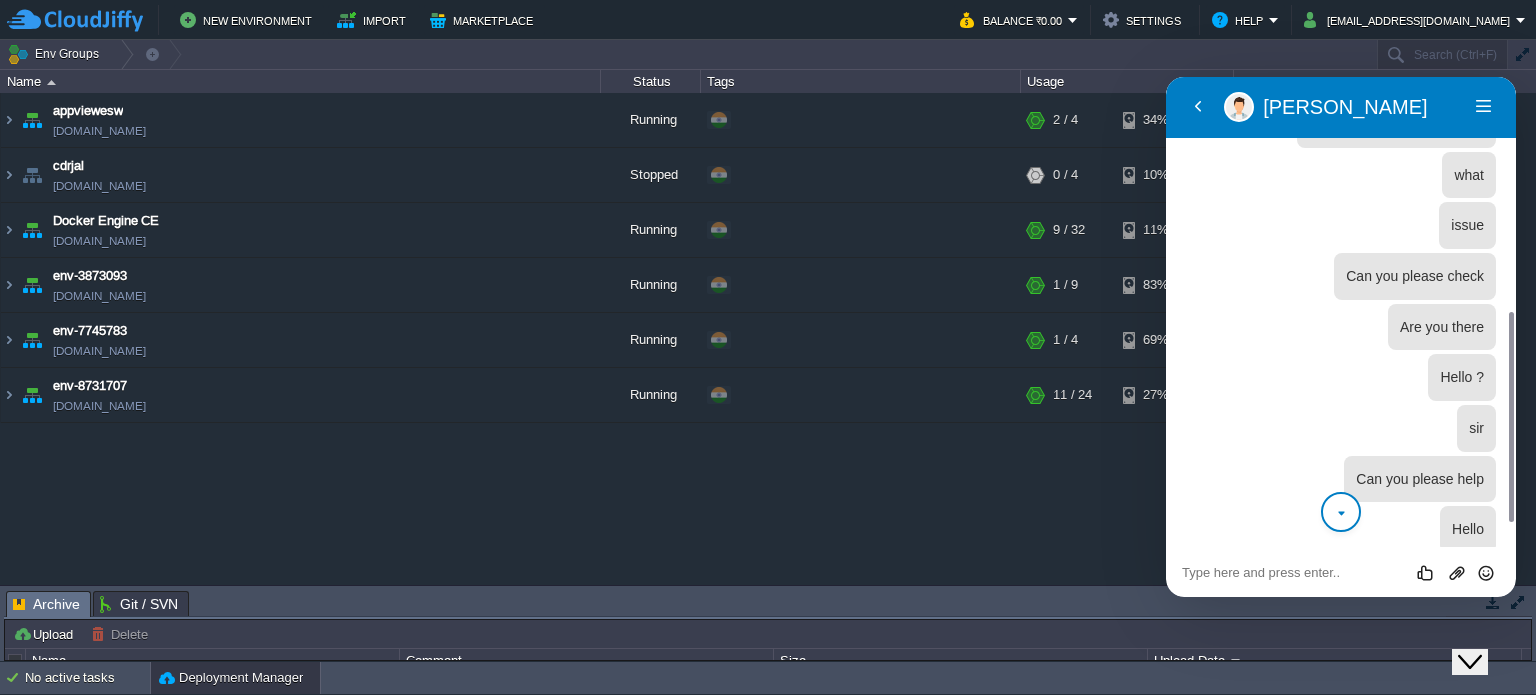 scroll, scrollTop: 573, scrollLeft: 0, axis: vertical 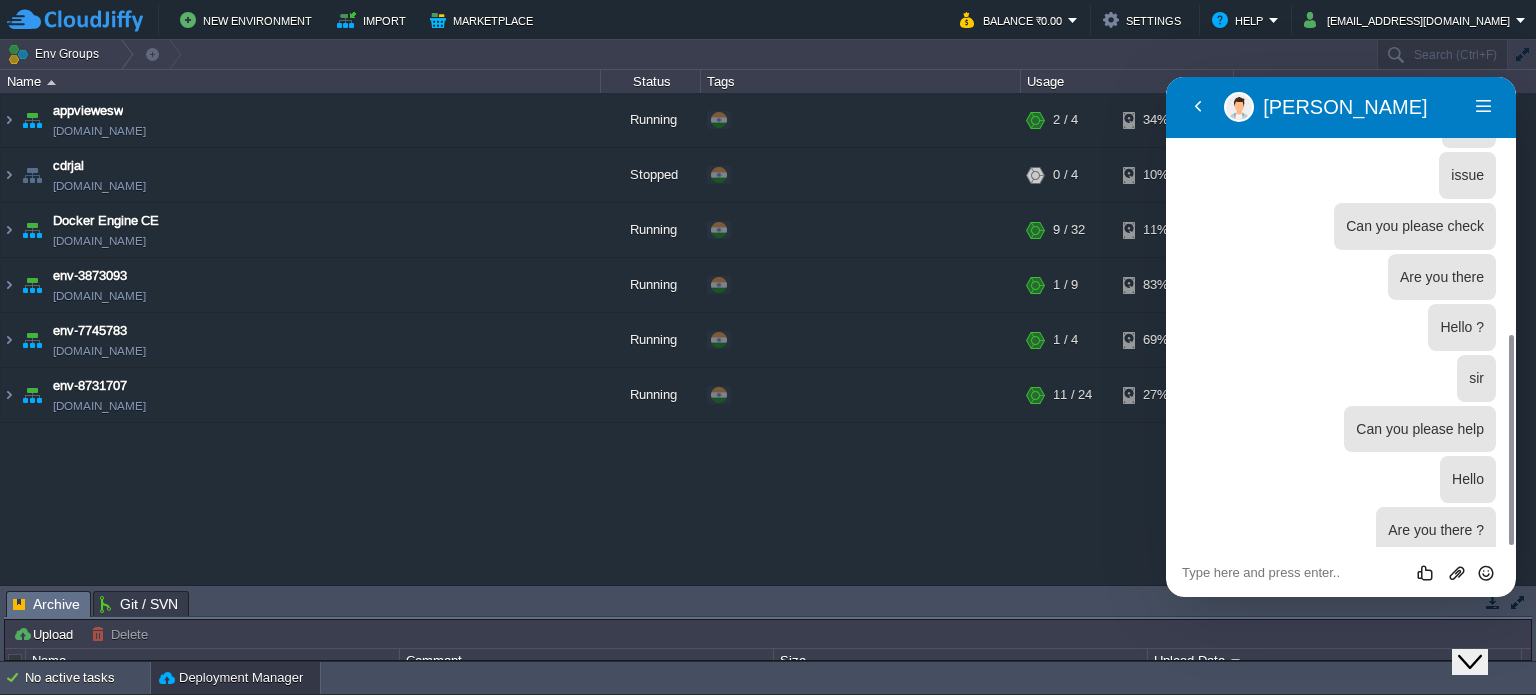 click at bounding box center (1166, 77) 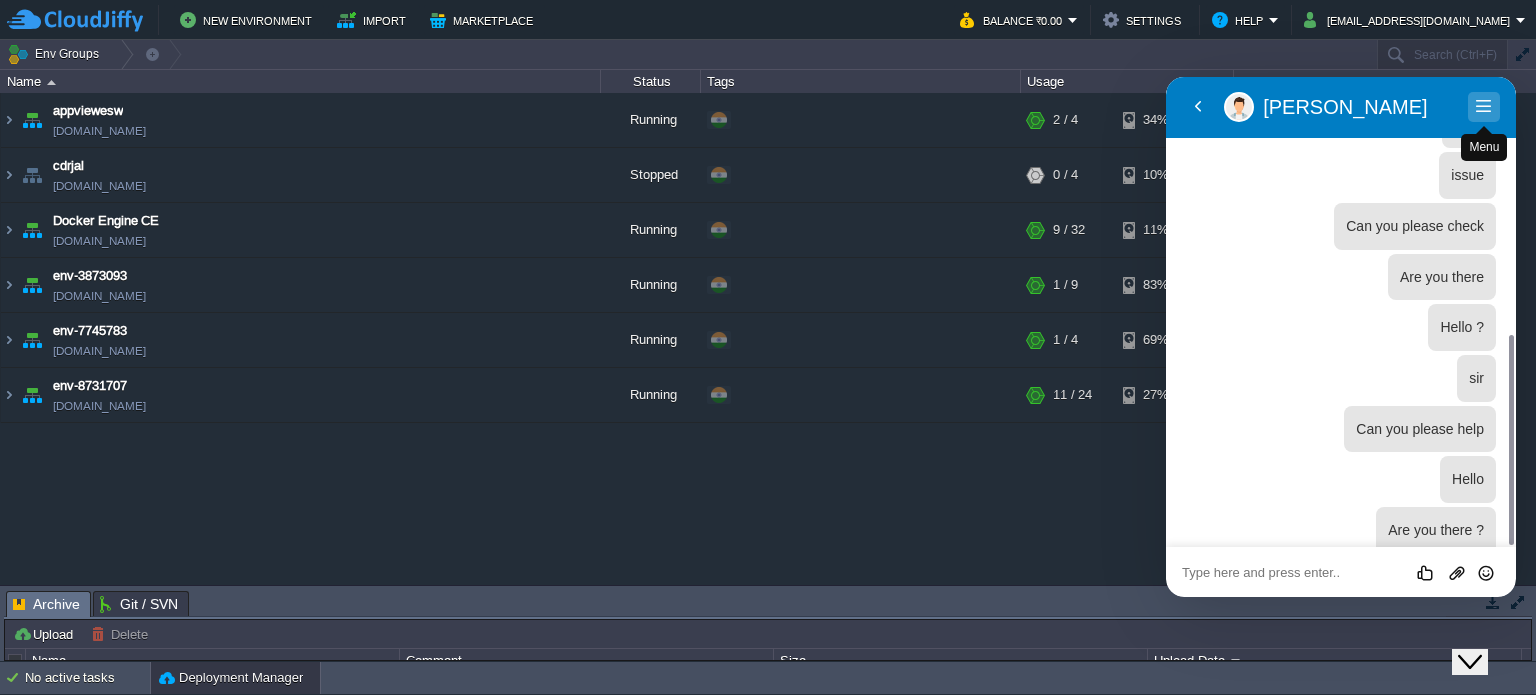 click on "Menu" at bounding box center [1484, 107] 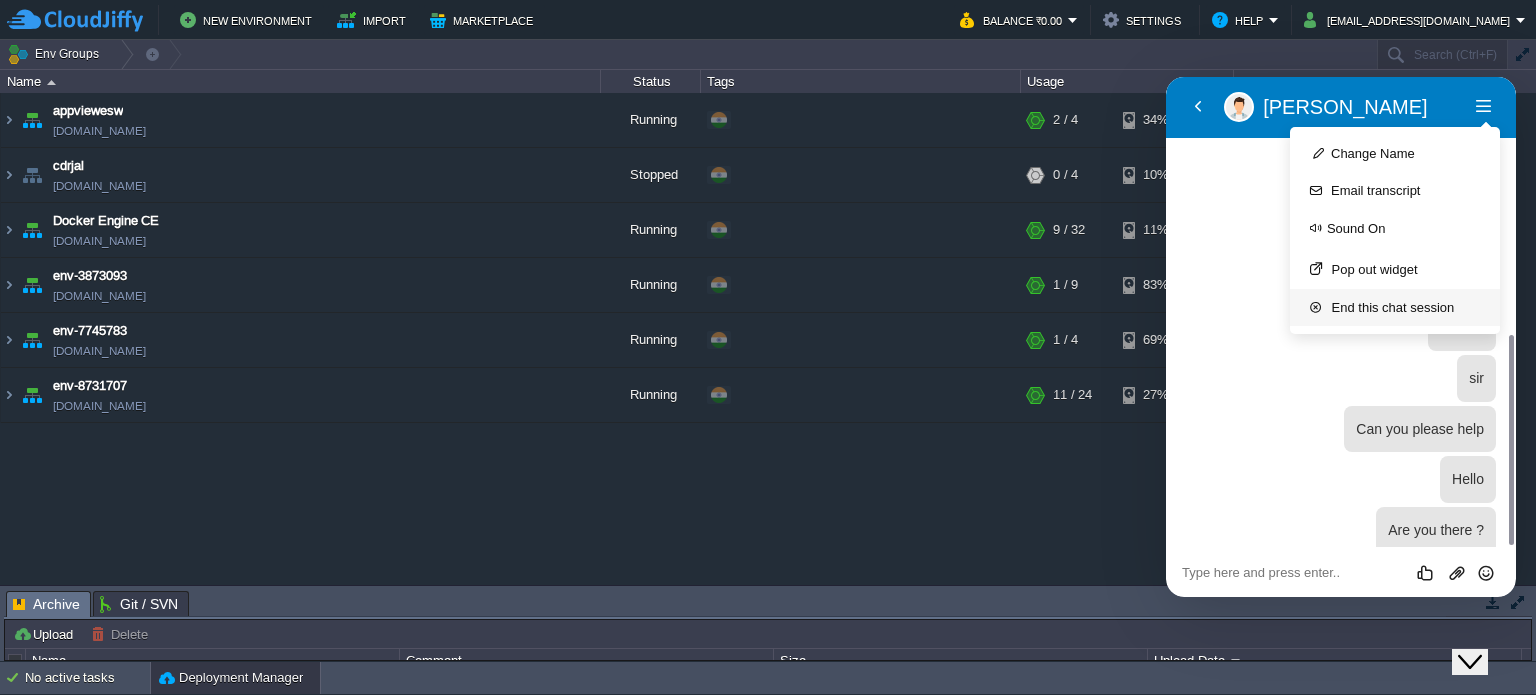 click on "End this chat session" at bounding box center [1395, 307] 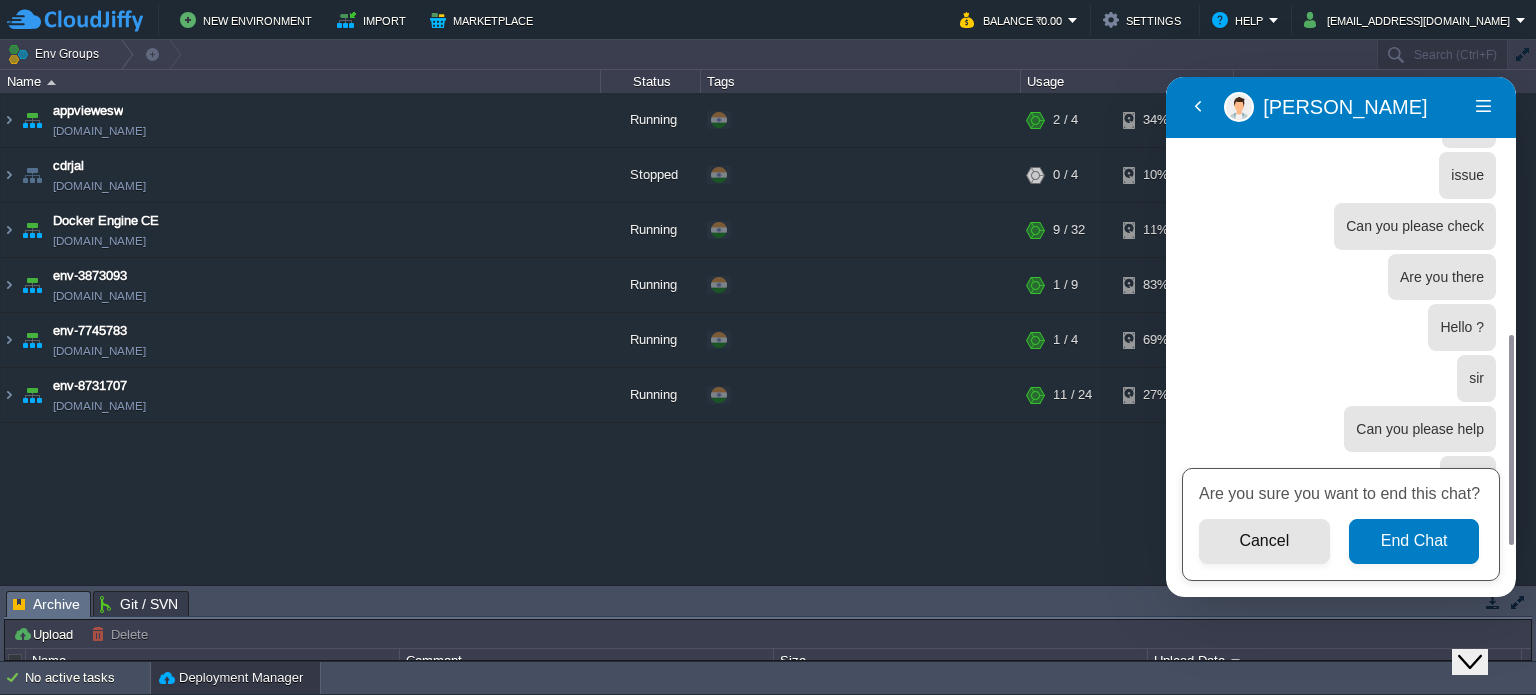 click on "Are you sure you want to end this chat?   Cancel   End Chat" at bounding box center (1341, 524) 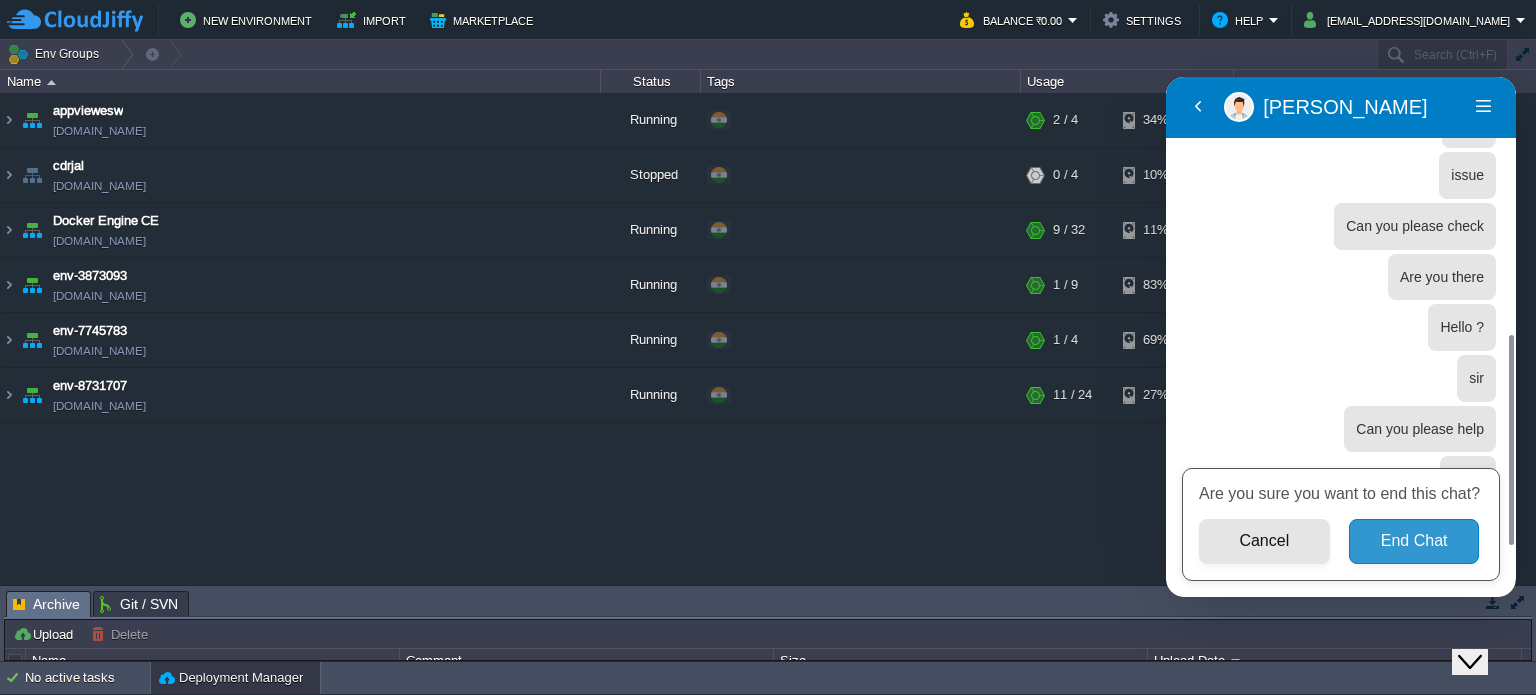 click on "End Chat" at bounding box center [1414, 541] 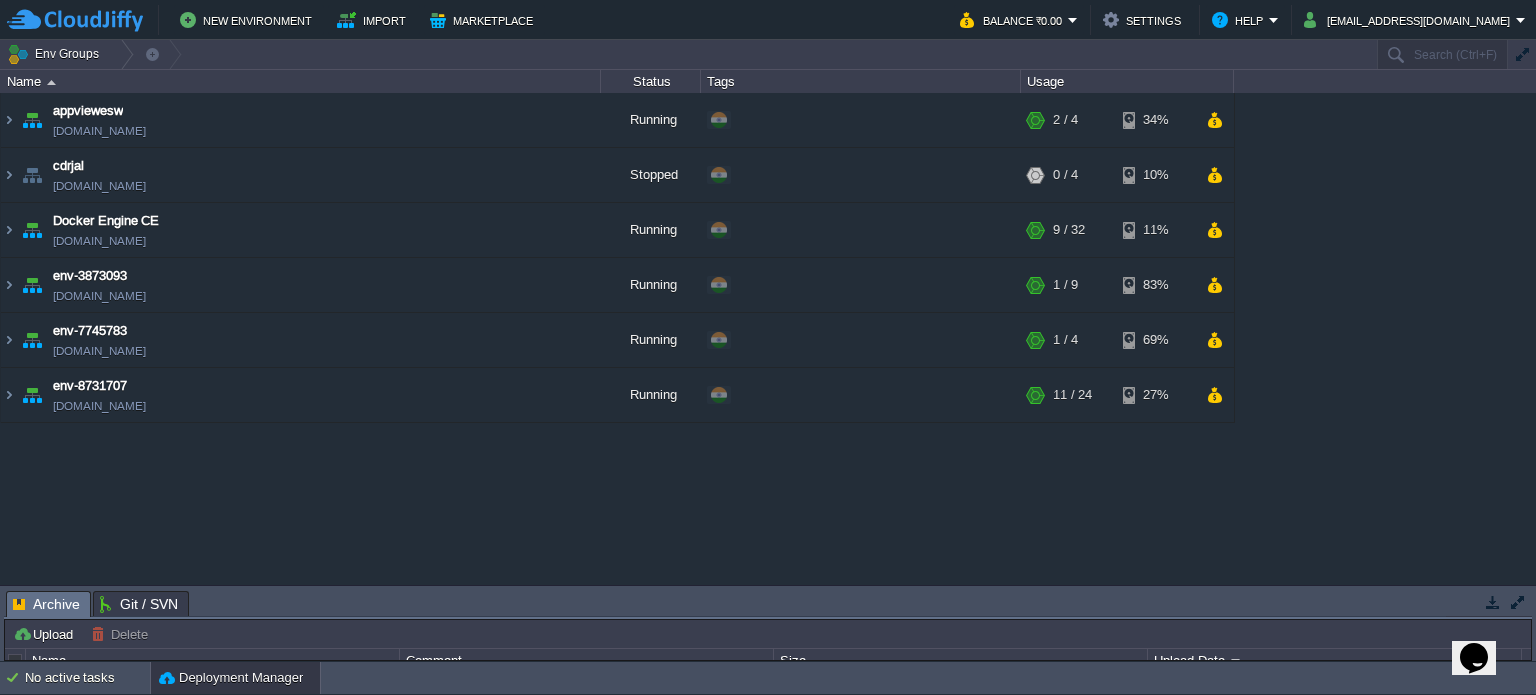 click on "Opens Chat This icon Opens the chat window." 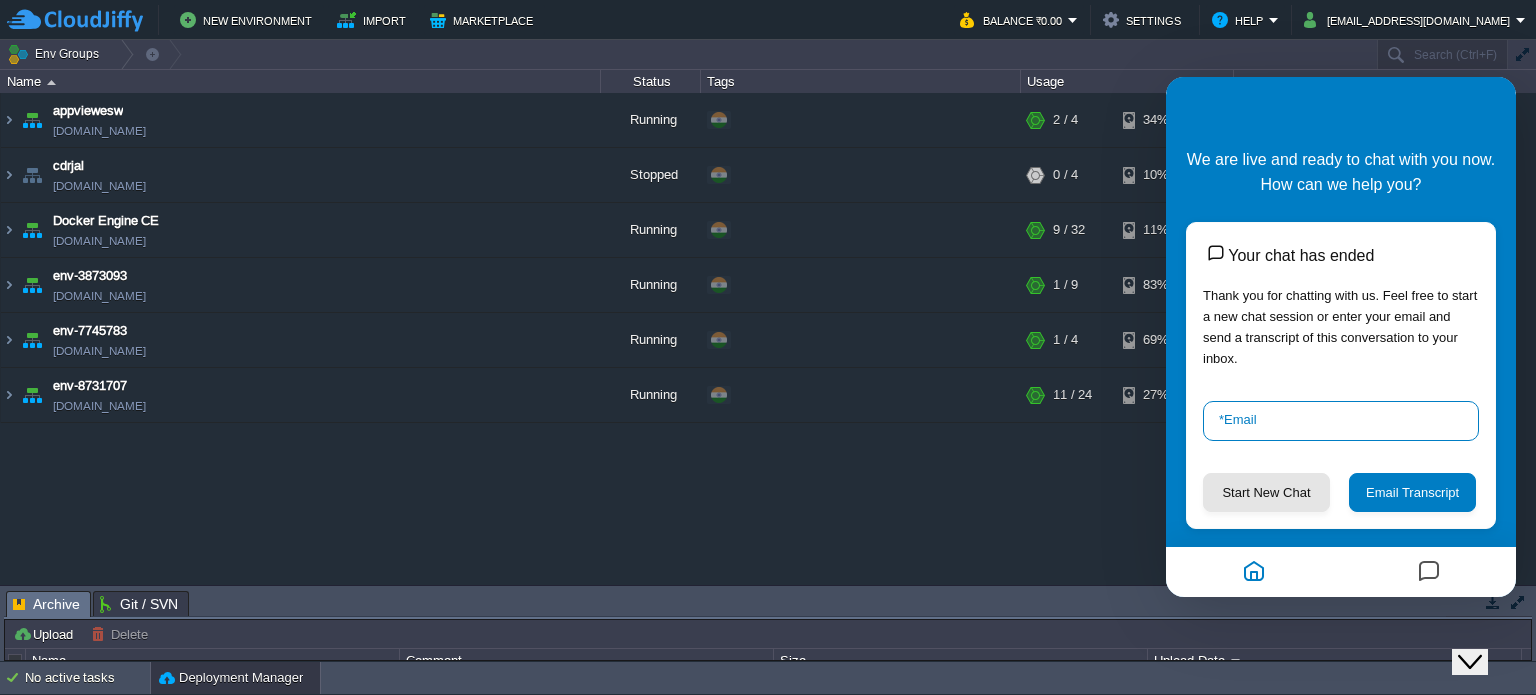 click on "*  Email" at bounding box center [1341, 421] 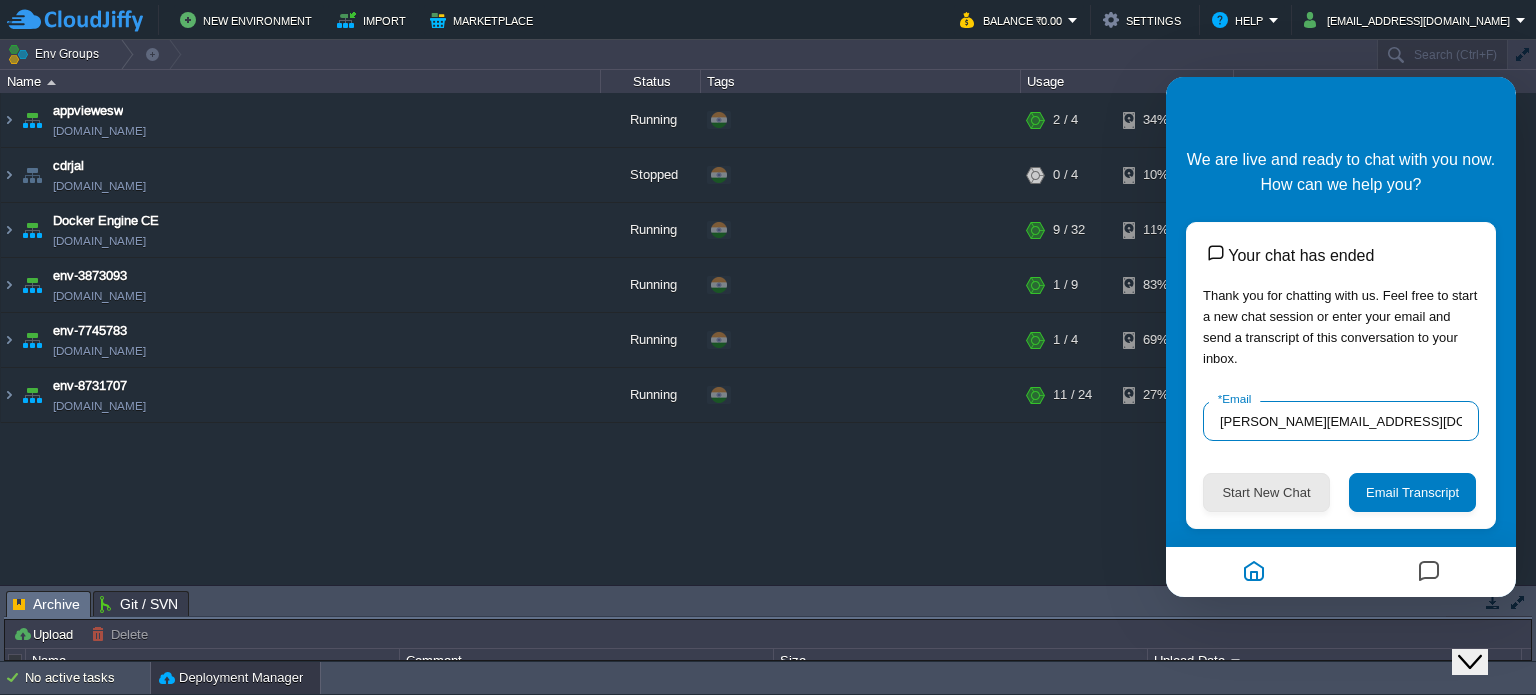 type on "dharmendra@siddhisoftwares.net" 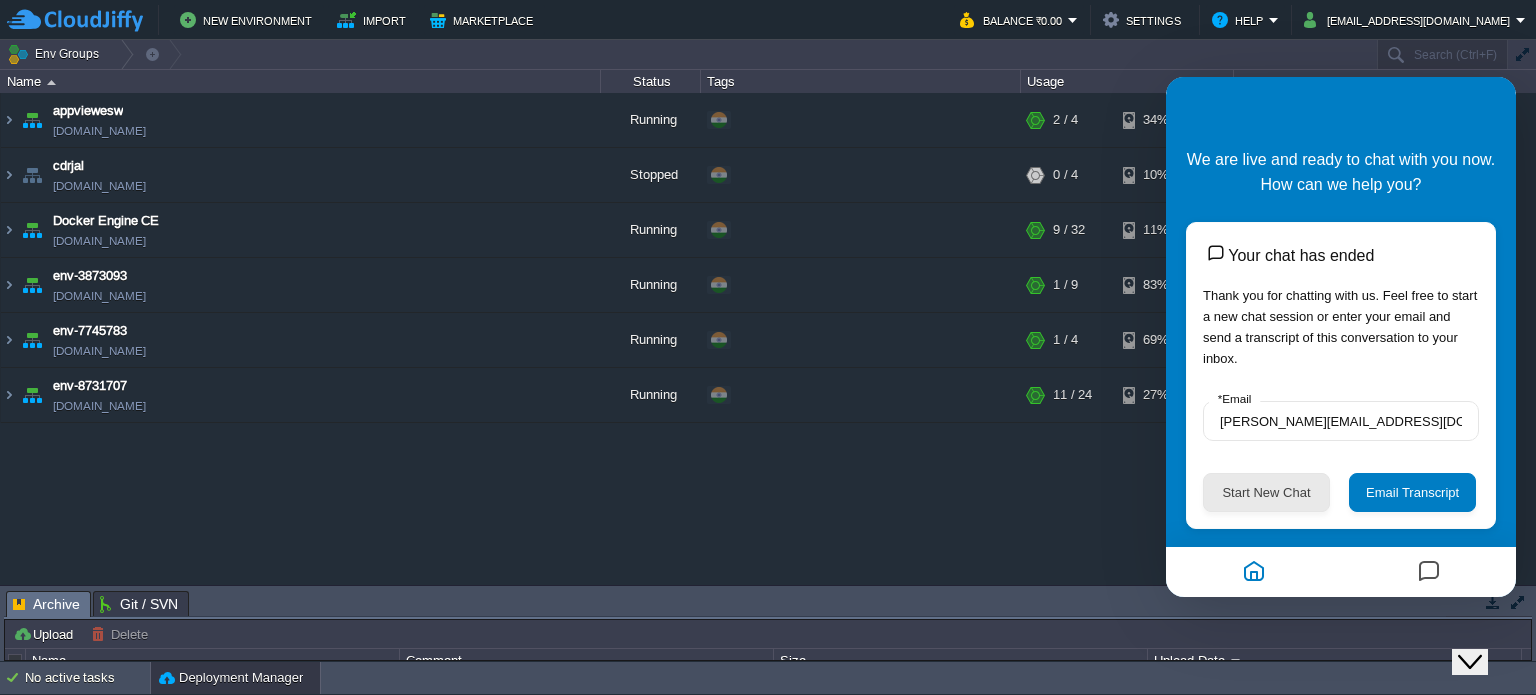 click on "Start New Chat" at bounding box center (1266, 492) 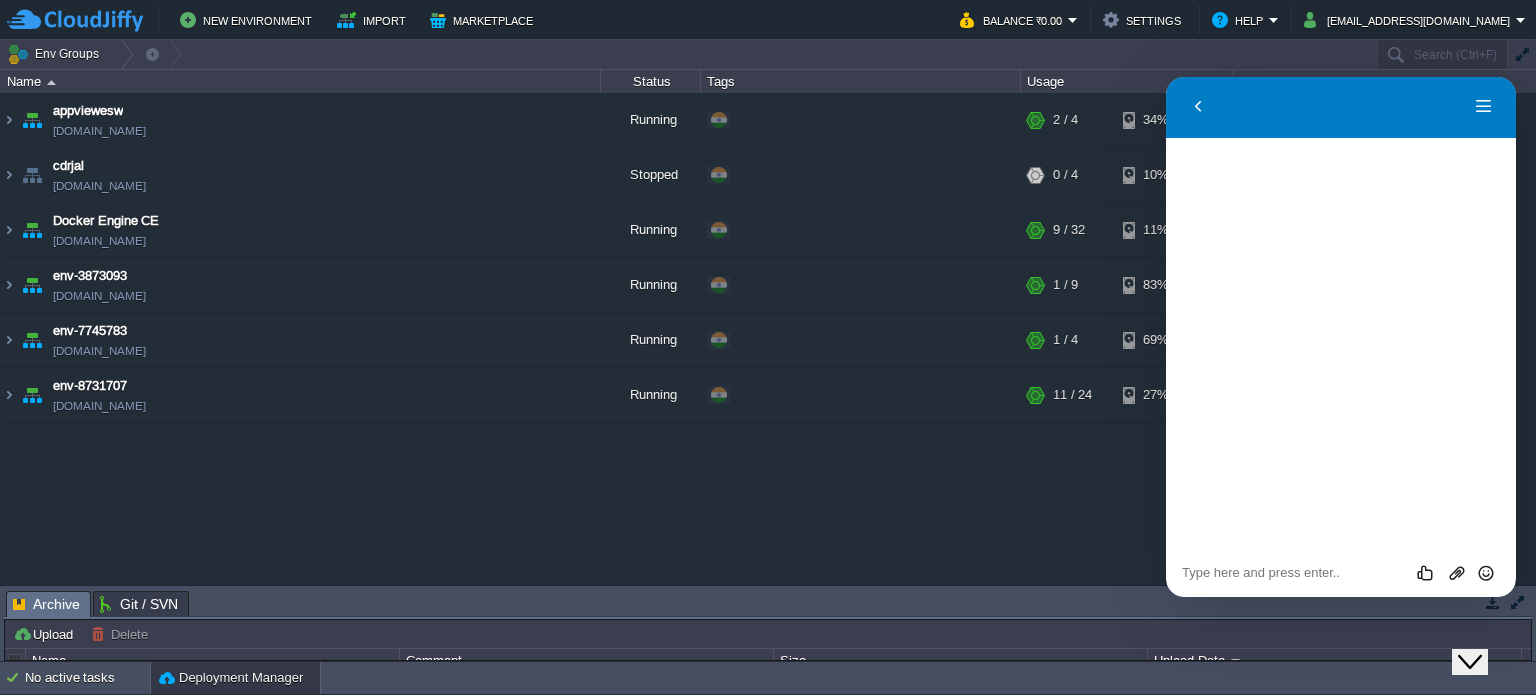 click at bounding box center (1166, 77) 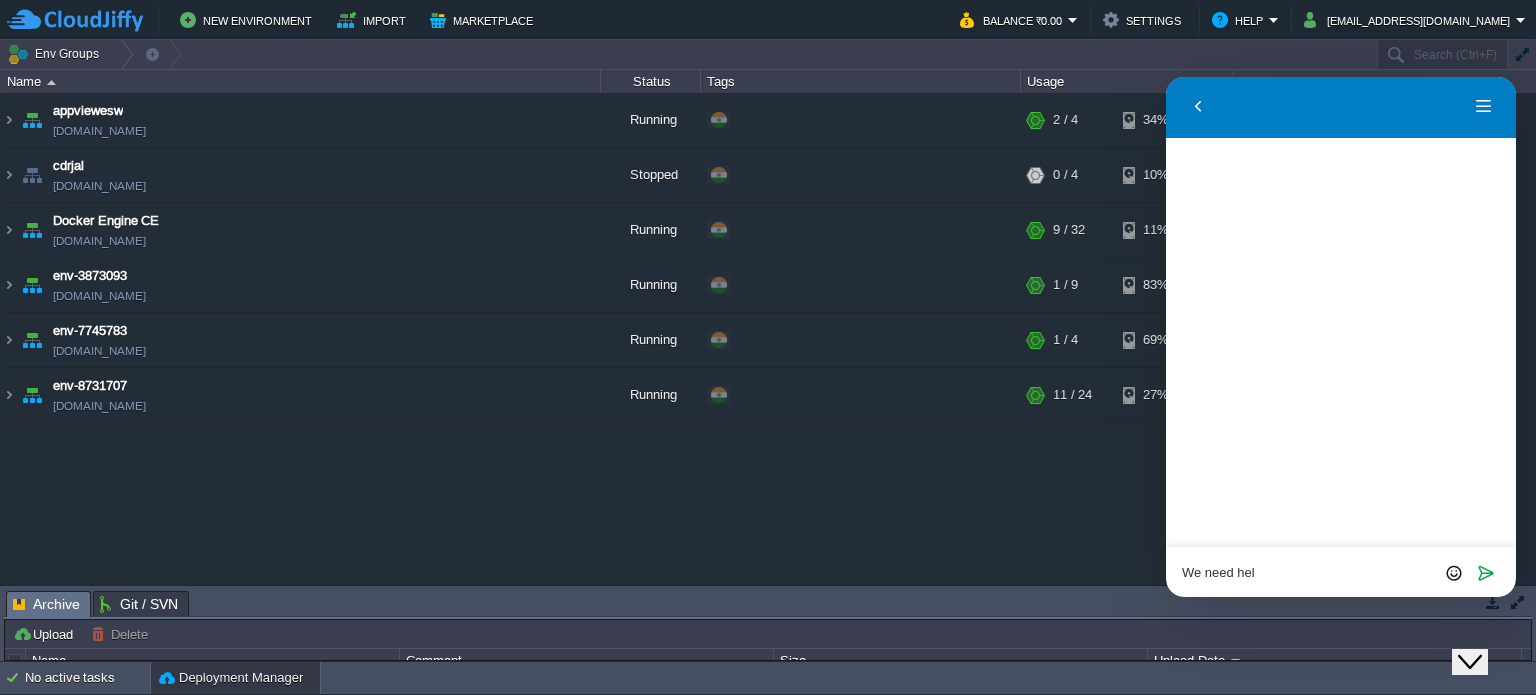 type on "We need help" 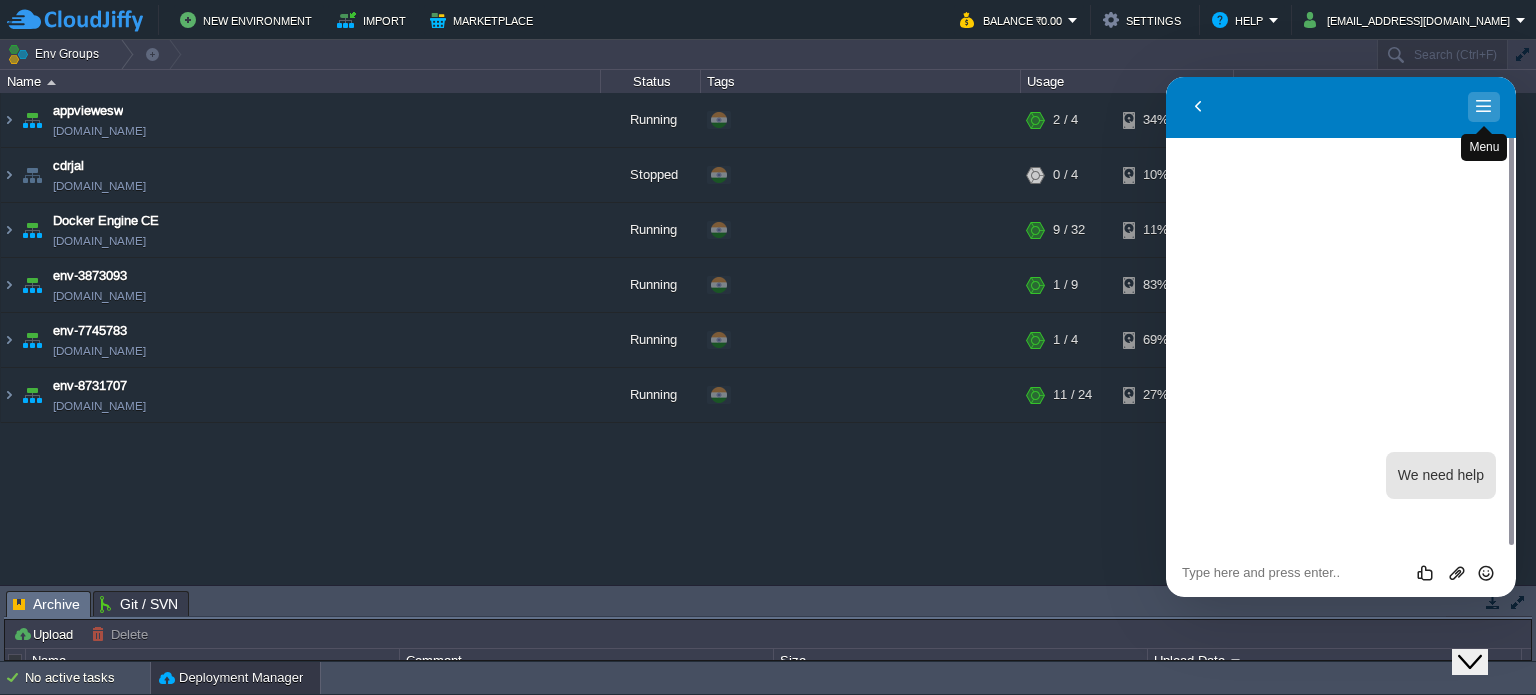 click on "Menu" at bounding box center (1484, 107) 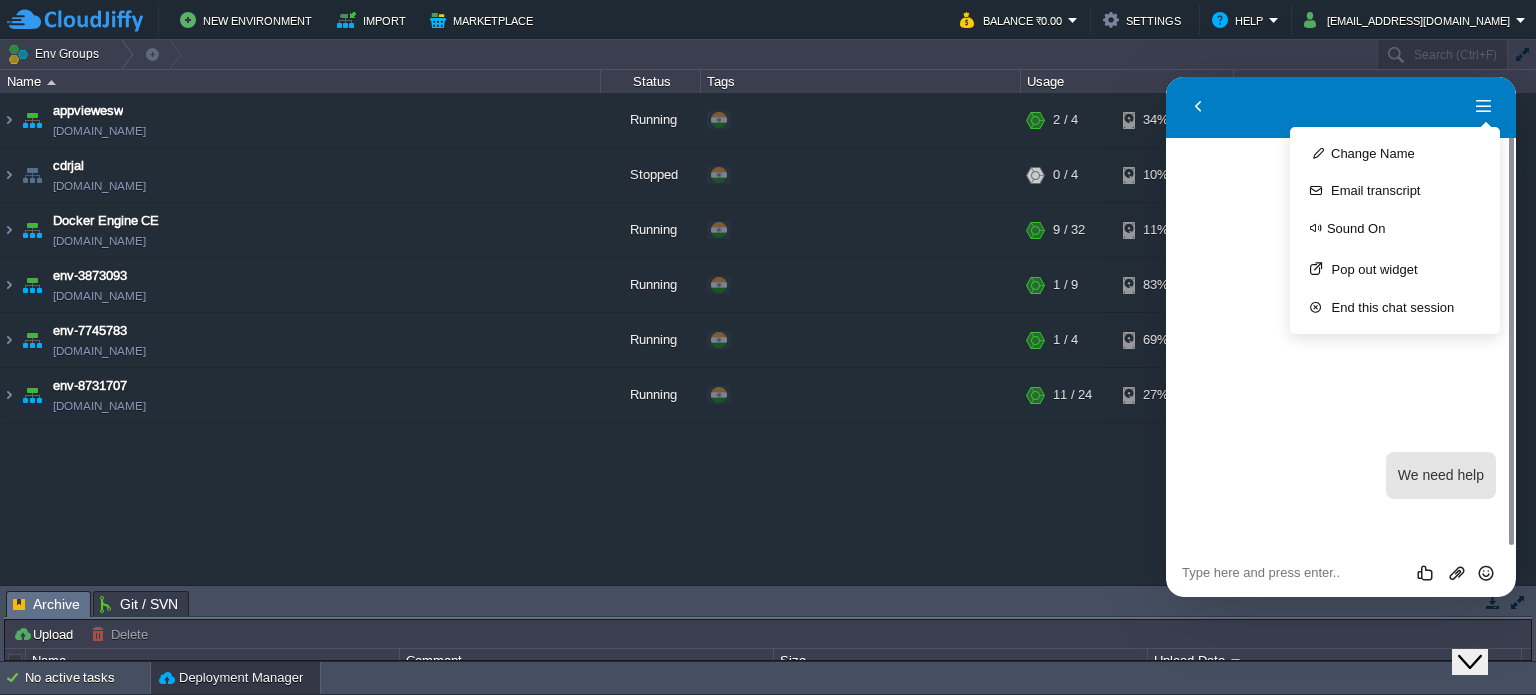 click on "17:13 We need help" at bounding box center [1341, 473] 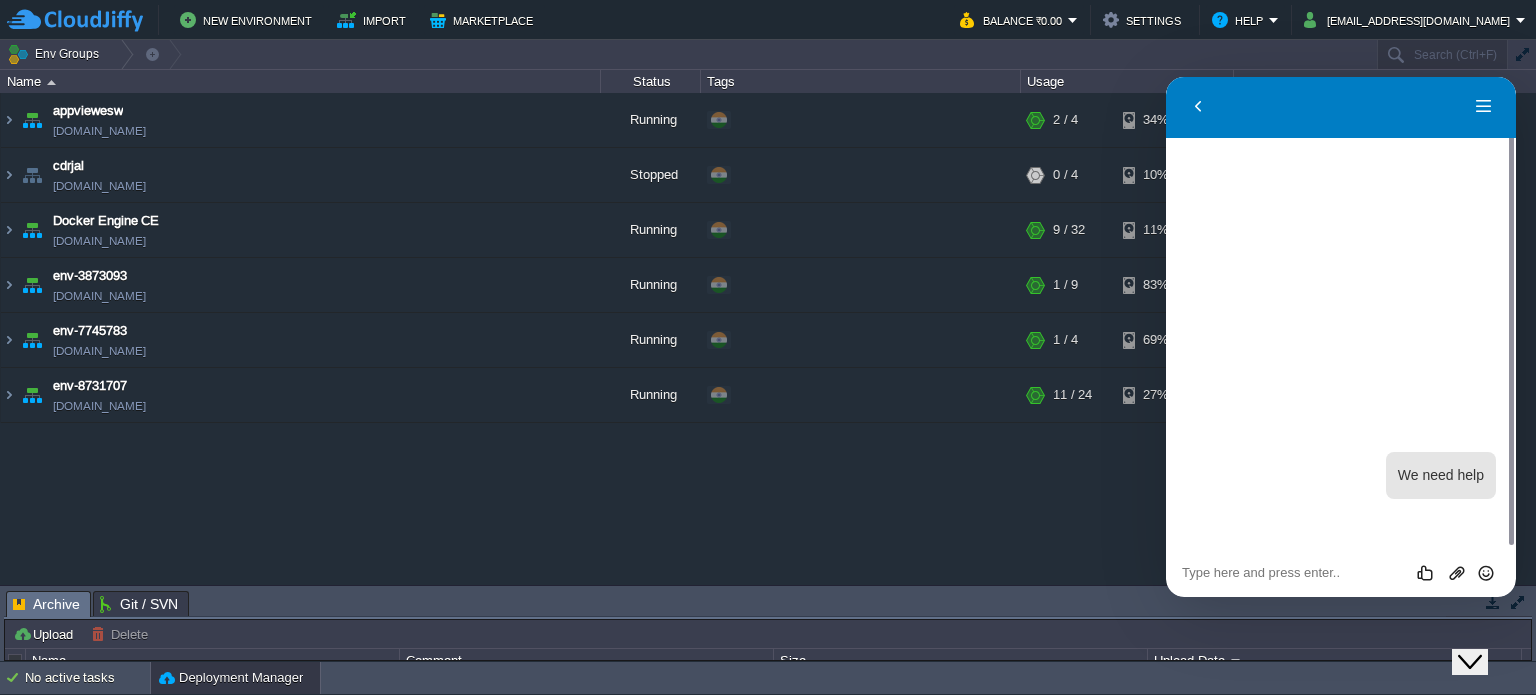 click on "Rate this chat Upload File Insert emoji" at bounding box center (1166, 77) 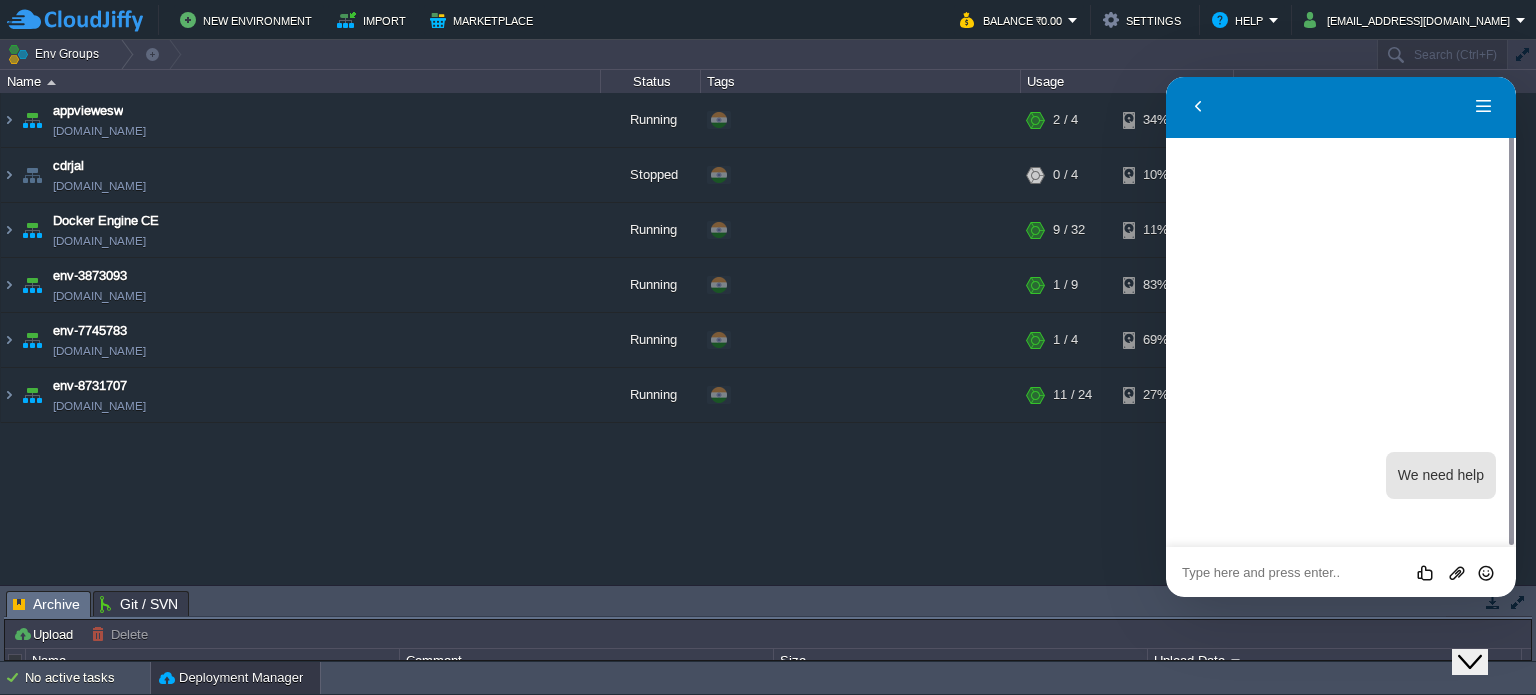 click at bounding box center [1166, 77] 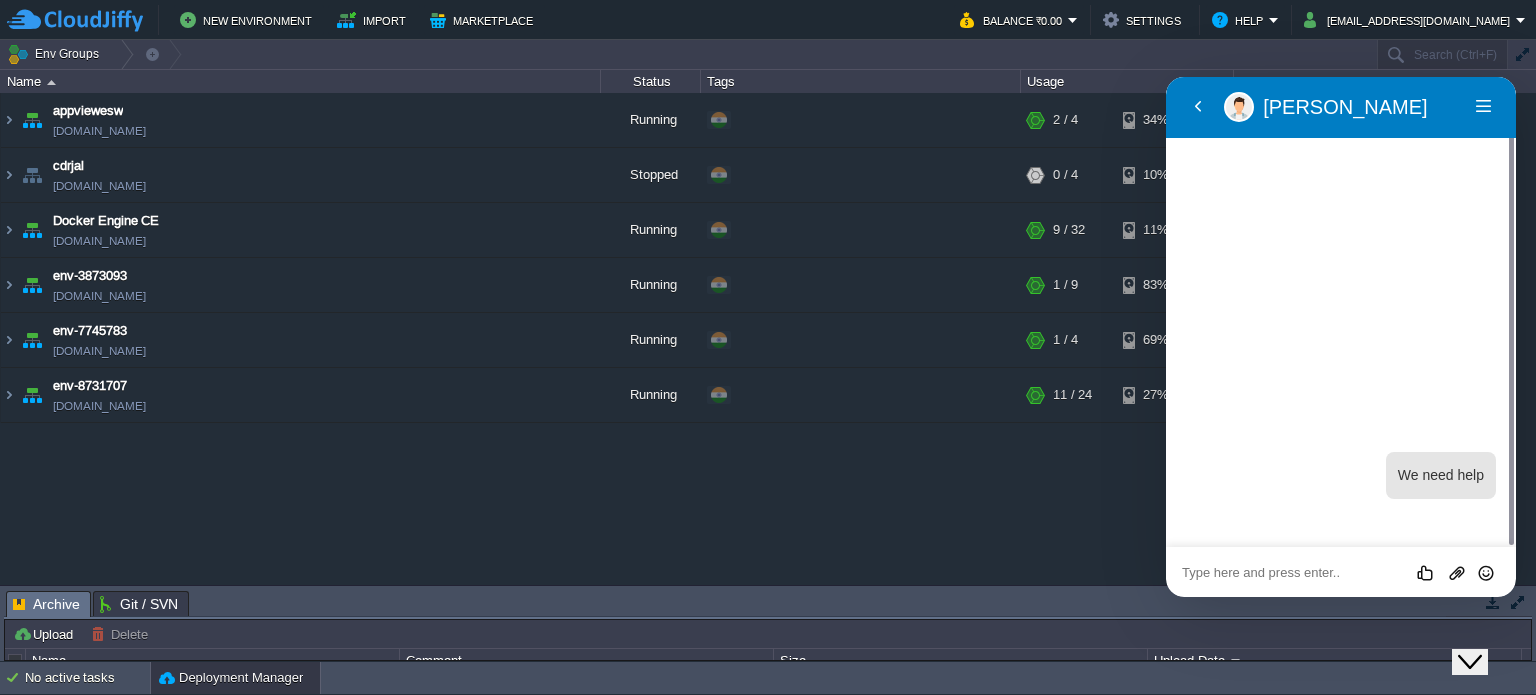 click at bounding box center [1166, 77] 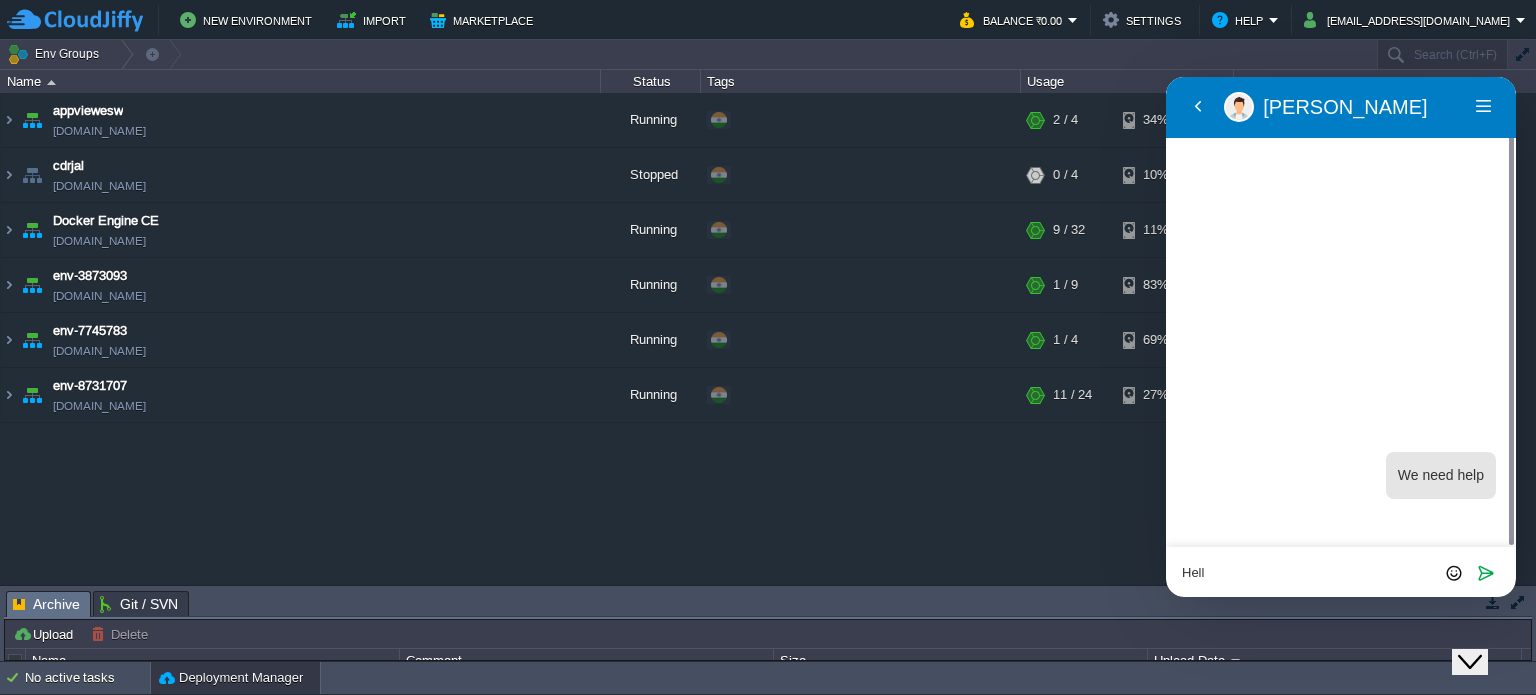 type on "Hello" 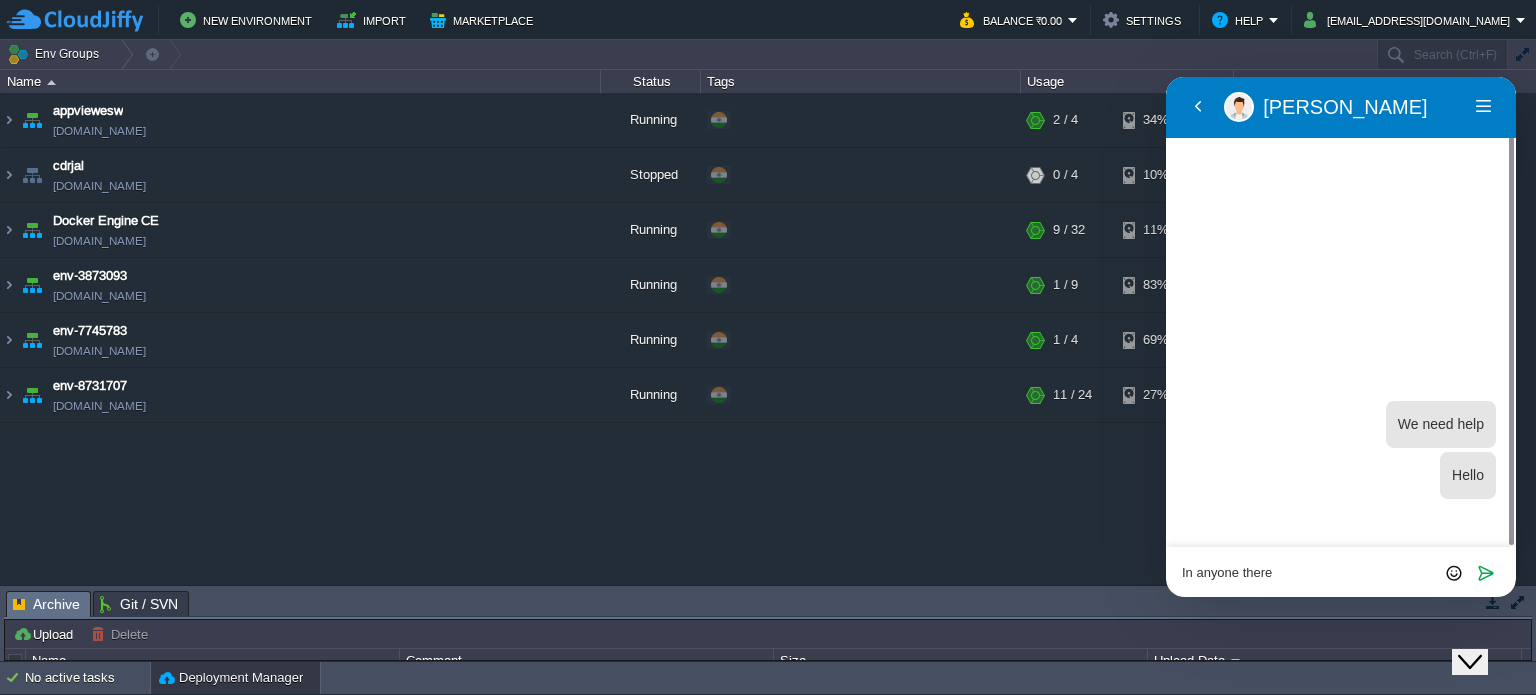 type on "In anyone there ?" 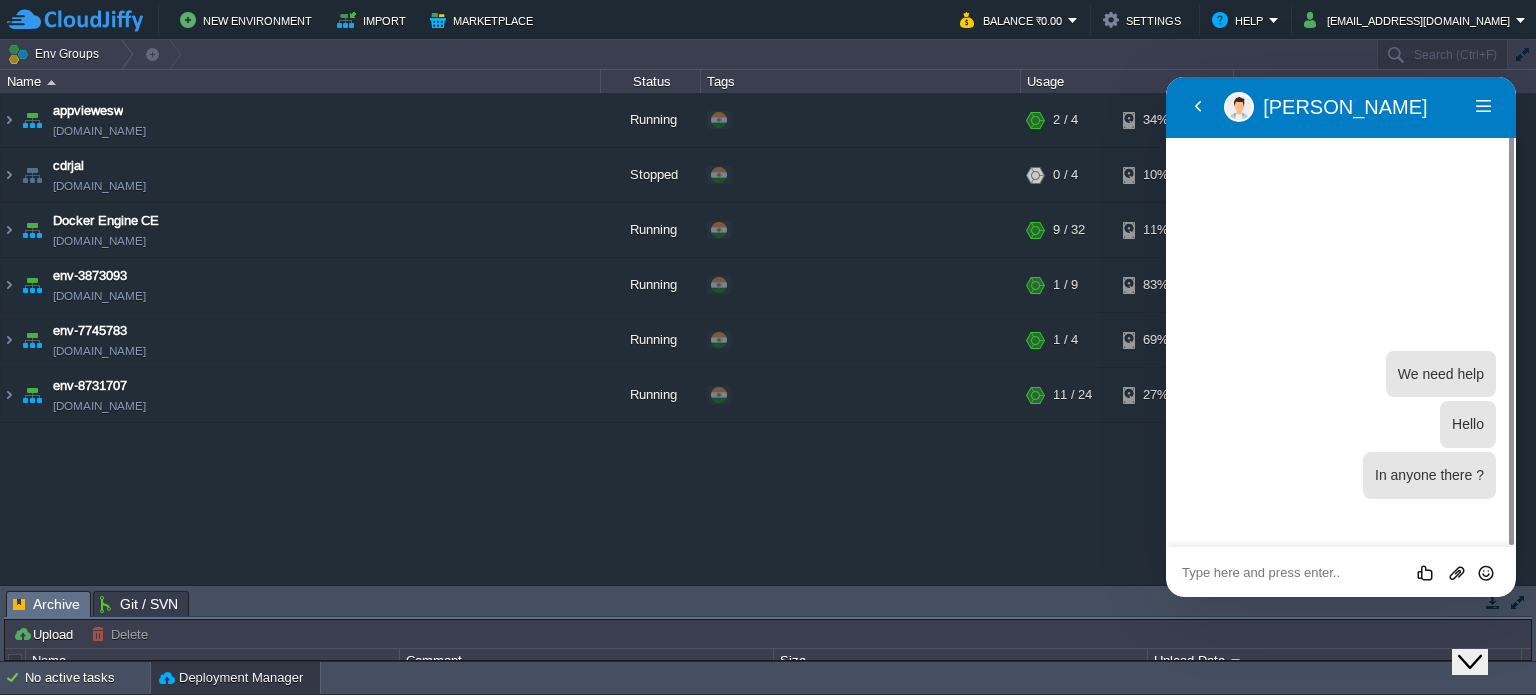 click at bounding box center [1166, 77] 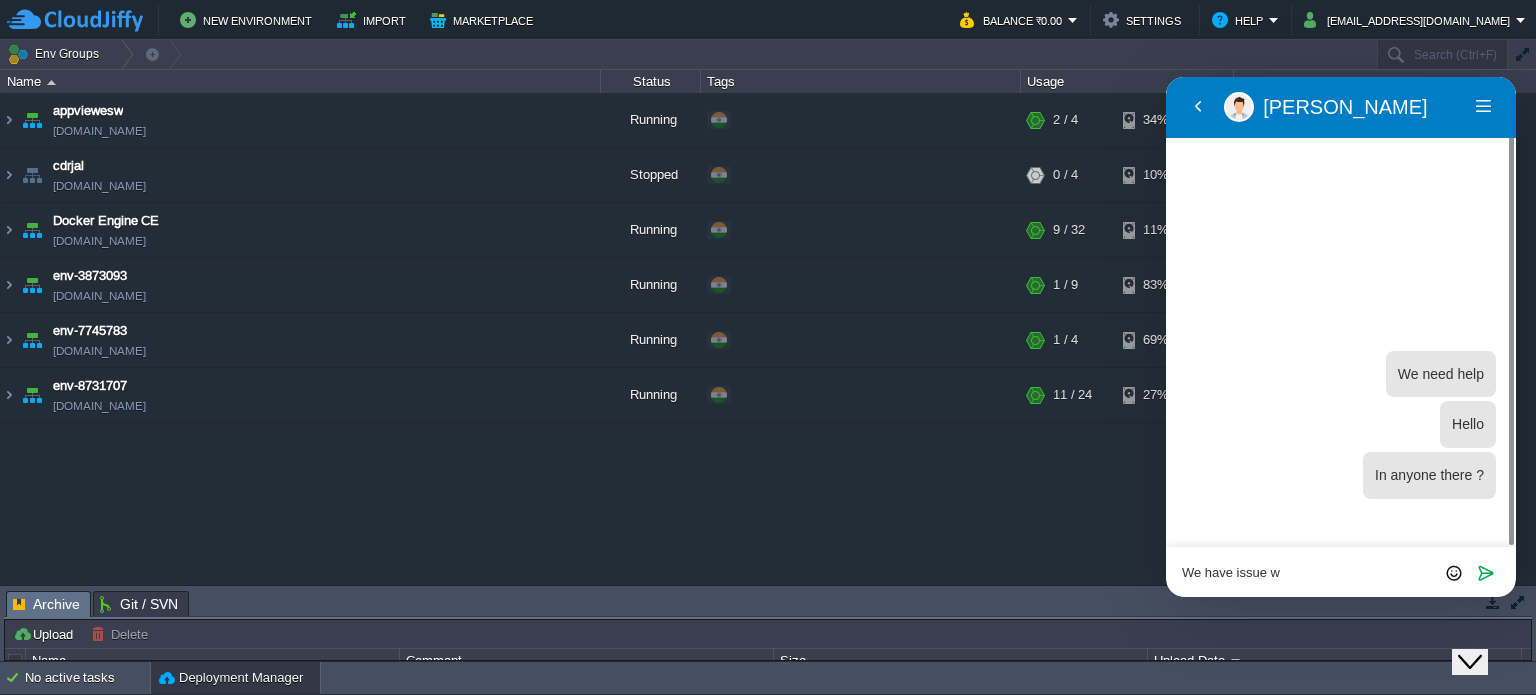 type on "We have issue" 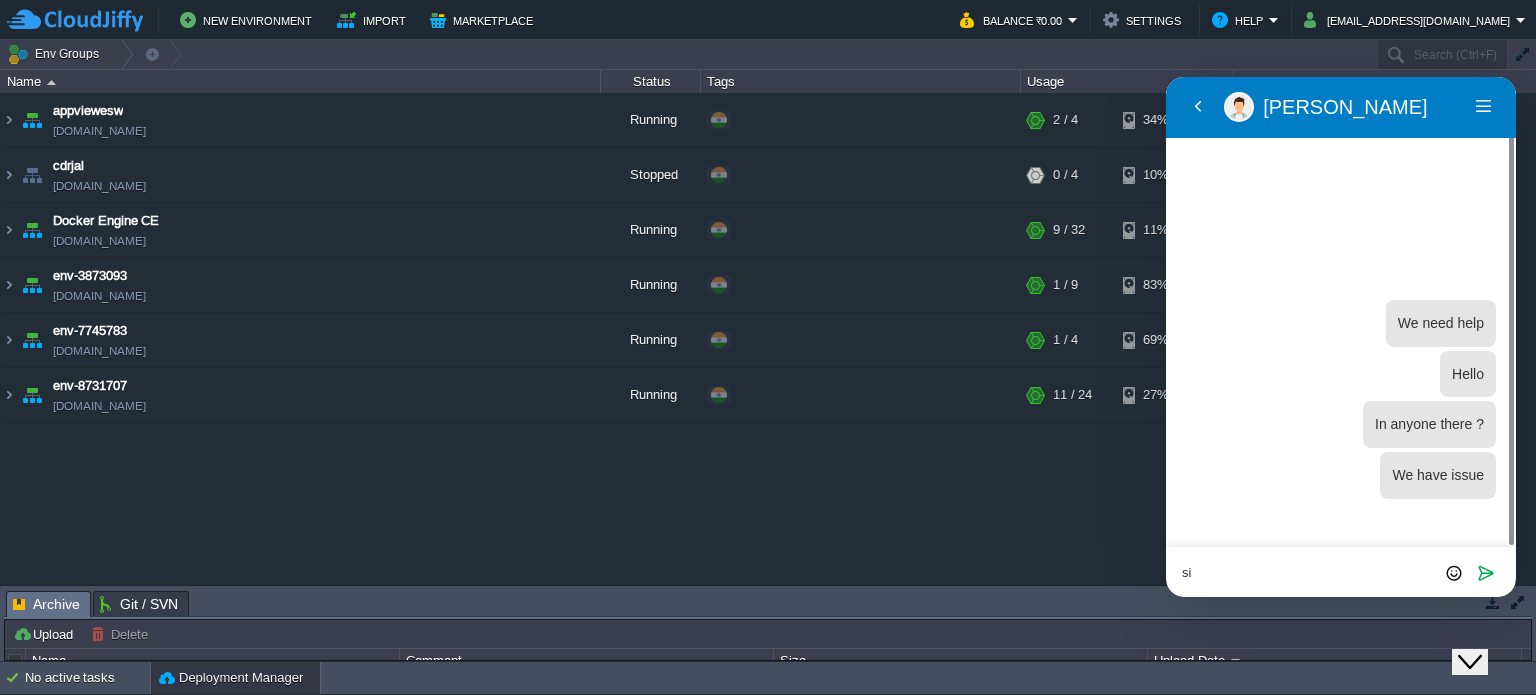 type on "s" 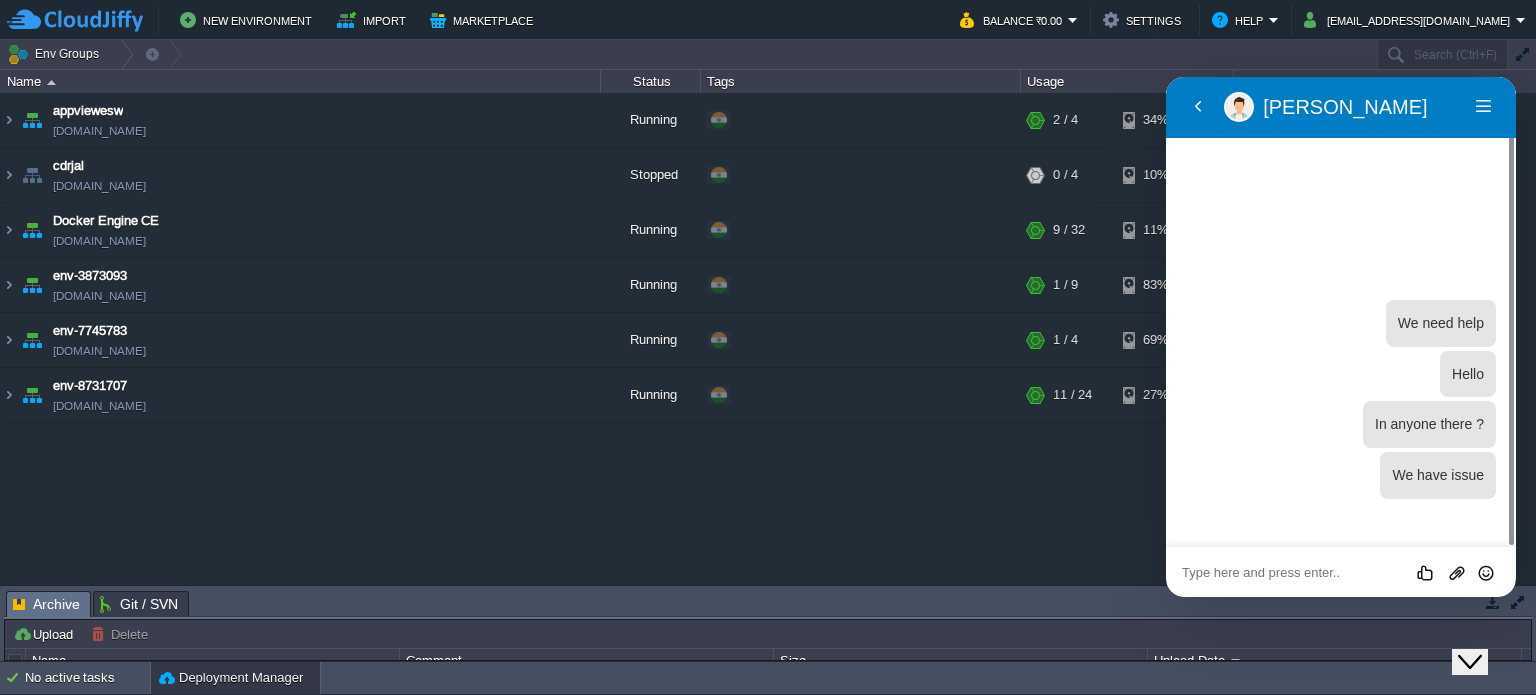 click at bounding box center (1166, 77) 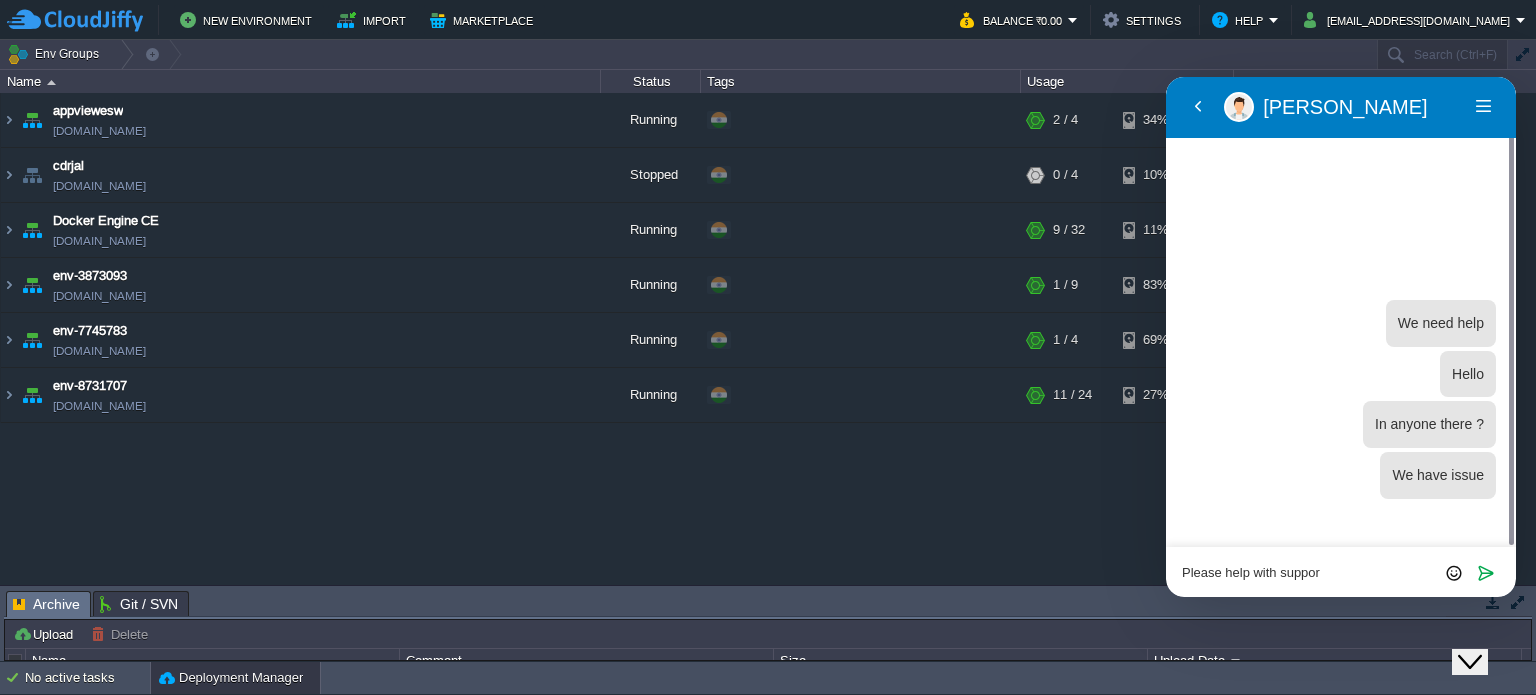 type on "Please help with support" 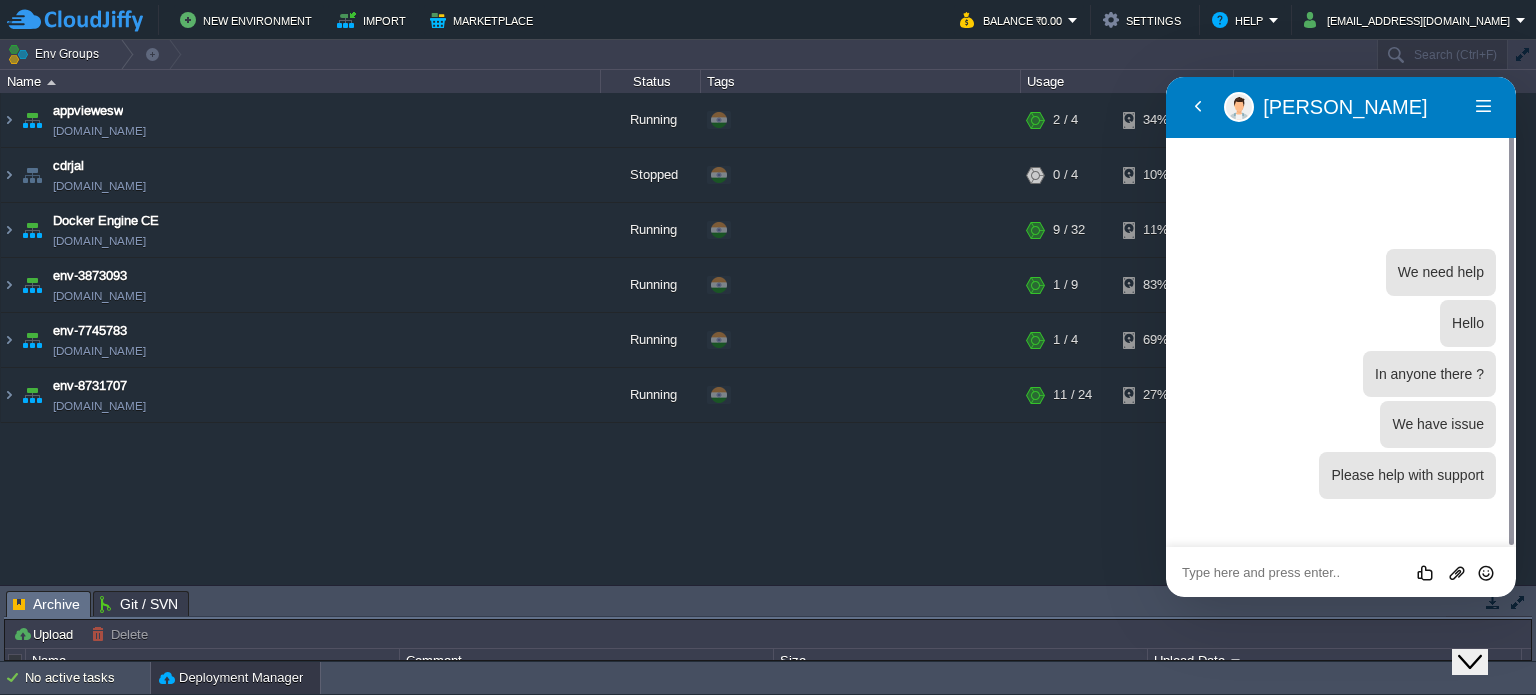 click at bounding box center (1166, 77) 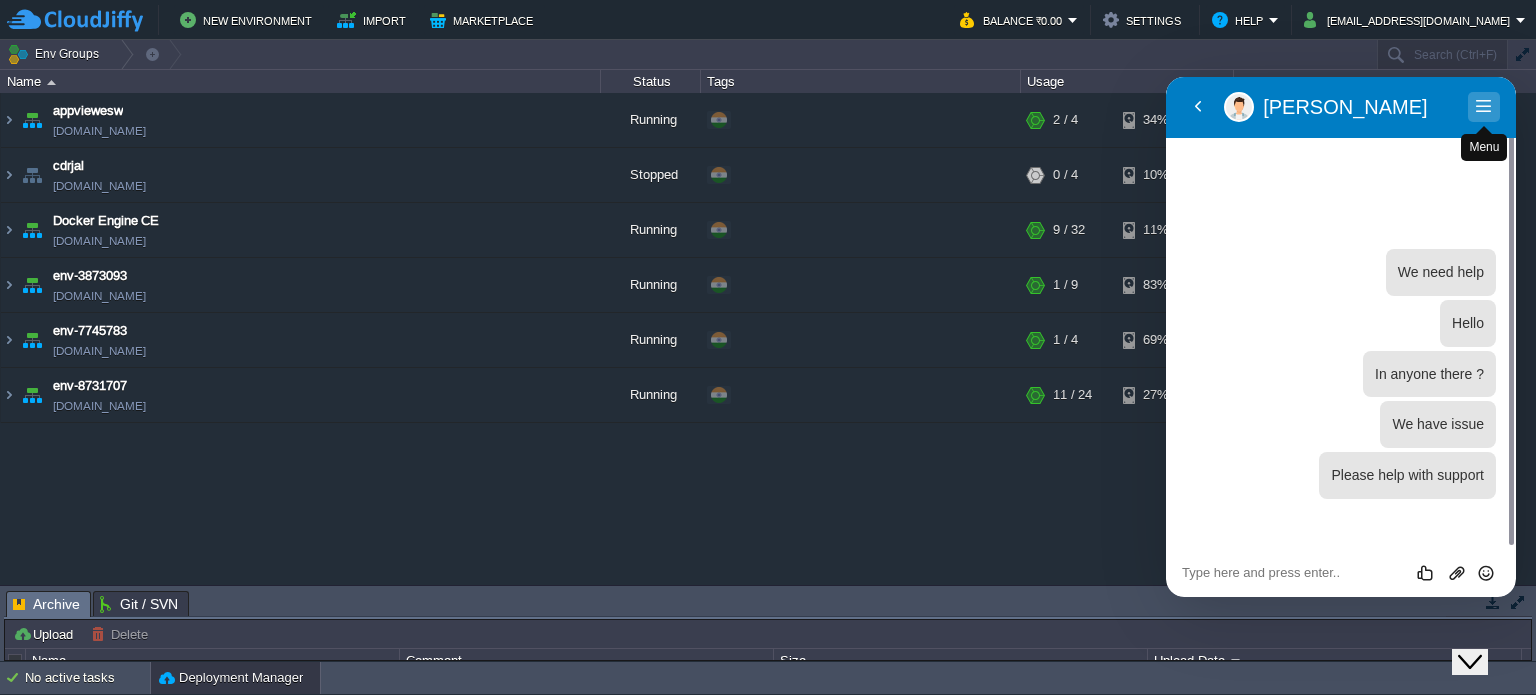 click on "Menu" at bounding box center [1484, 107] 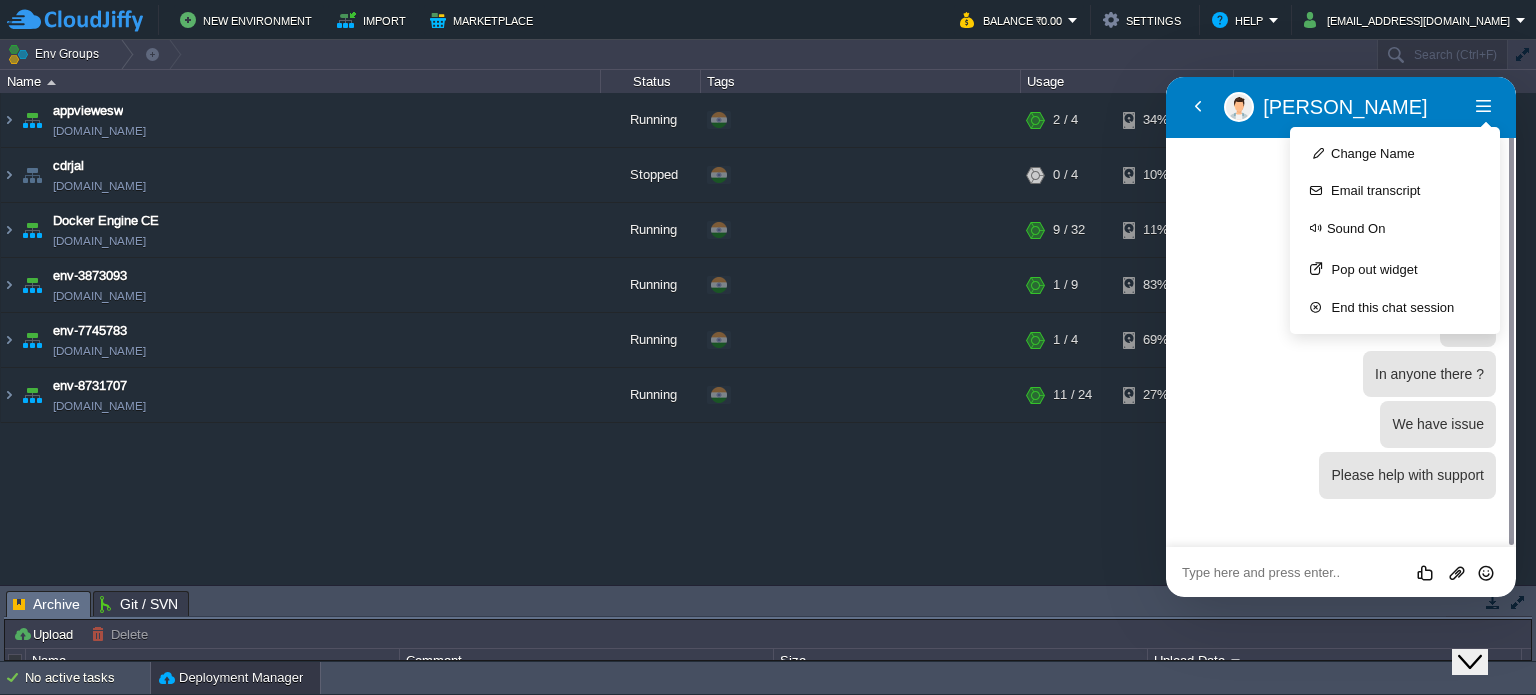 click at bounding box center (1166, 77) 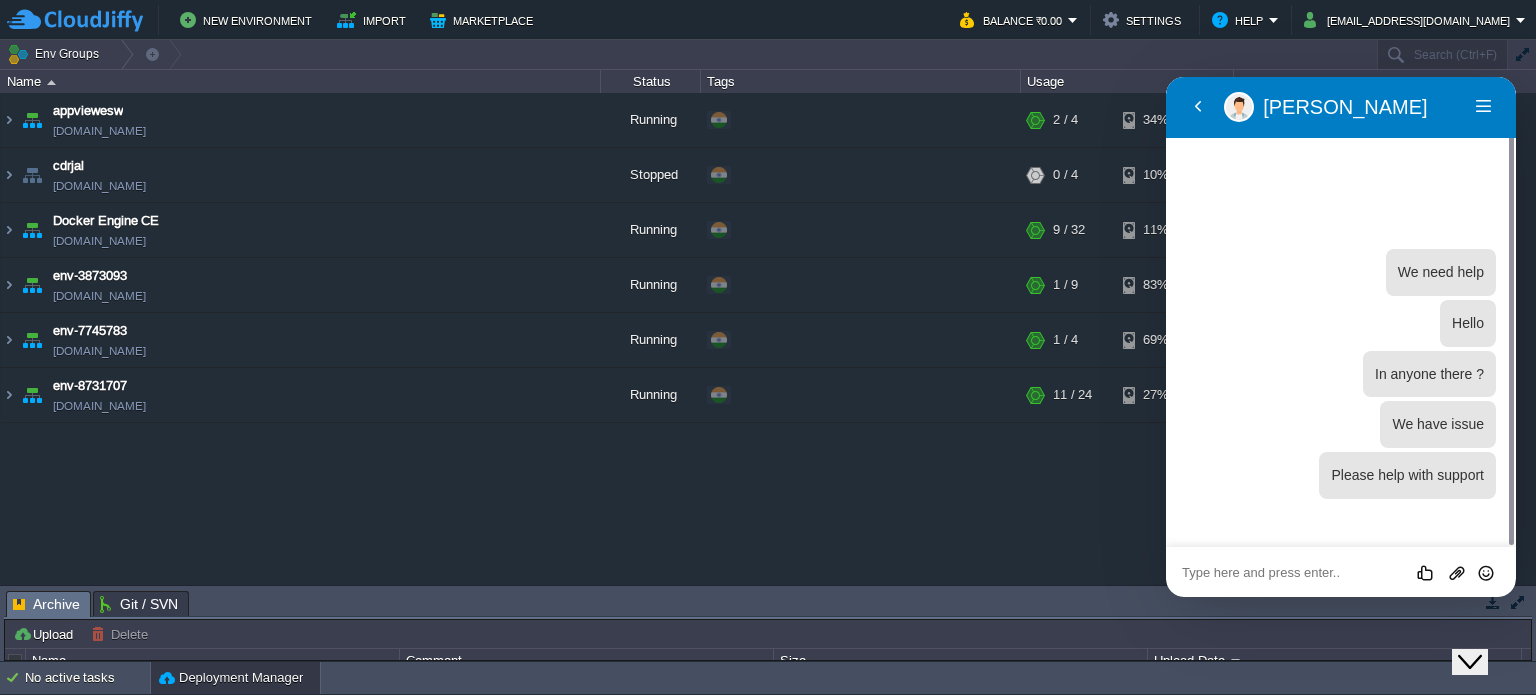 click at bounding box center (1166, 77) 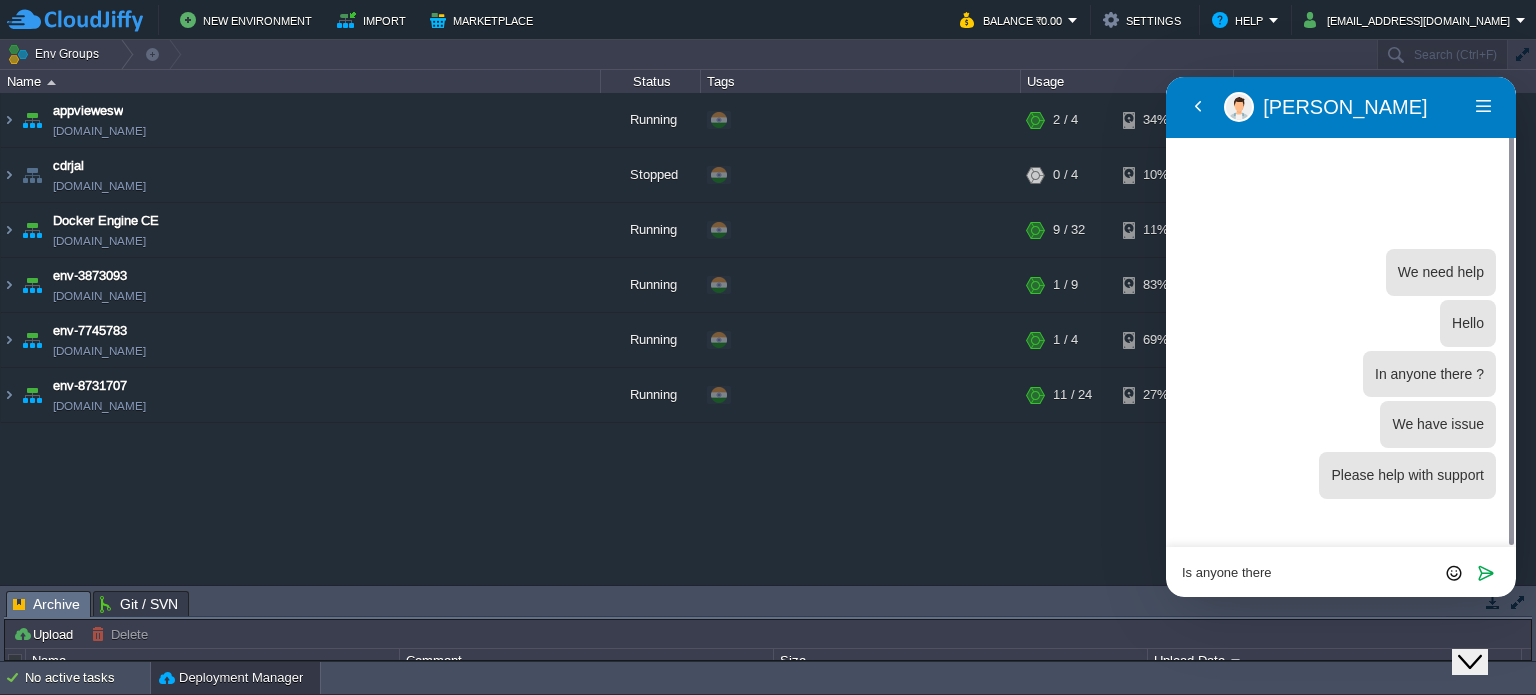 type on "Is anyone there ?" 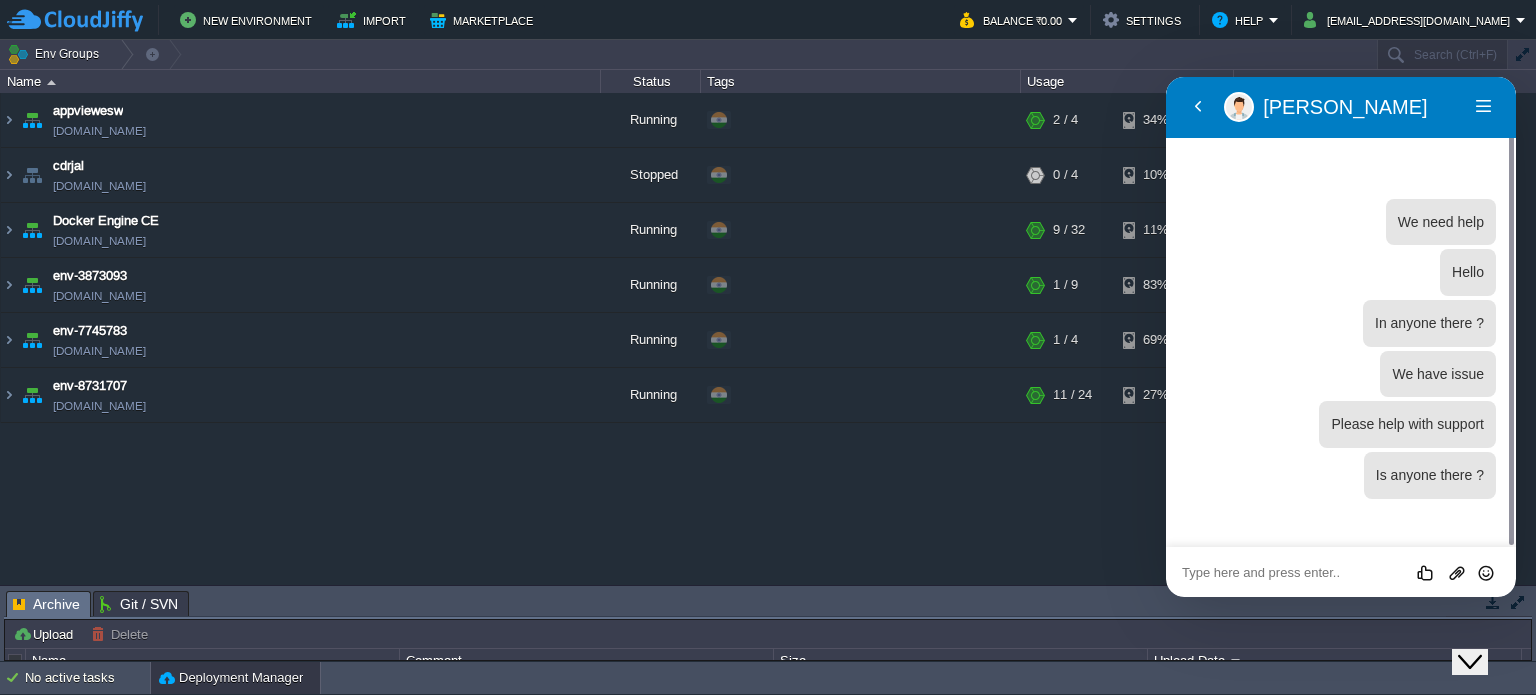 type on "n" 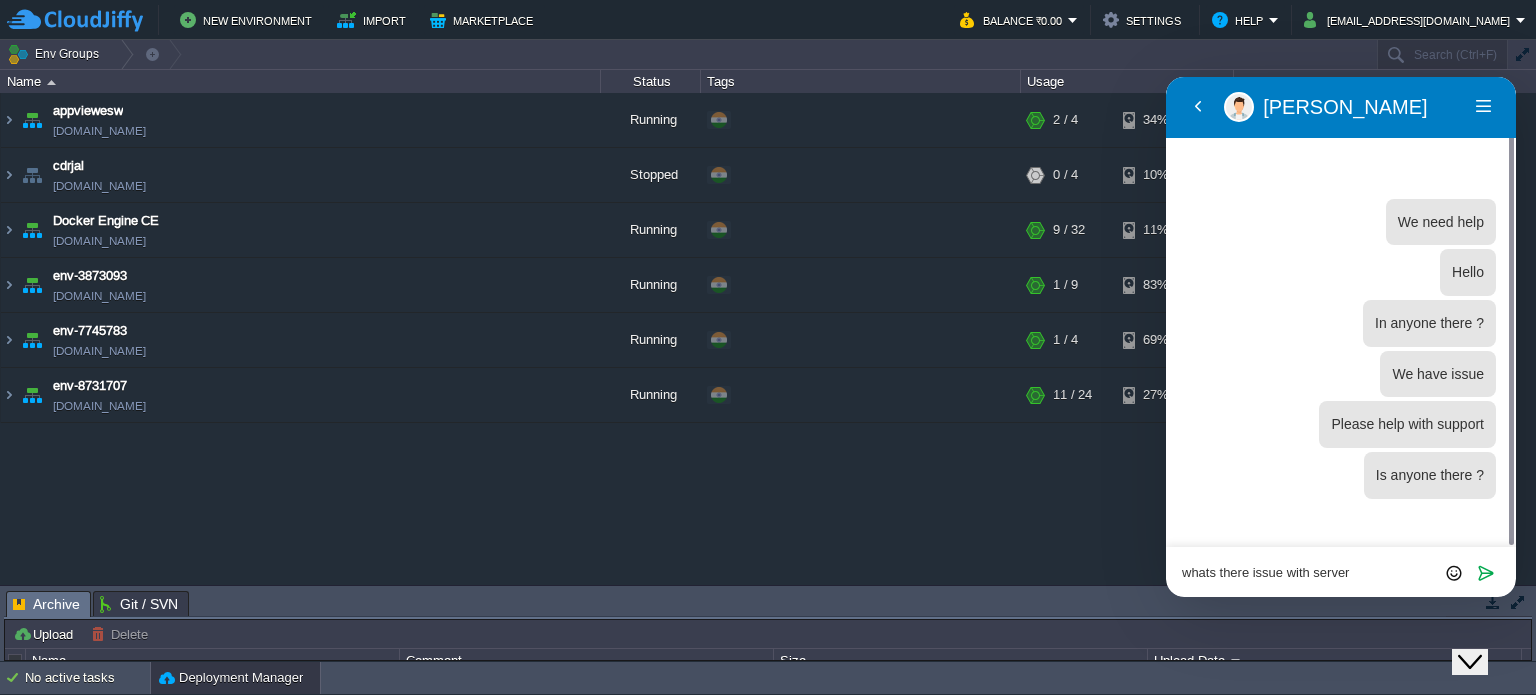 type on "whats there issue with server ?" 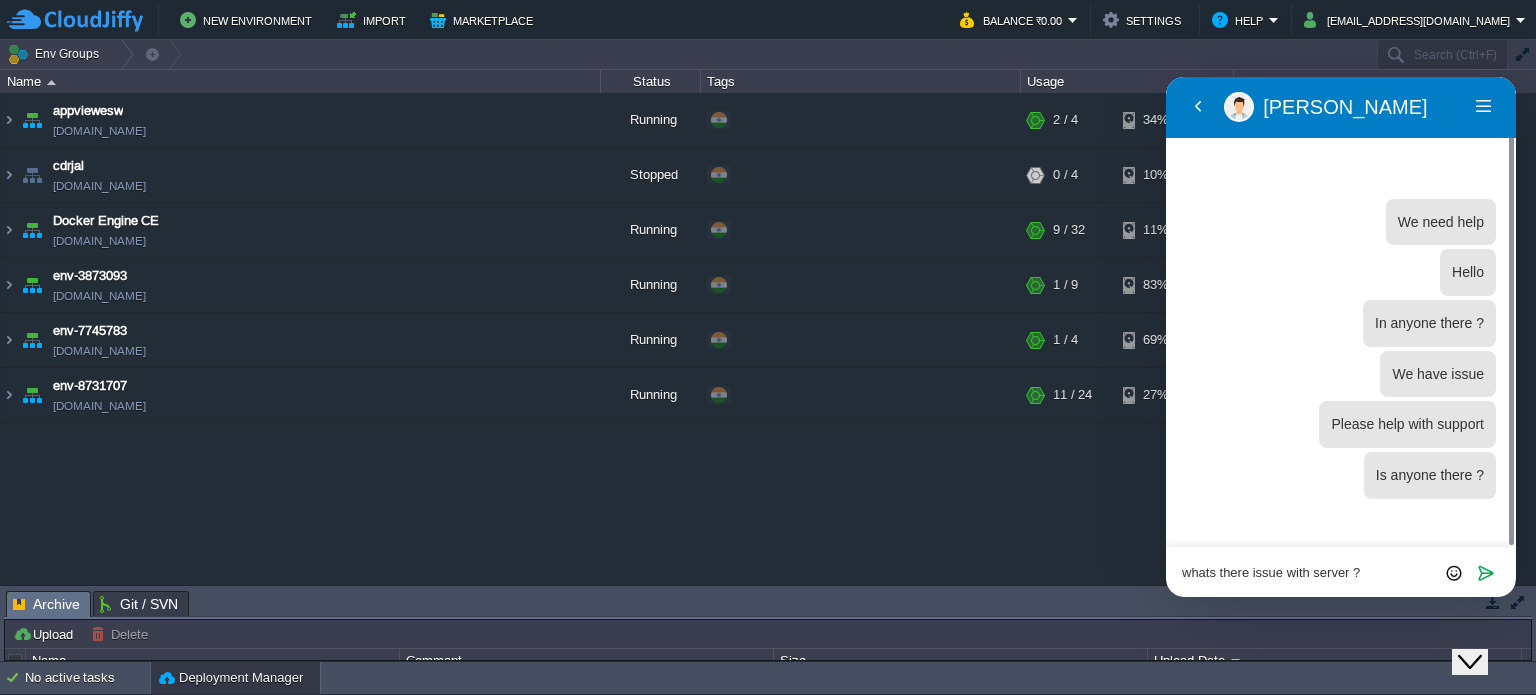 type 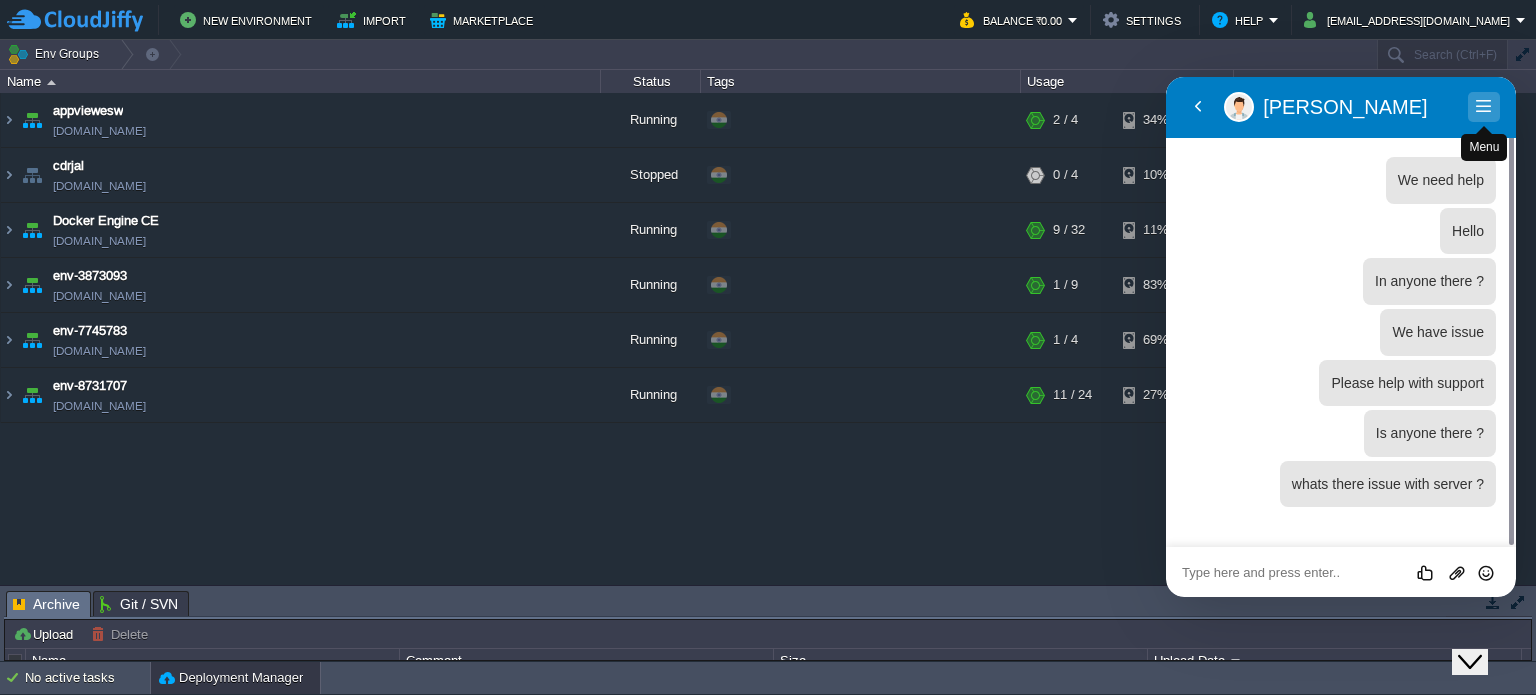 click on "Menu" at bounding box center (1484, 107) 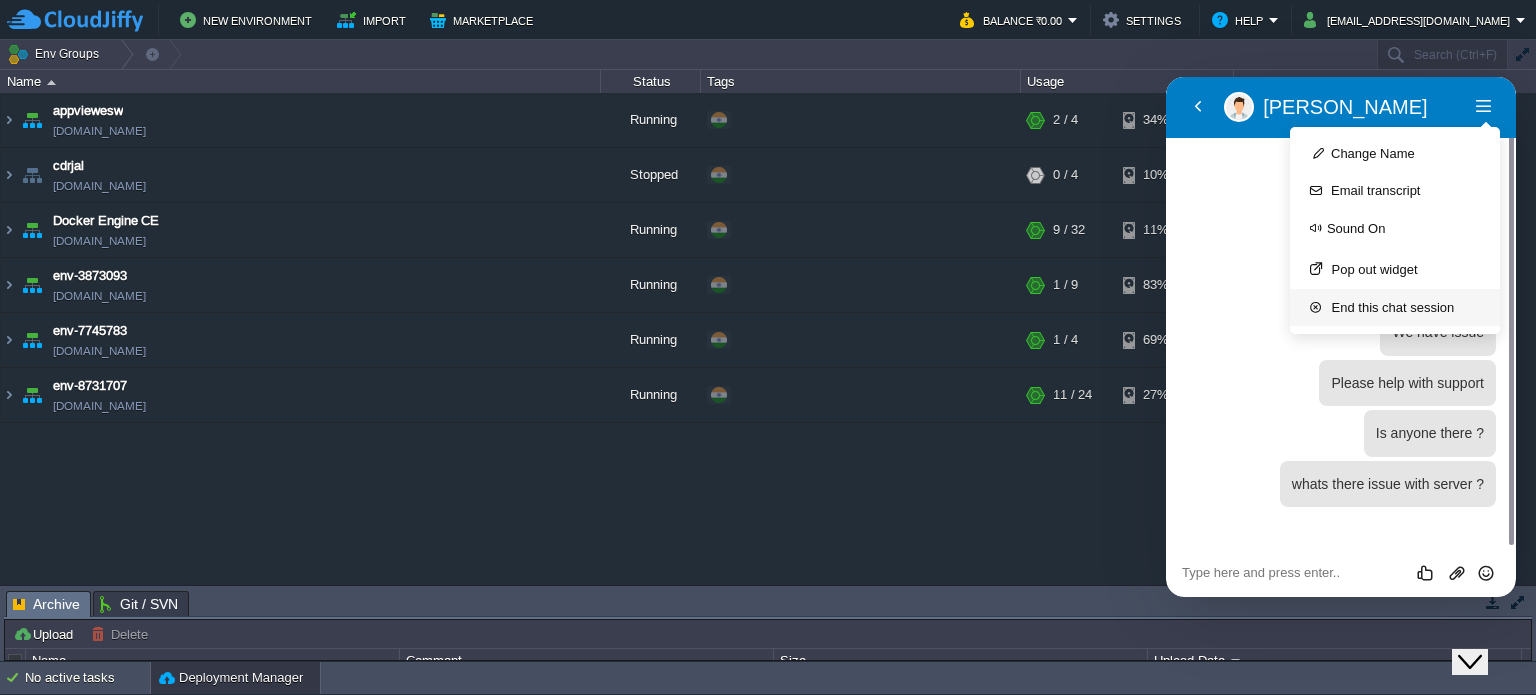 click at bounding box center [1319, 307] 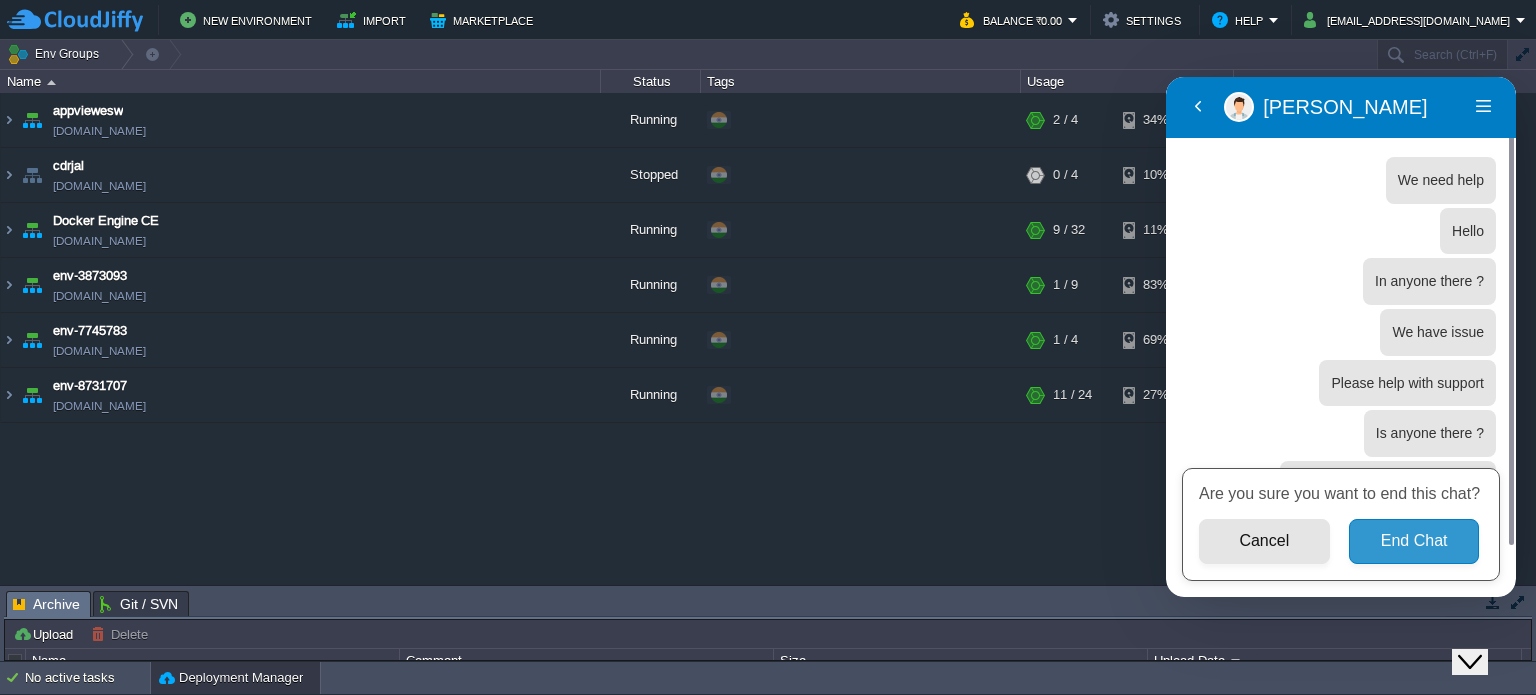 click on "End Chat" at bounding box center [1414, 541] 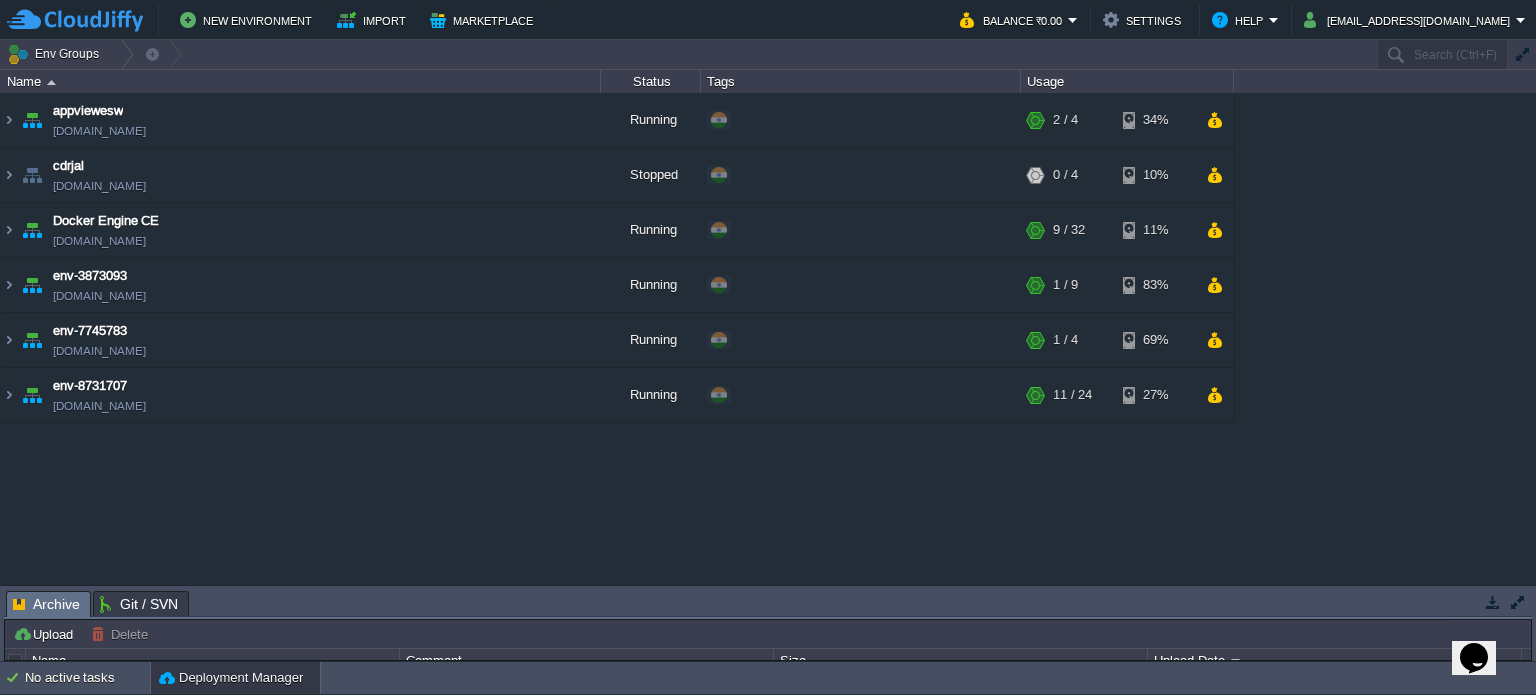 click on "Opens Chat This icon Opens the chat window." 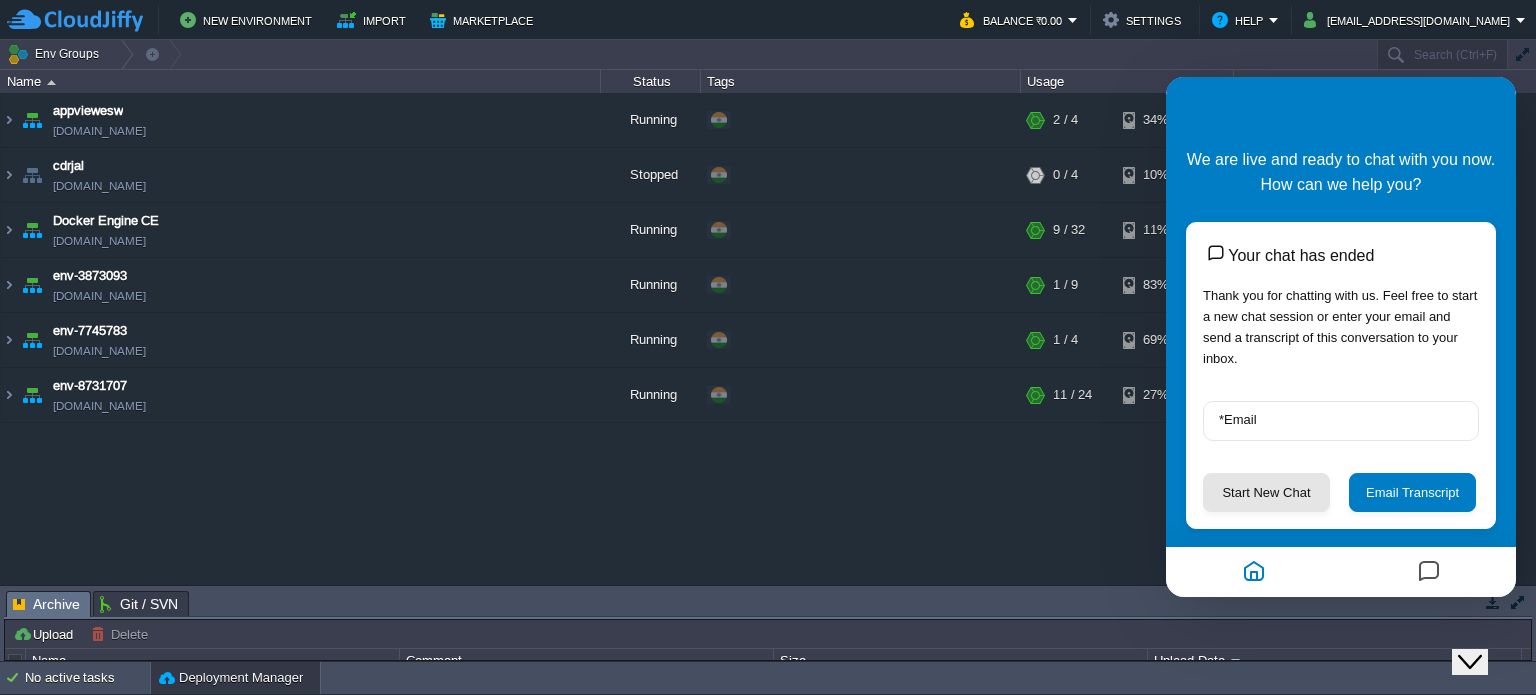 click on "*  Email" at bounding box center (1237, 419) 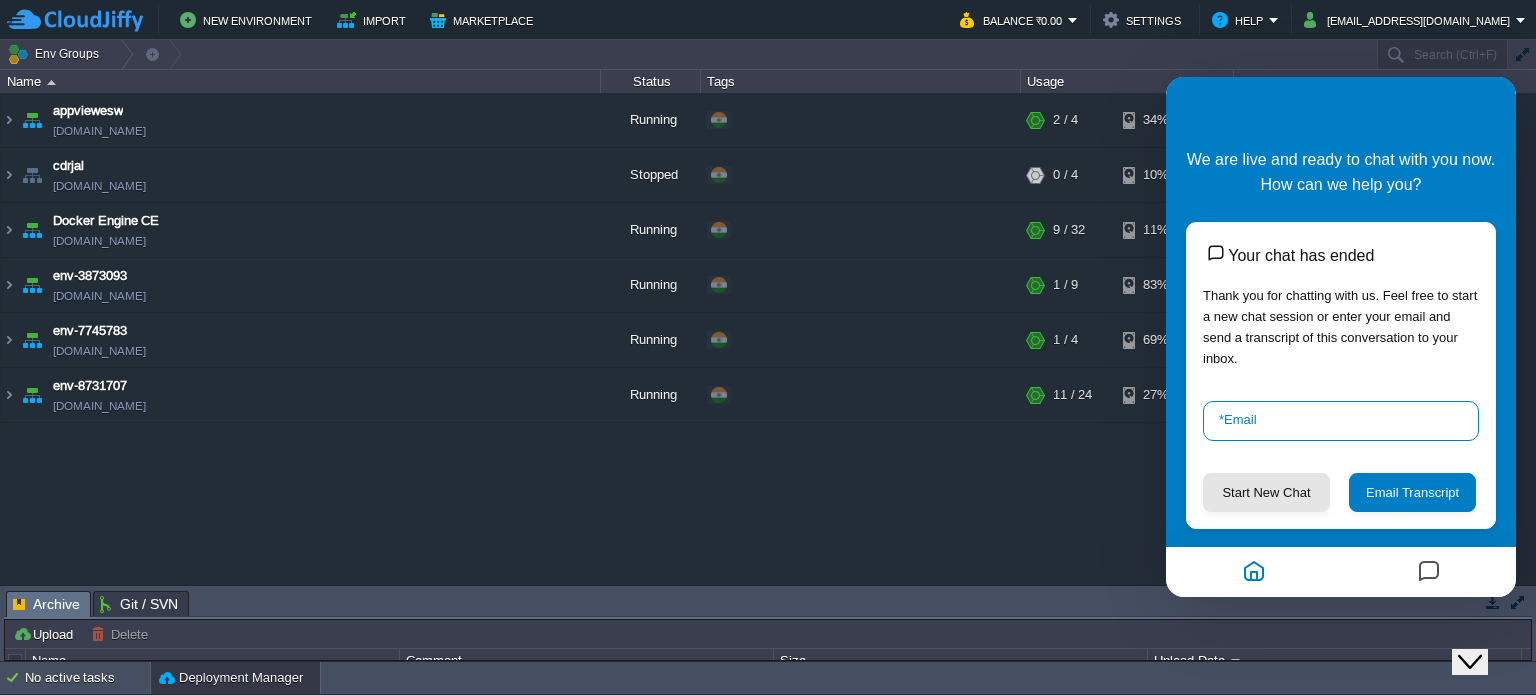 click on "*  Email" at bounding box center (1341, 421) 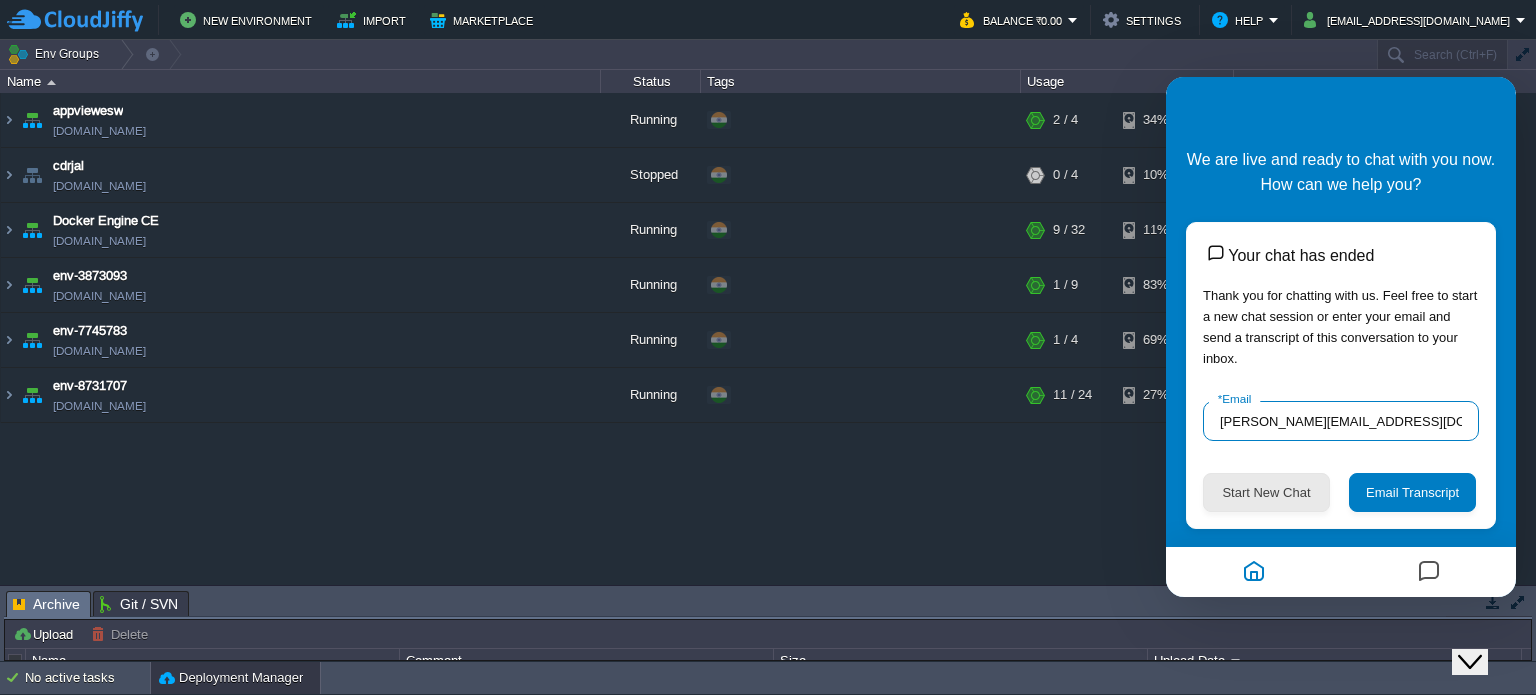 type on "dharmendra@siddhisiftwares.net" 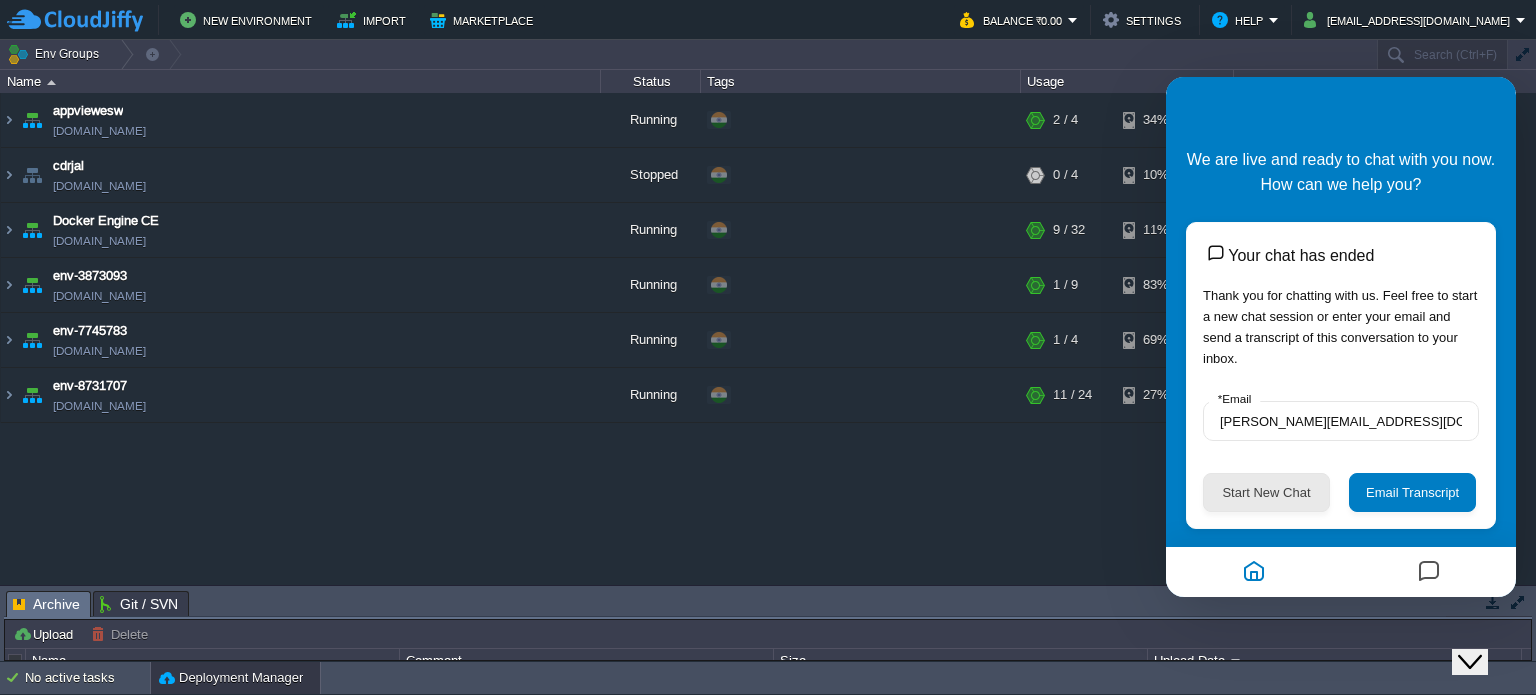 click on "Start New Chat" at bounding box center (1266, 492) 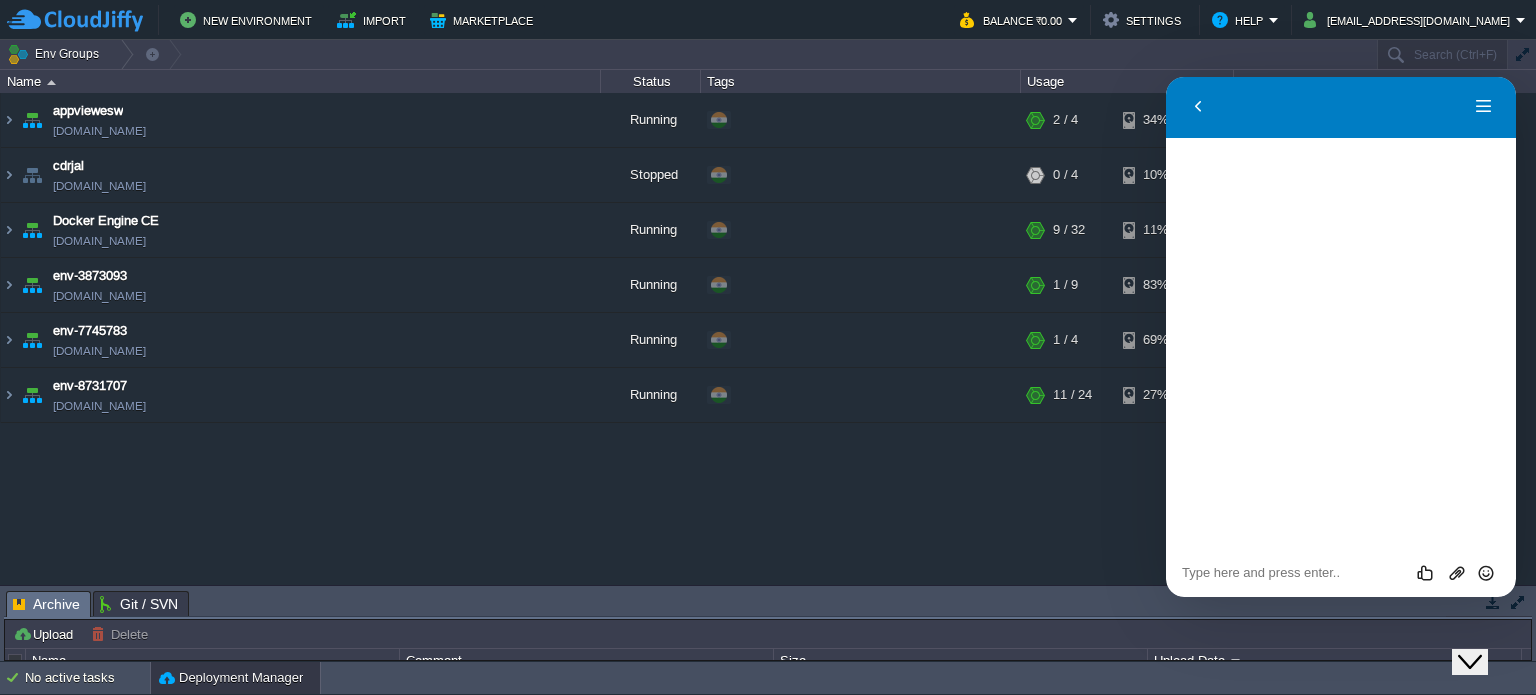 click at bounding box center (1166, 77) 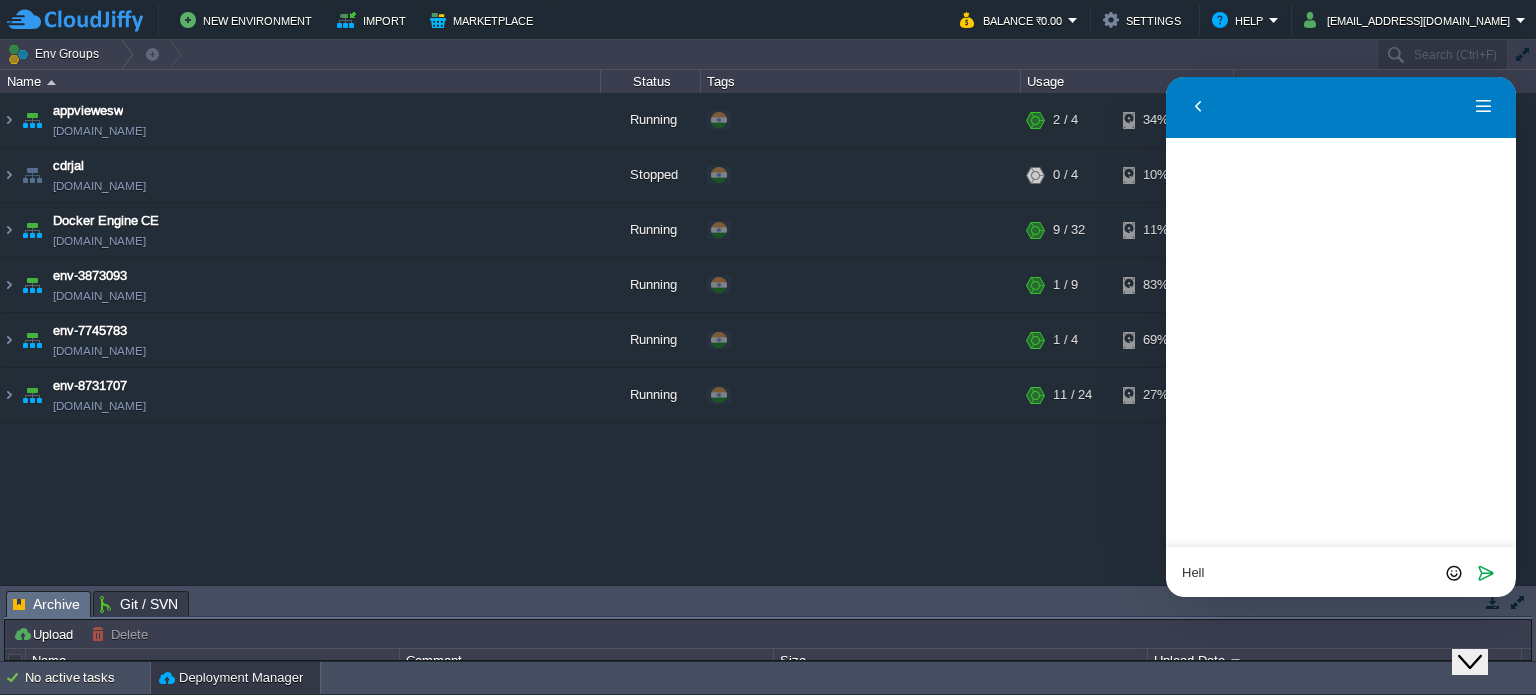 type on "Hello" 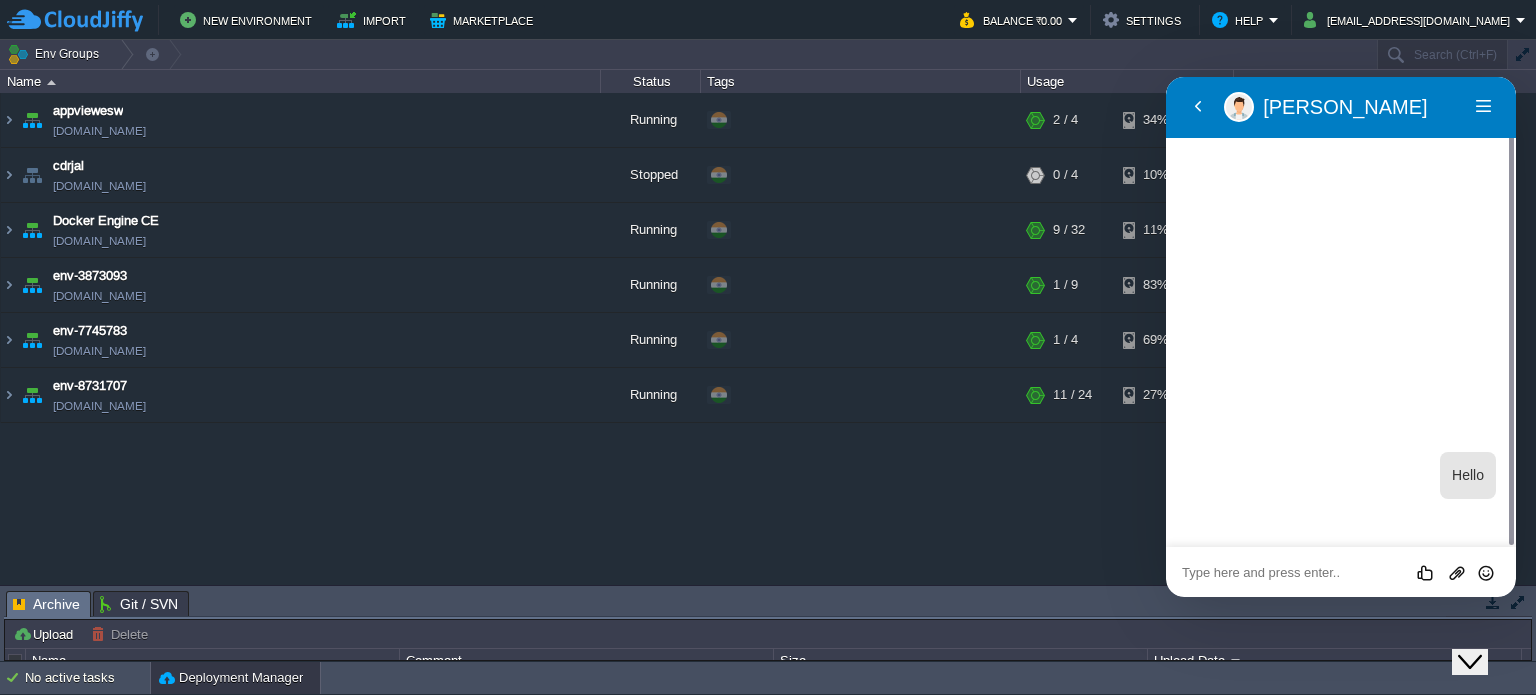 type on "W" 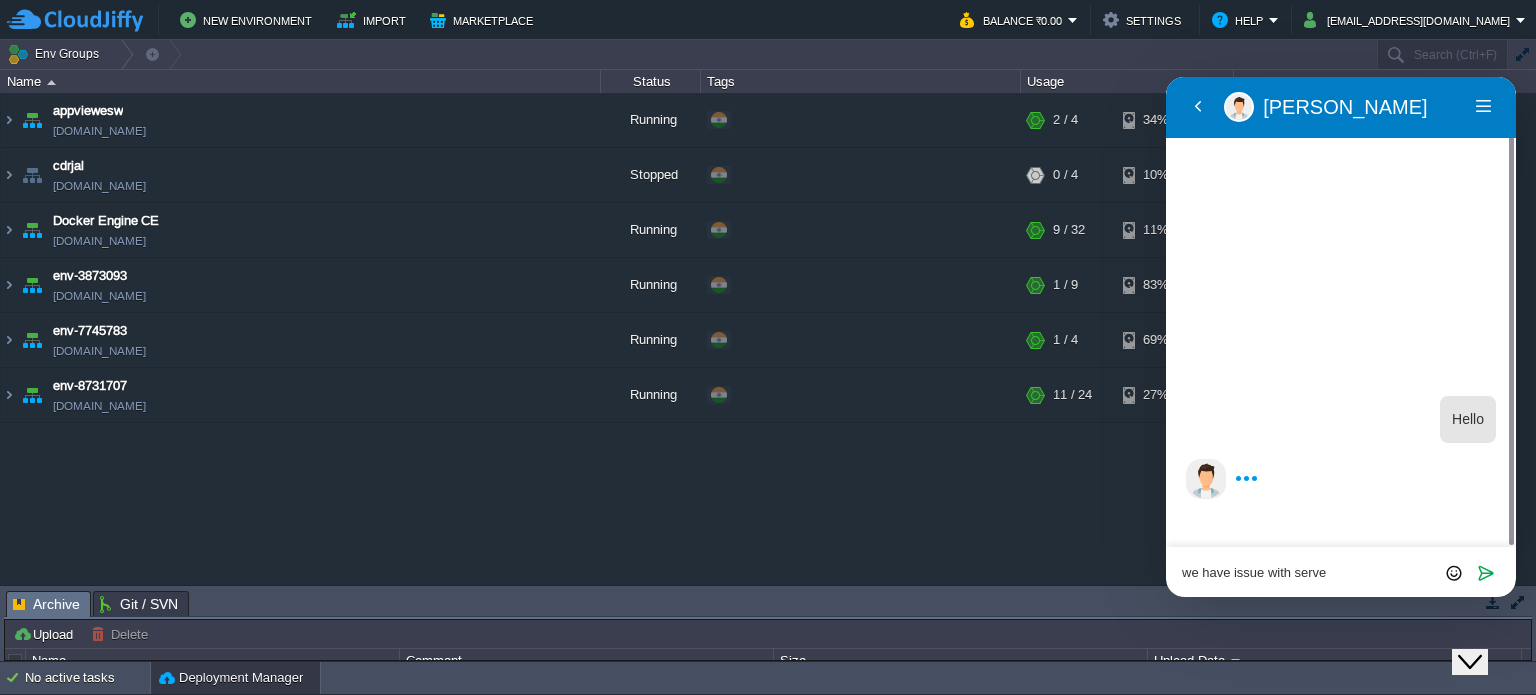 type on "we have issue with server" 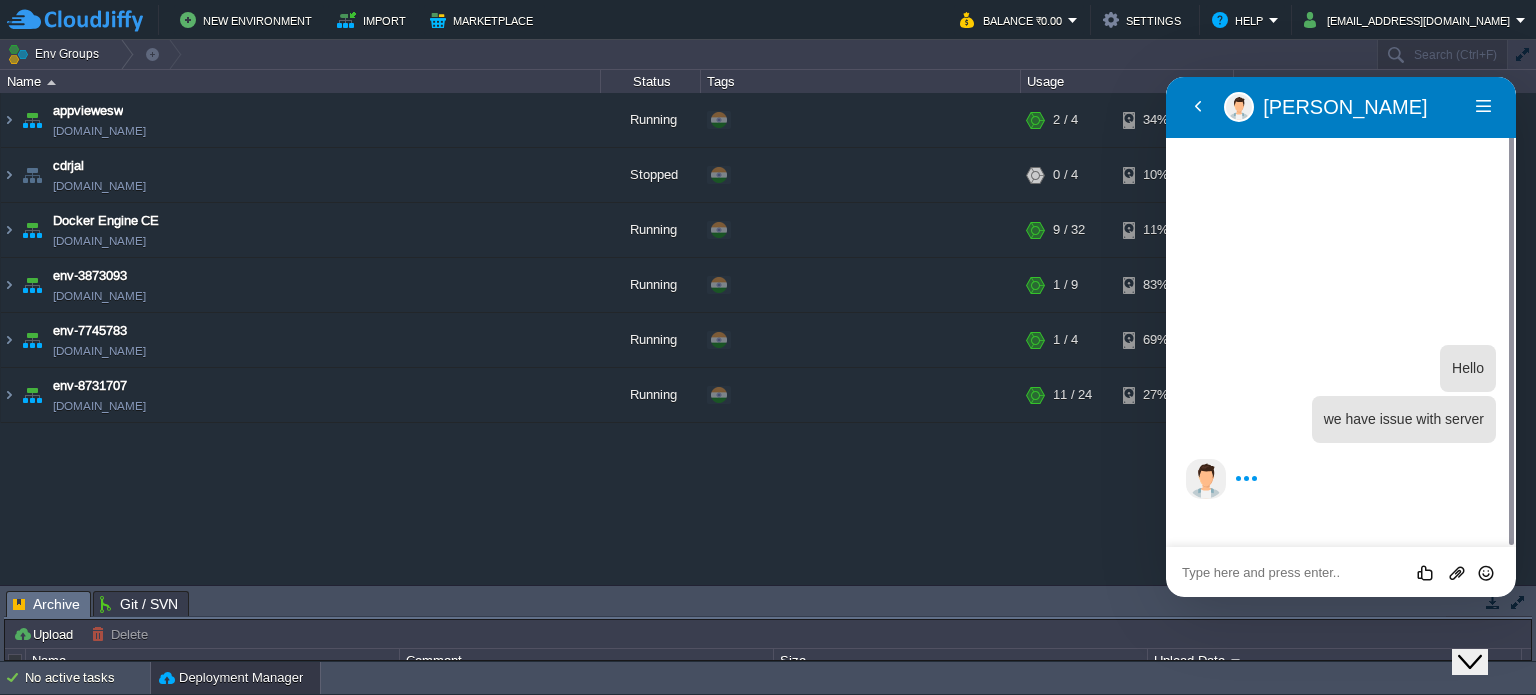 click at bounding box center [1166, 77] 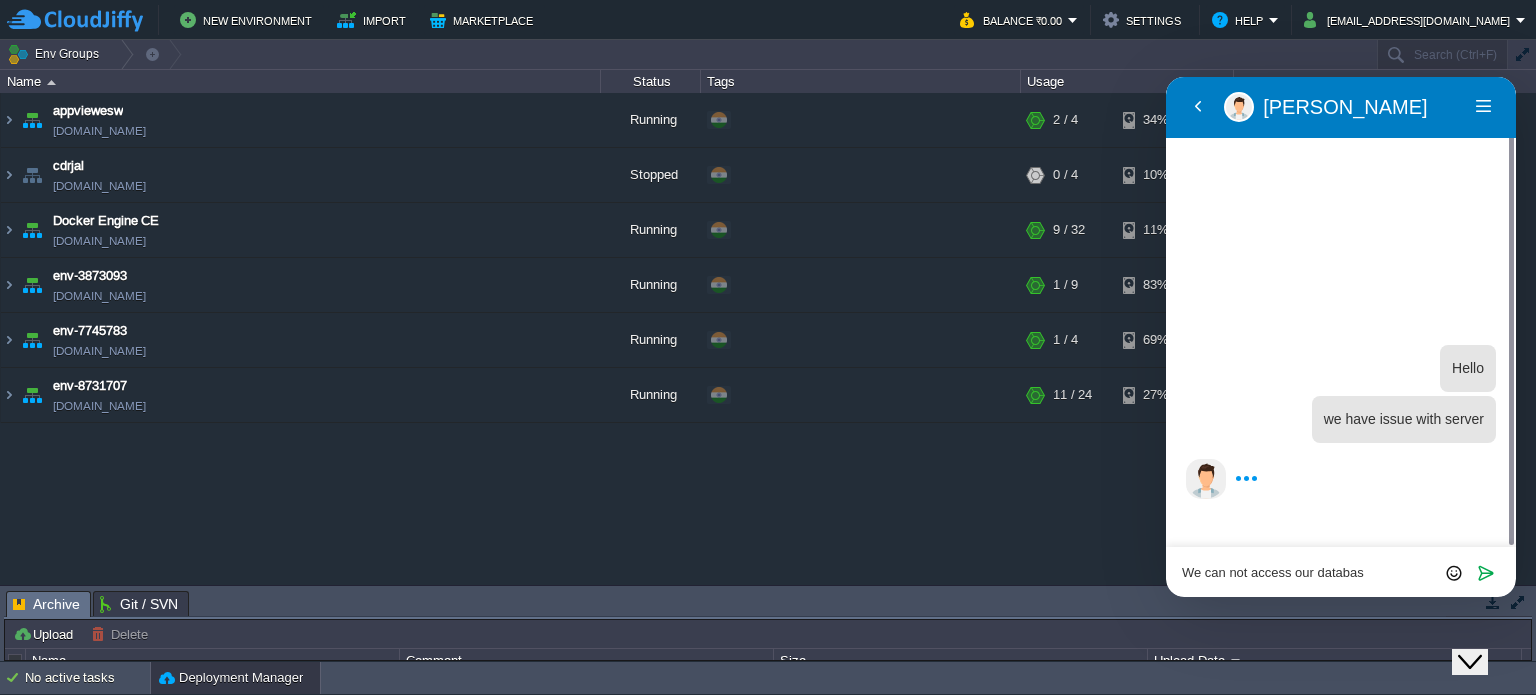 type on "We can not access our database" 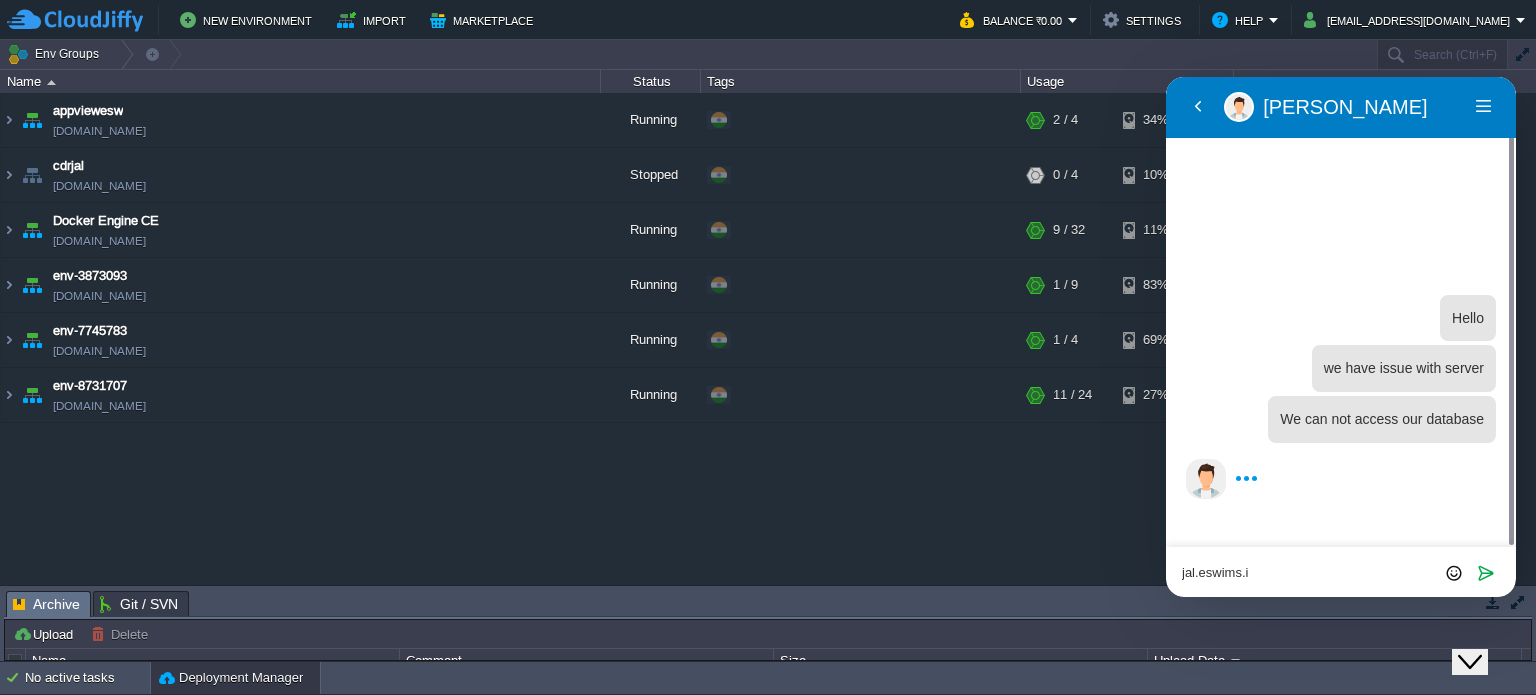 type on "[DOMAIN_NAME]" 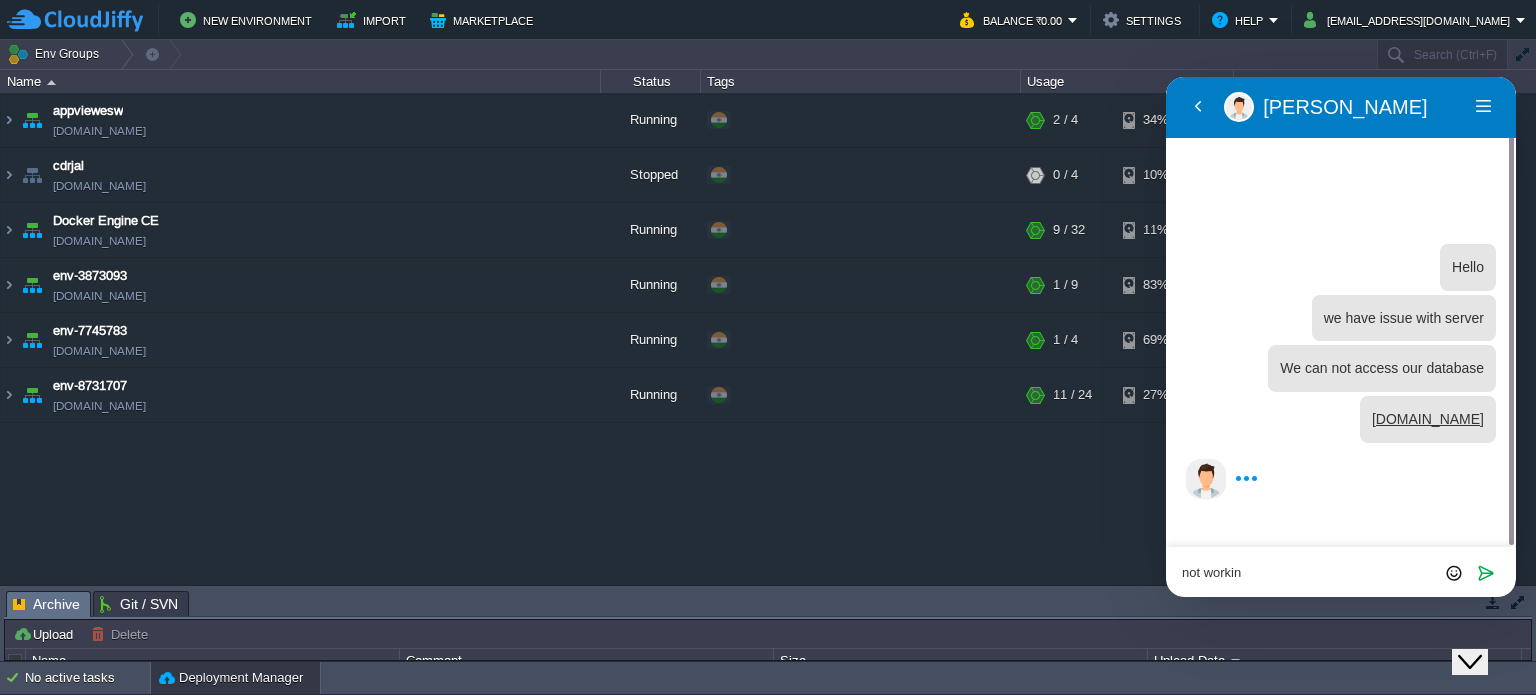 type on "not working" 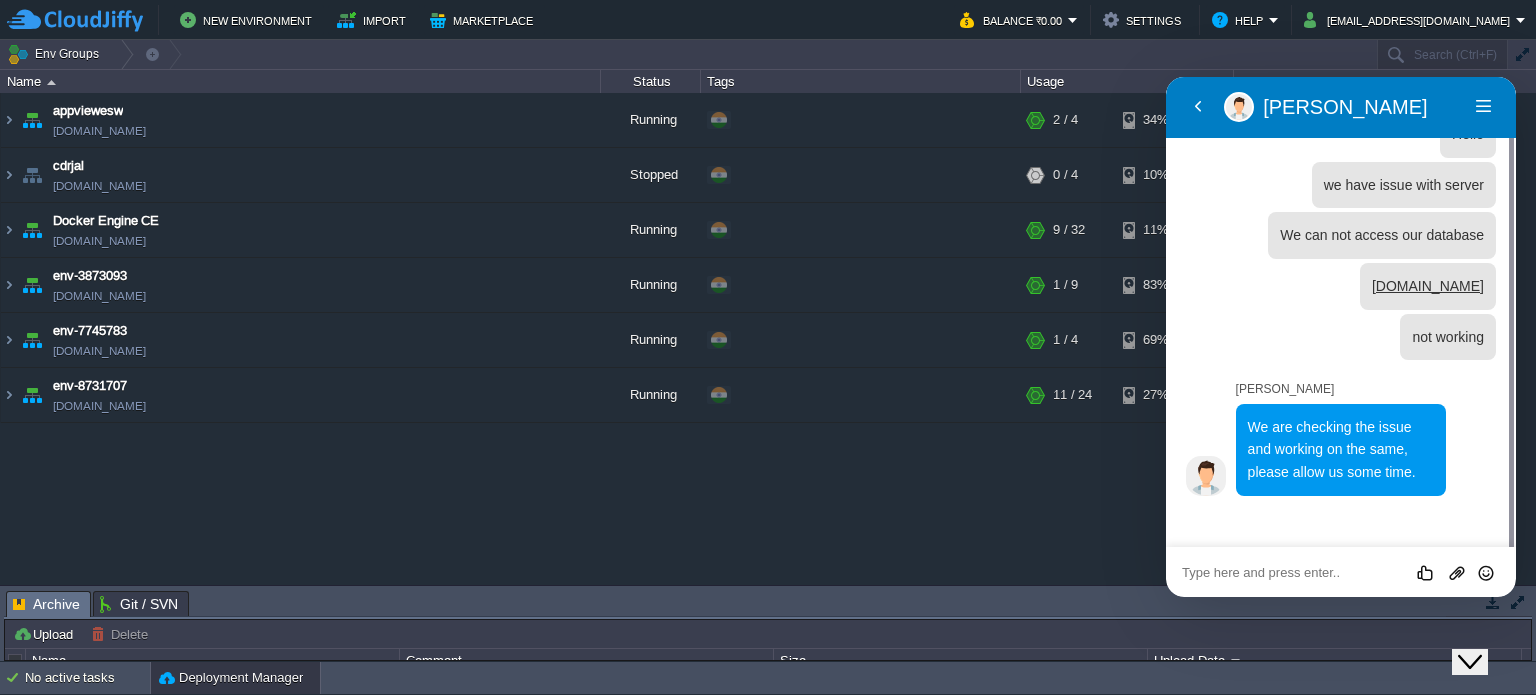 scroll, scrollTop: 11, scrollLeft: 0, axis: vertical 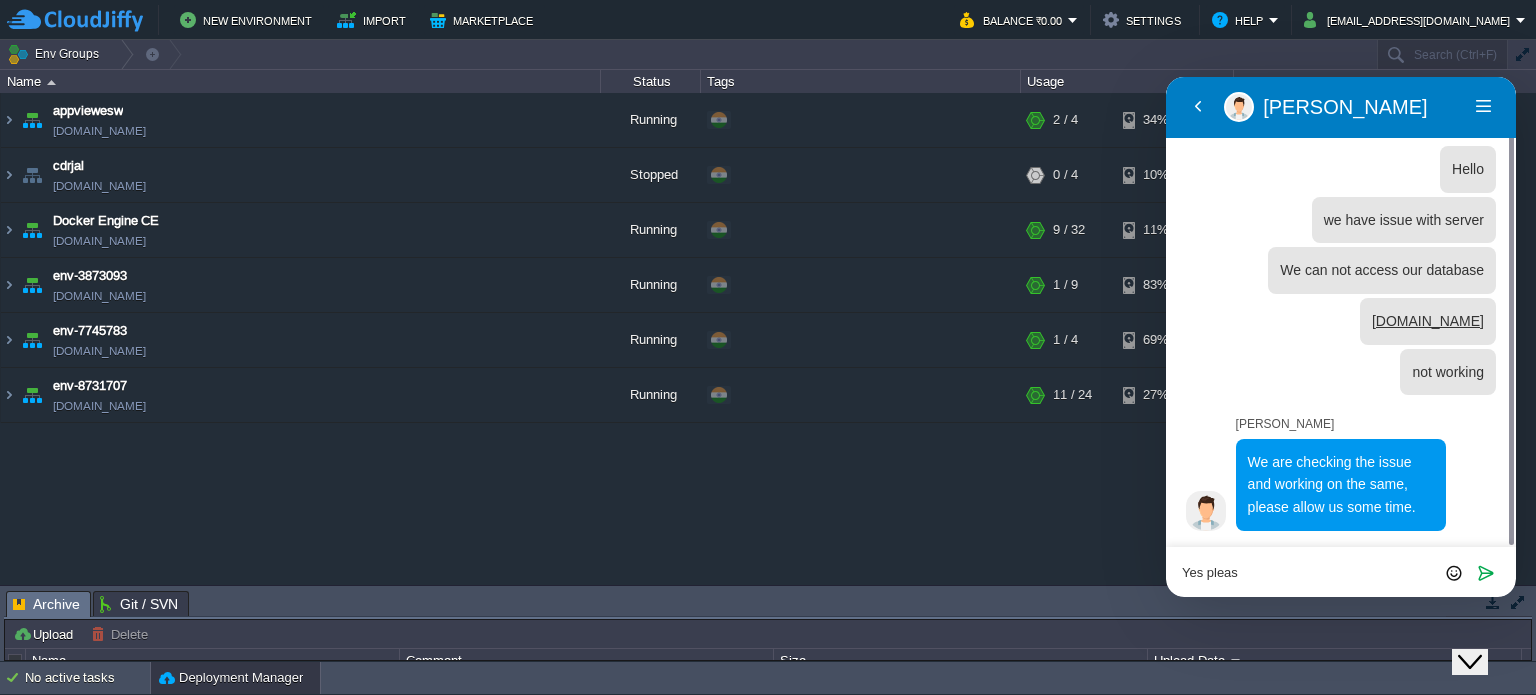 type on "Yes please" 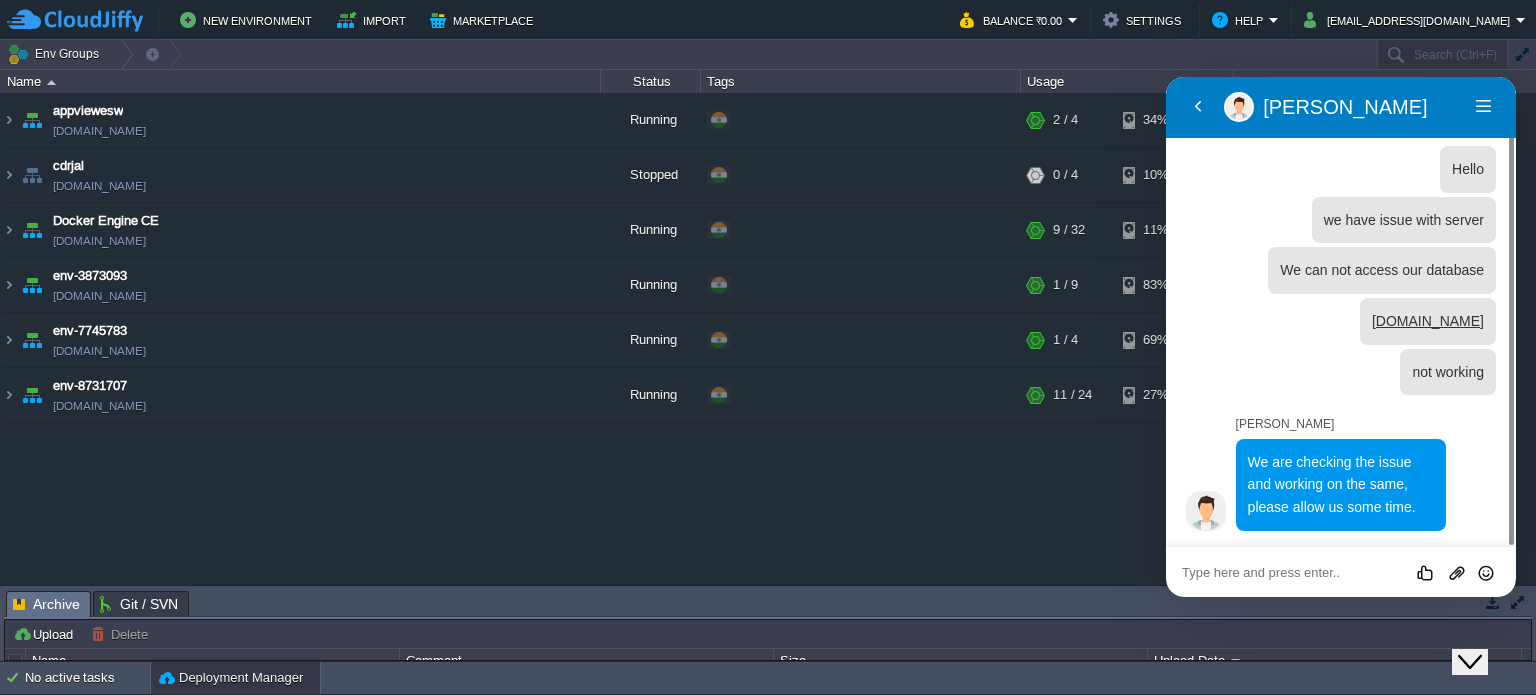 scroll, scrollTop: 77, scrollLeft: 0, axis: vertical 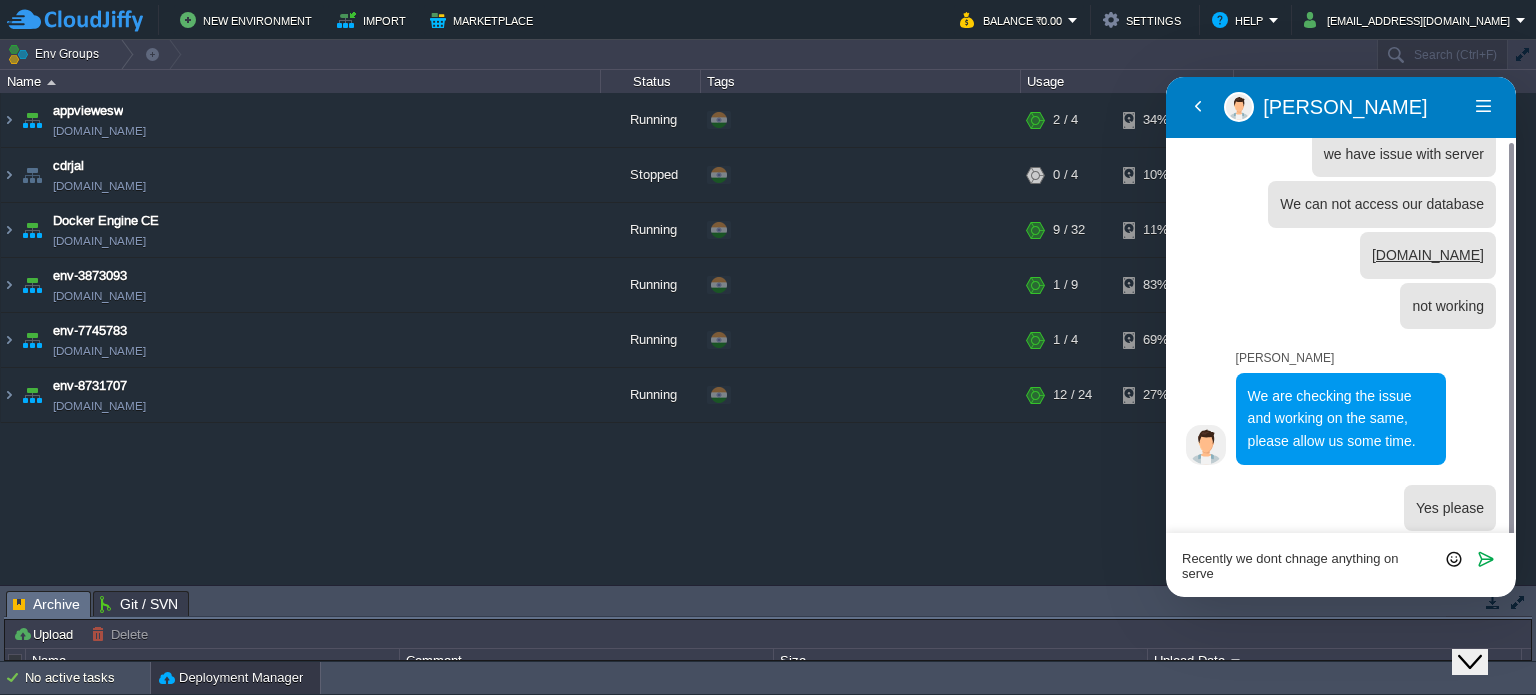 type on "Recently we dont chnage anything on server" 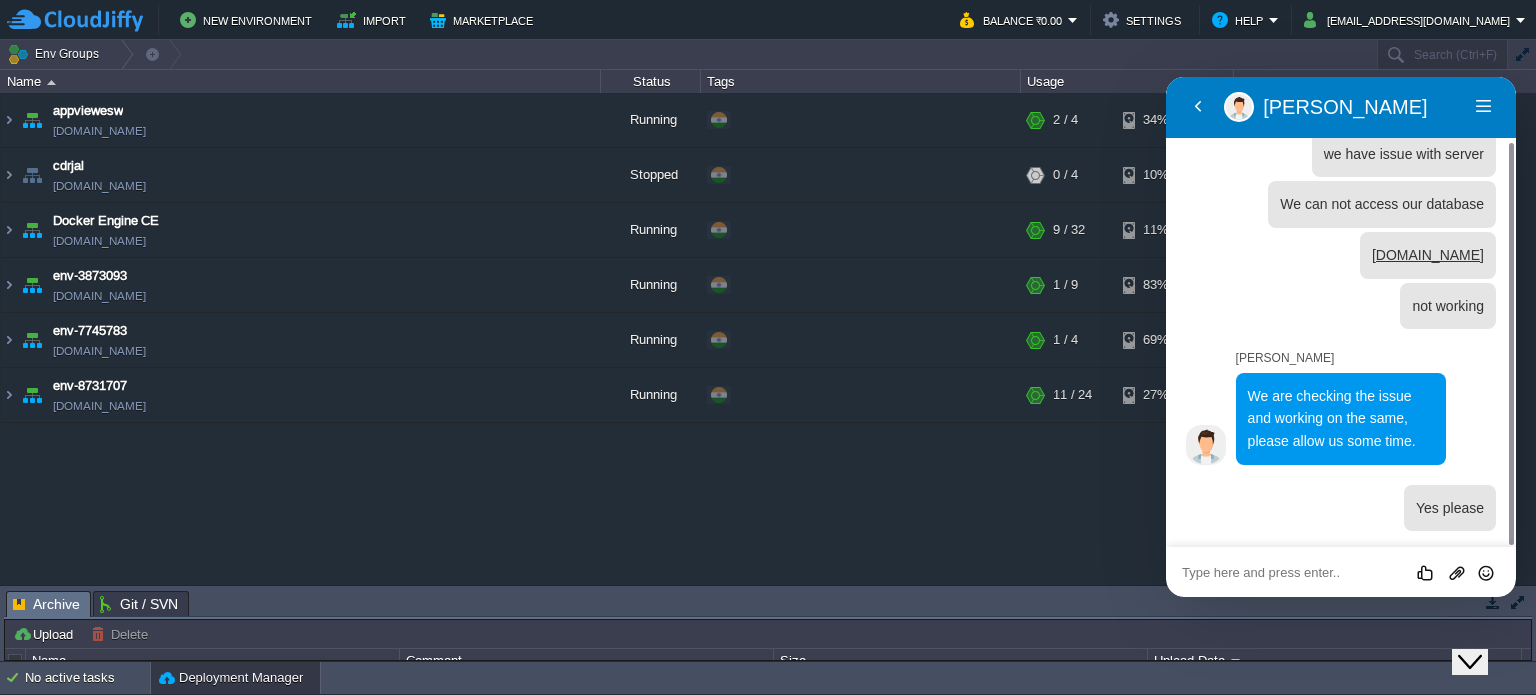 click at bounding box center [1166, 77] 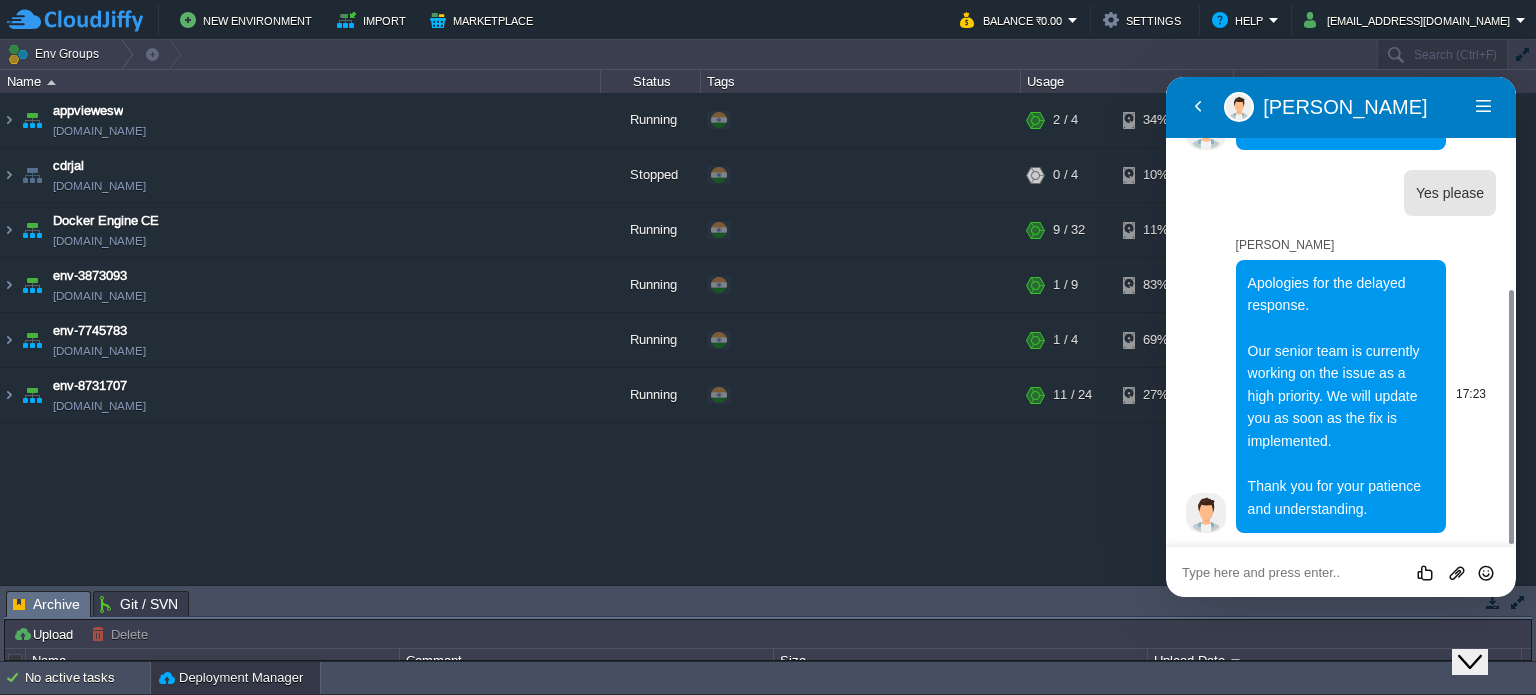 scroll, scrollTop: 392, scrollLeft: 0, axis: vertical 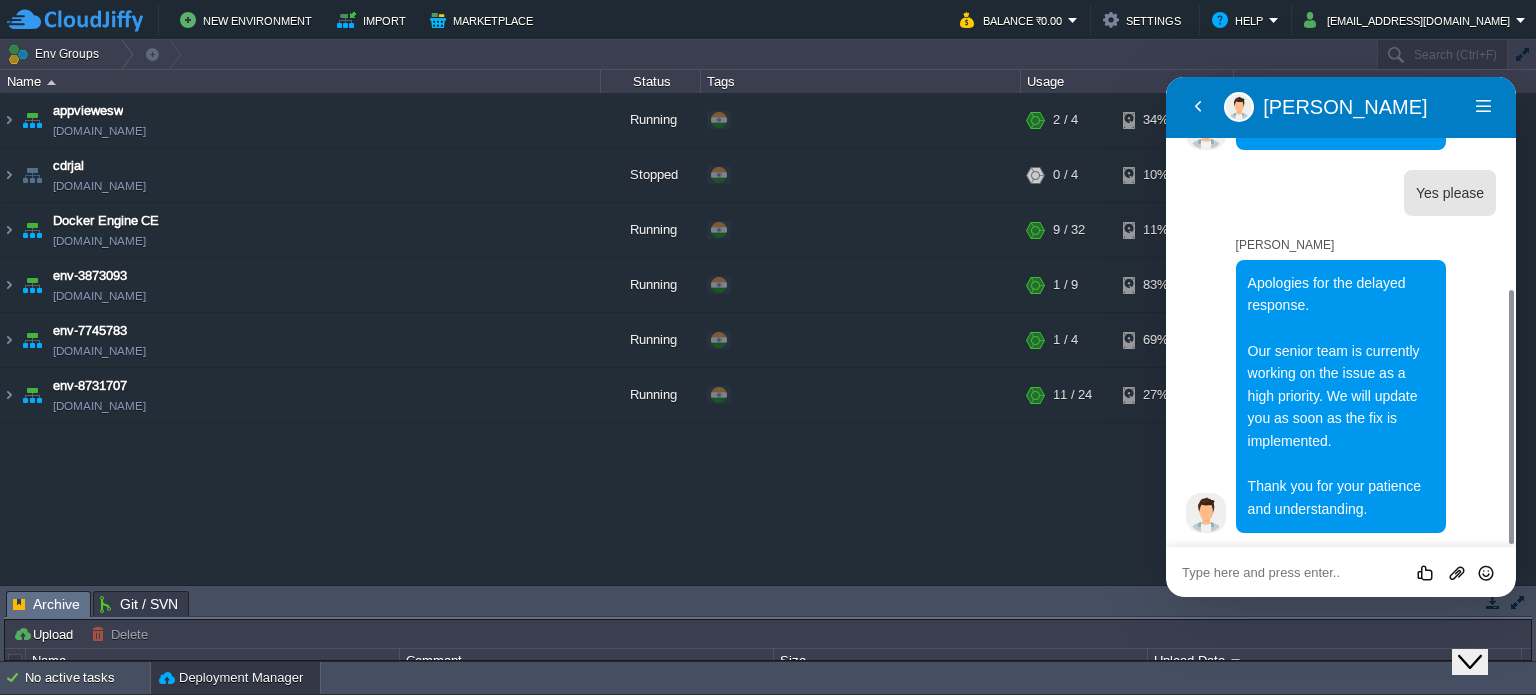 click at bounding box center [1166, 77] 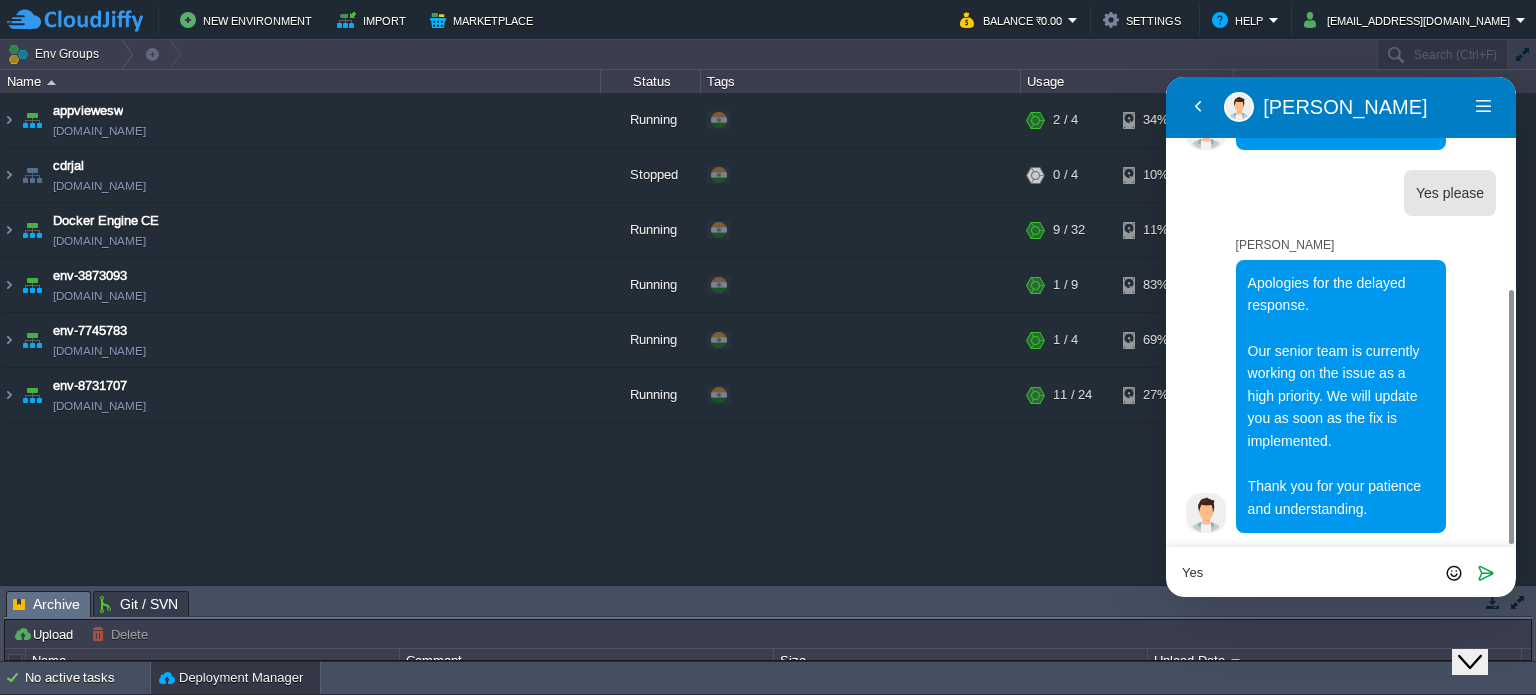scroll, scrollTop: 394, scrollLeft: 0, axis: vertical 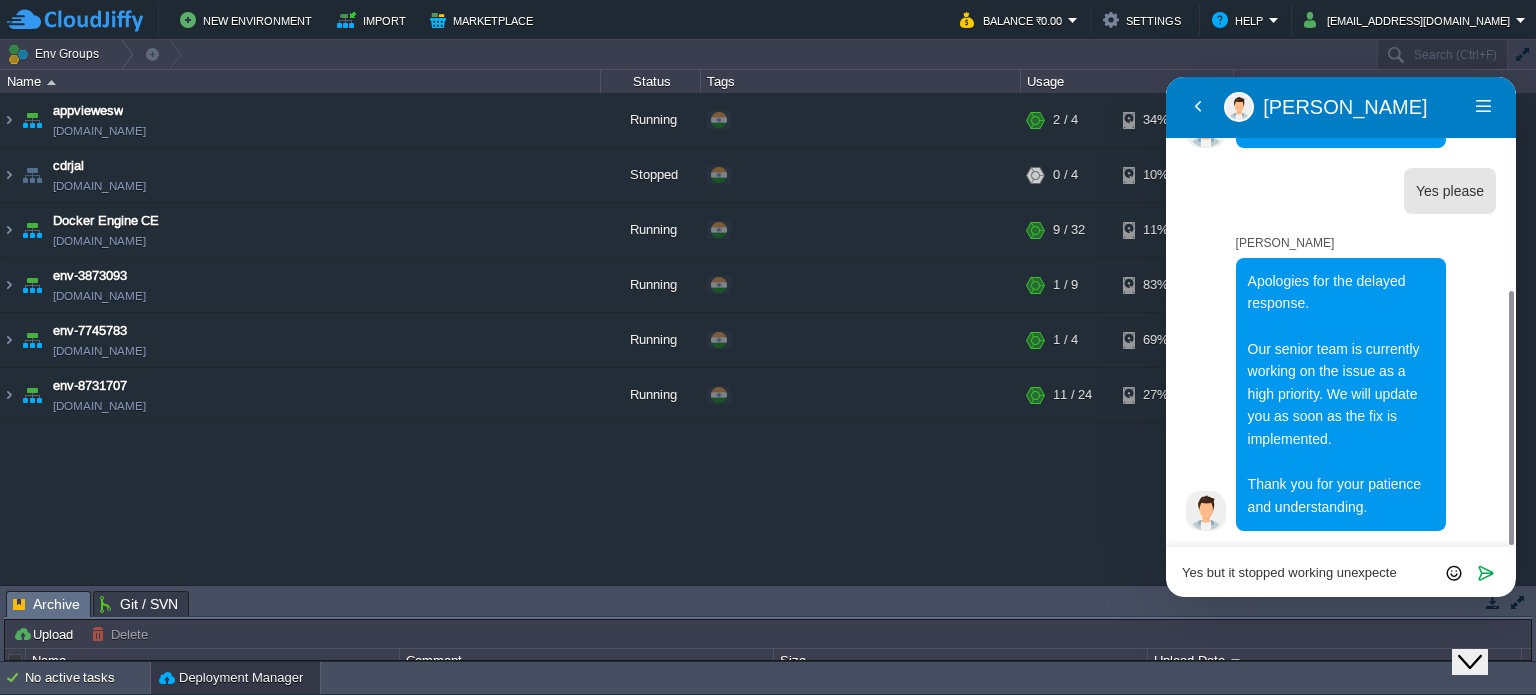 type on "Yes but it stopped working unexpected" 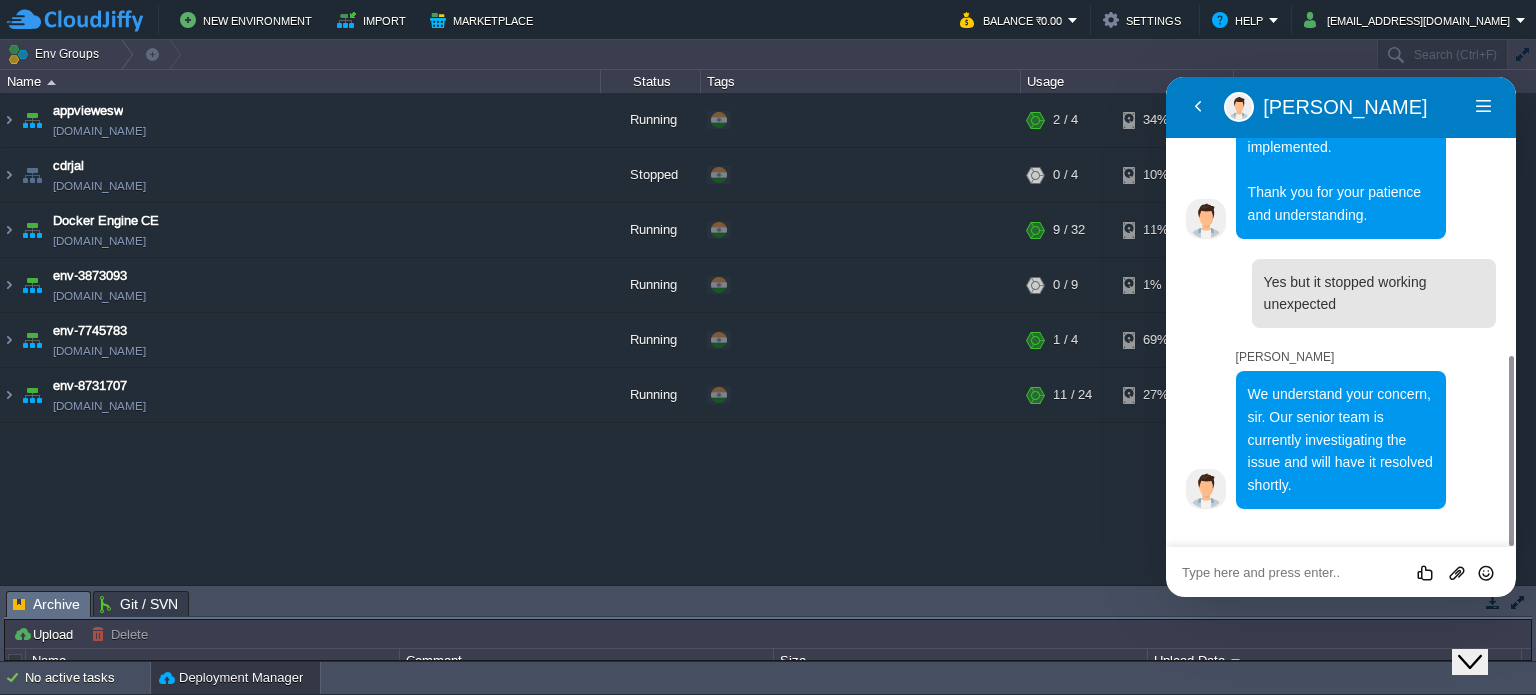scroll, scrollTop: 664, scrollLeft: 0, axis: vertical 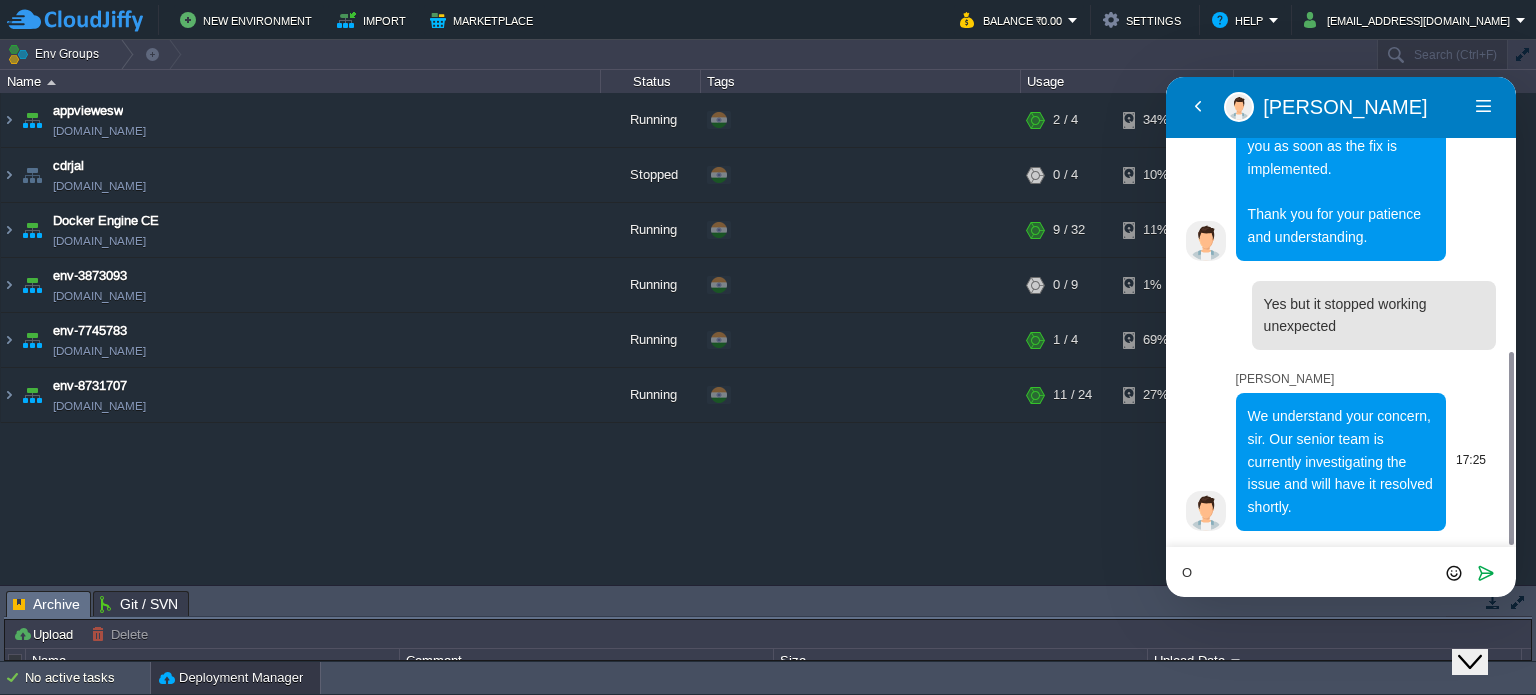type on "Ok" 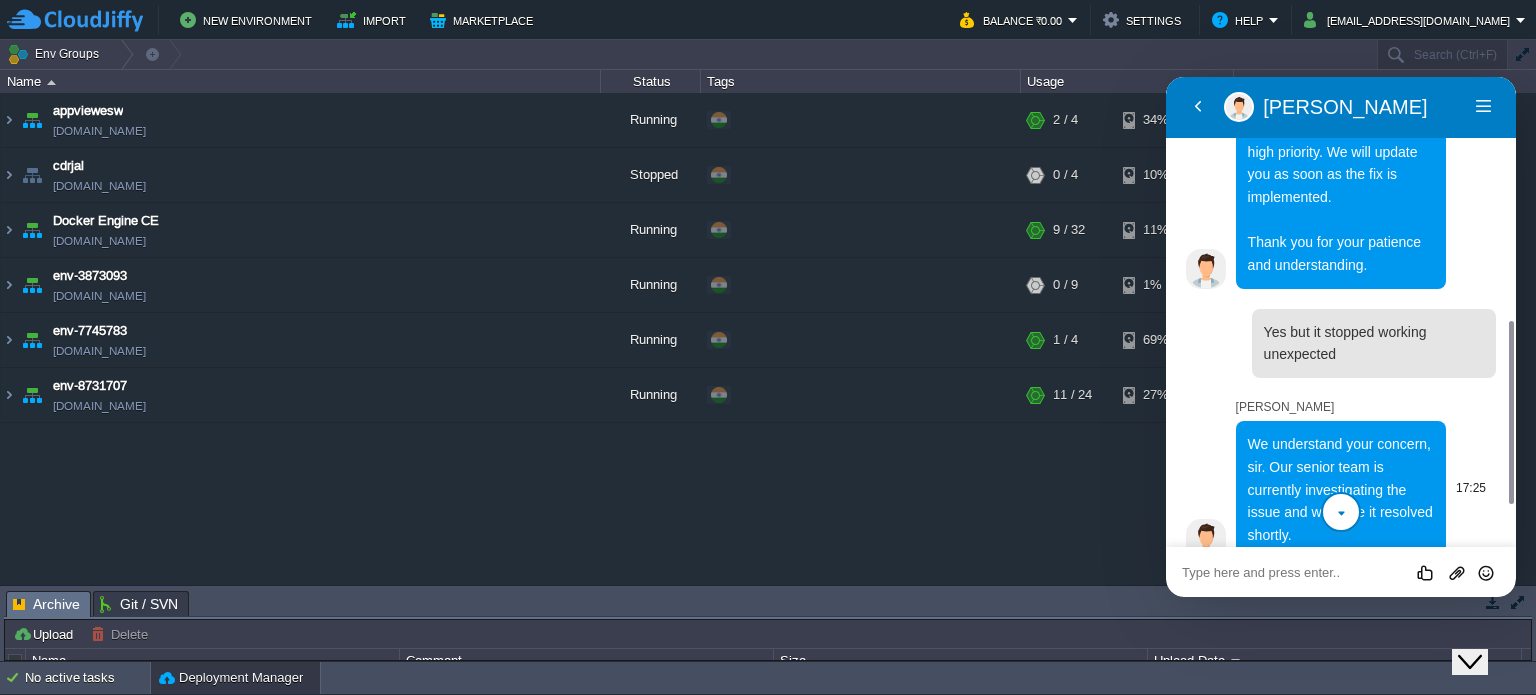 scroll, scrollTop: 731, scrollLeft: 0, axis: vertical 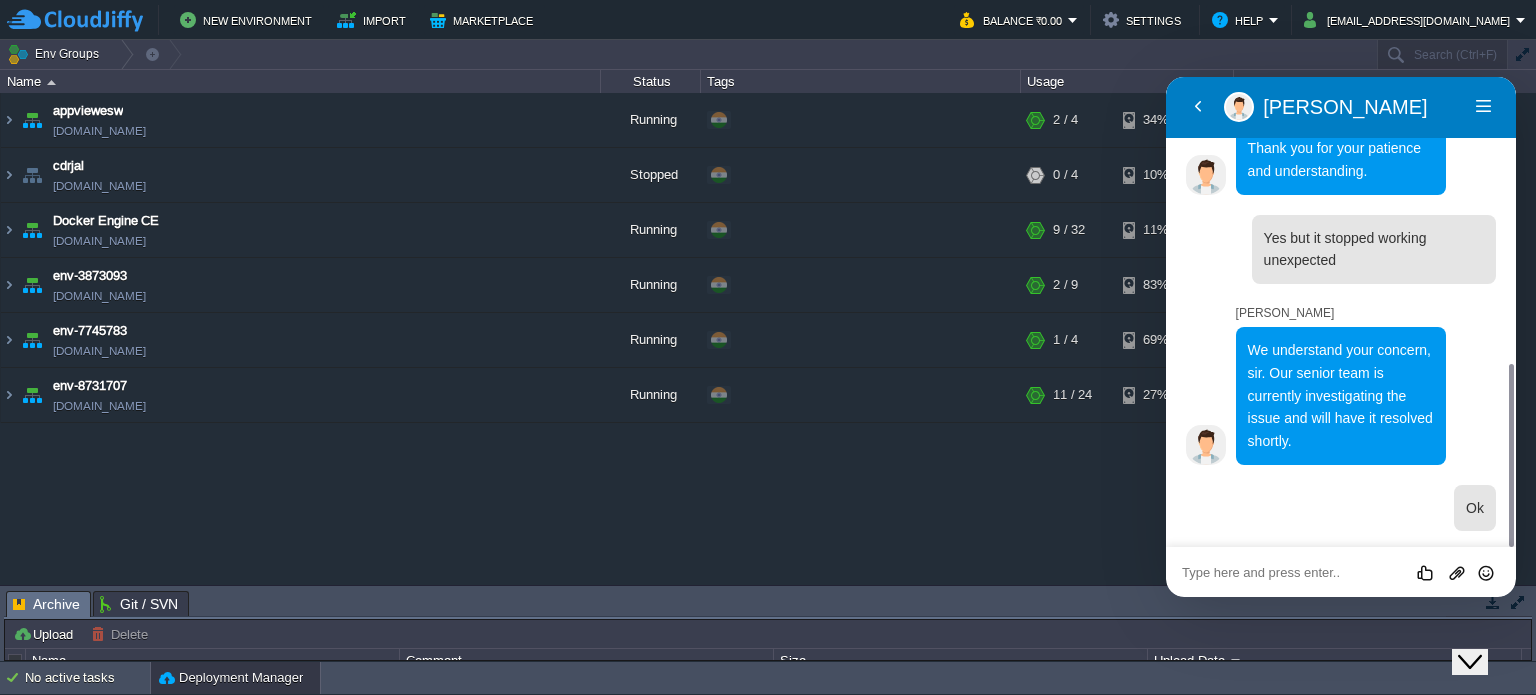 click at bounding box center [1166, 77] 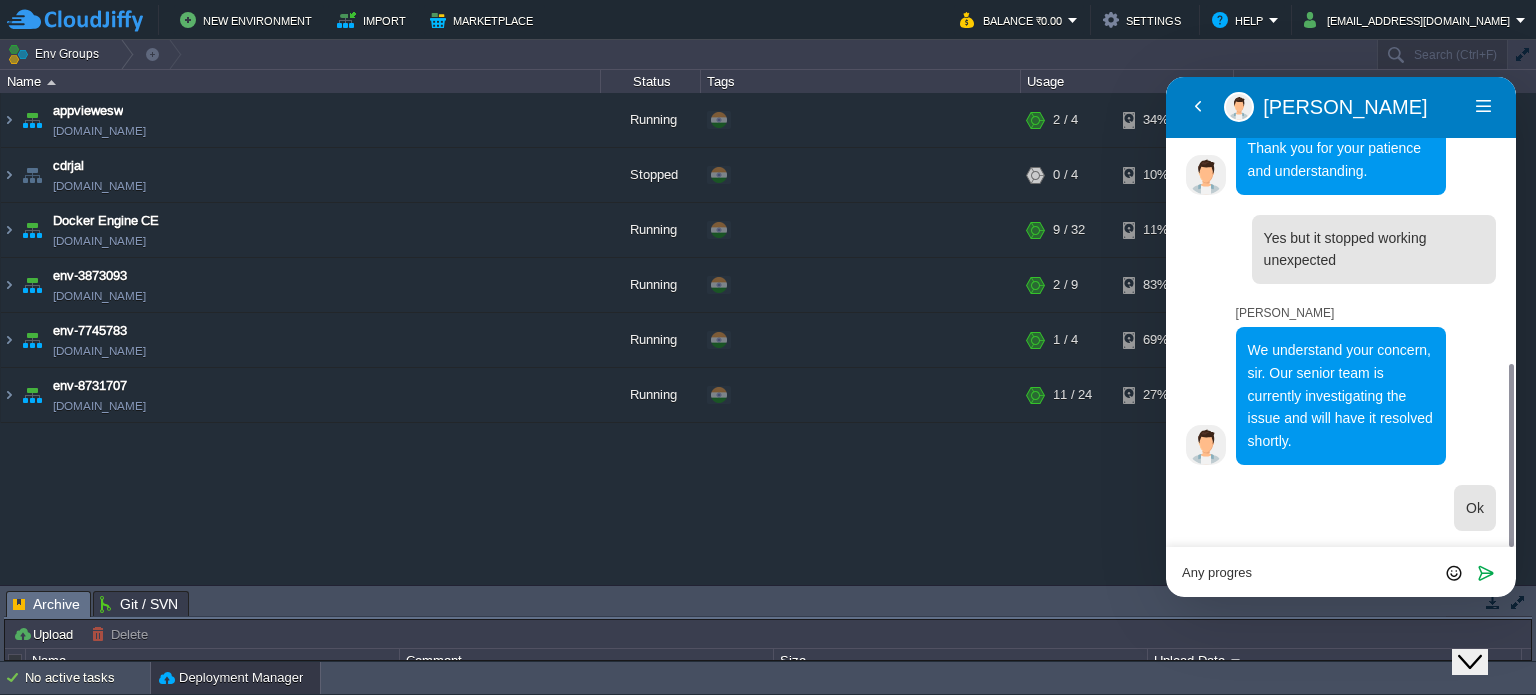 type on "Any progress" 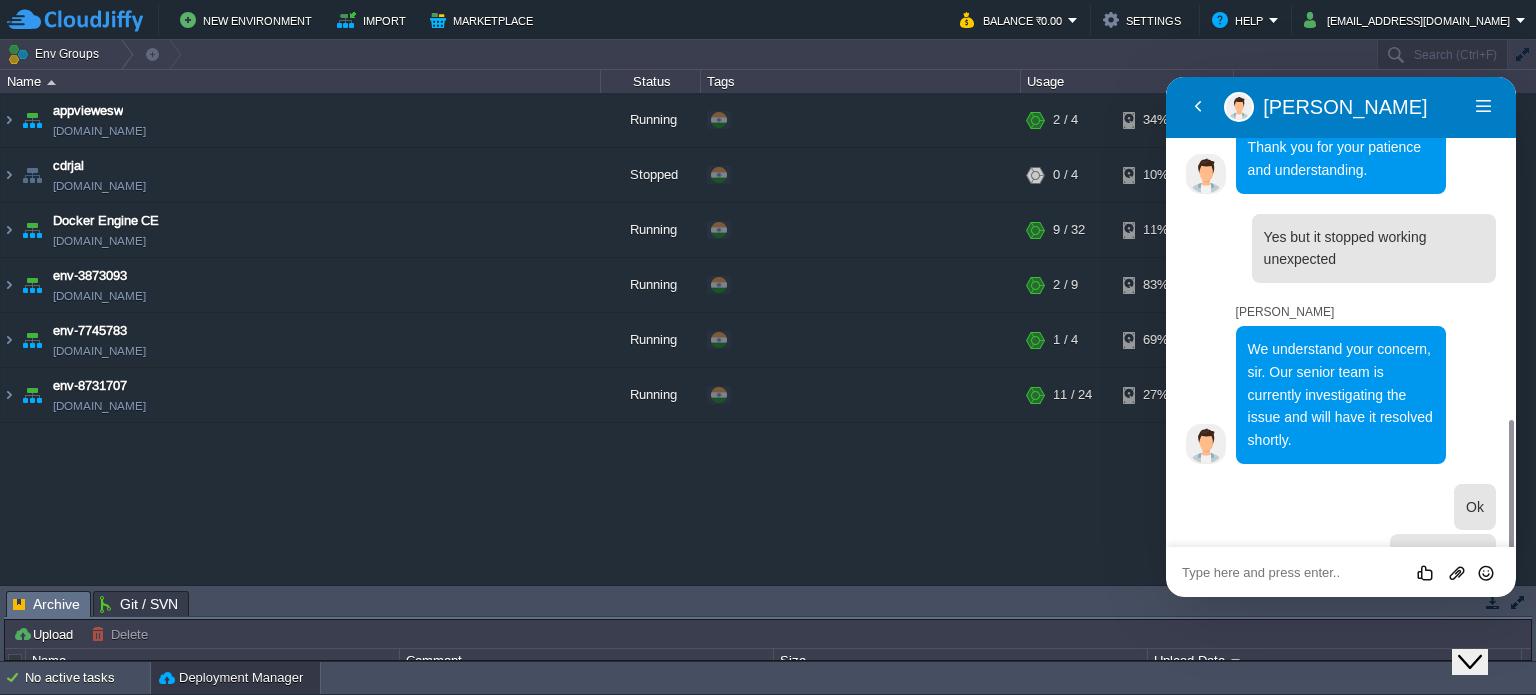 scroll, scrollTop: 781, scrollLeft: 0, axis: vertical 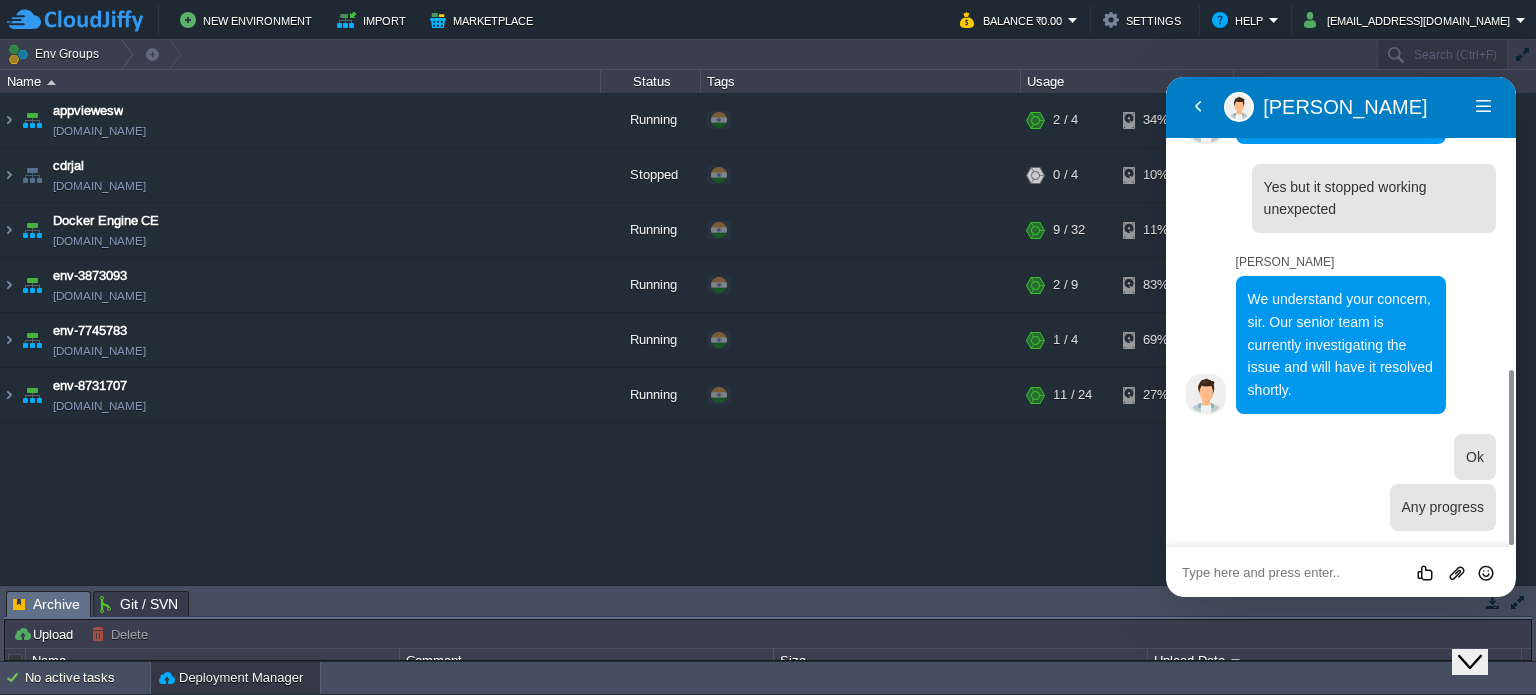 click at bounding box center [1166, 77] 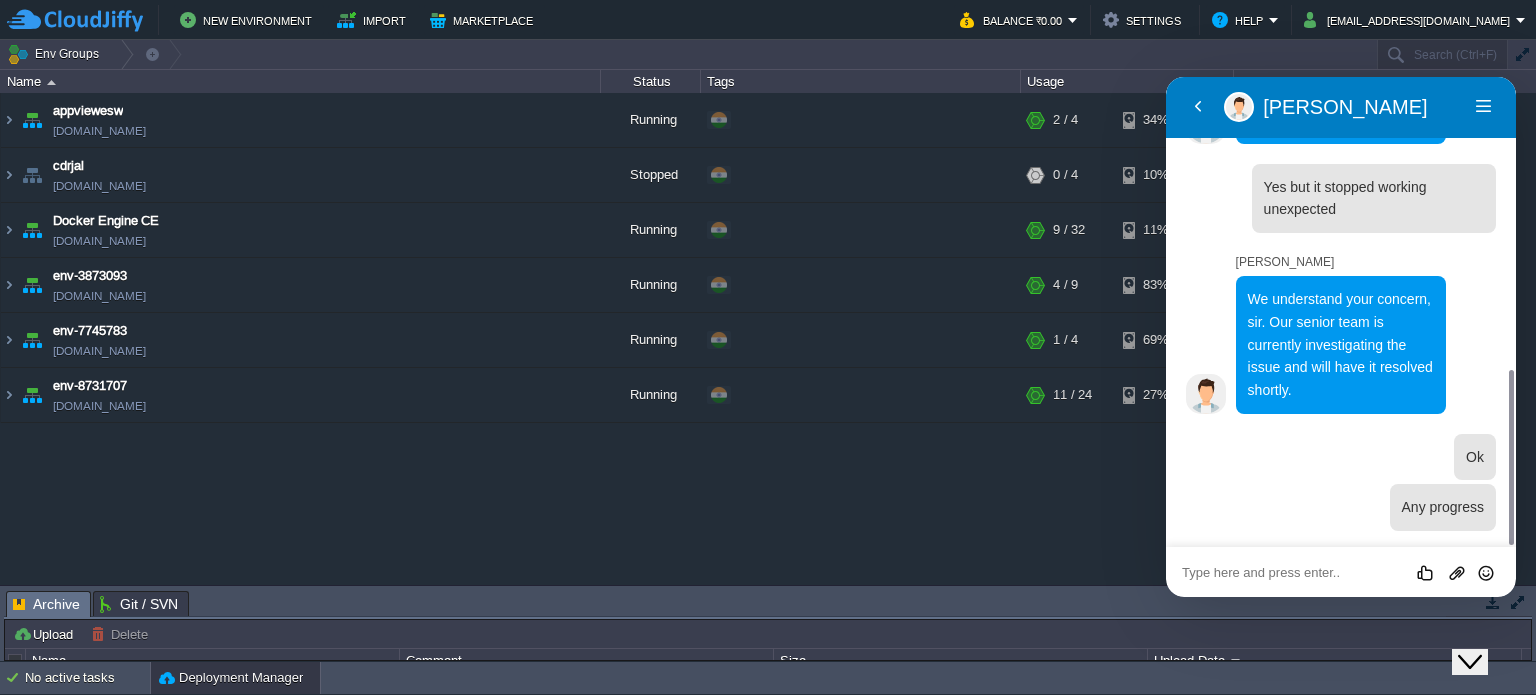 click at bounding box center [1166, 77] 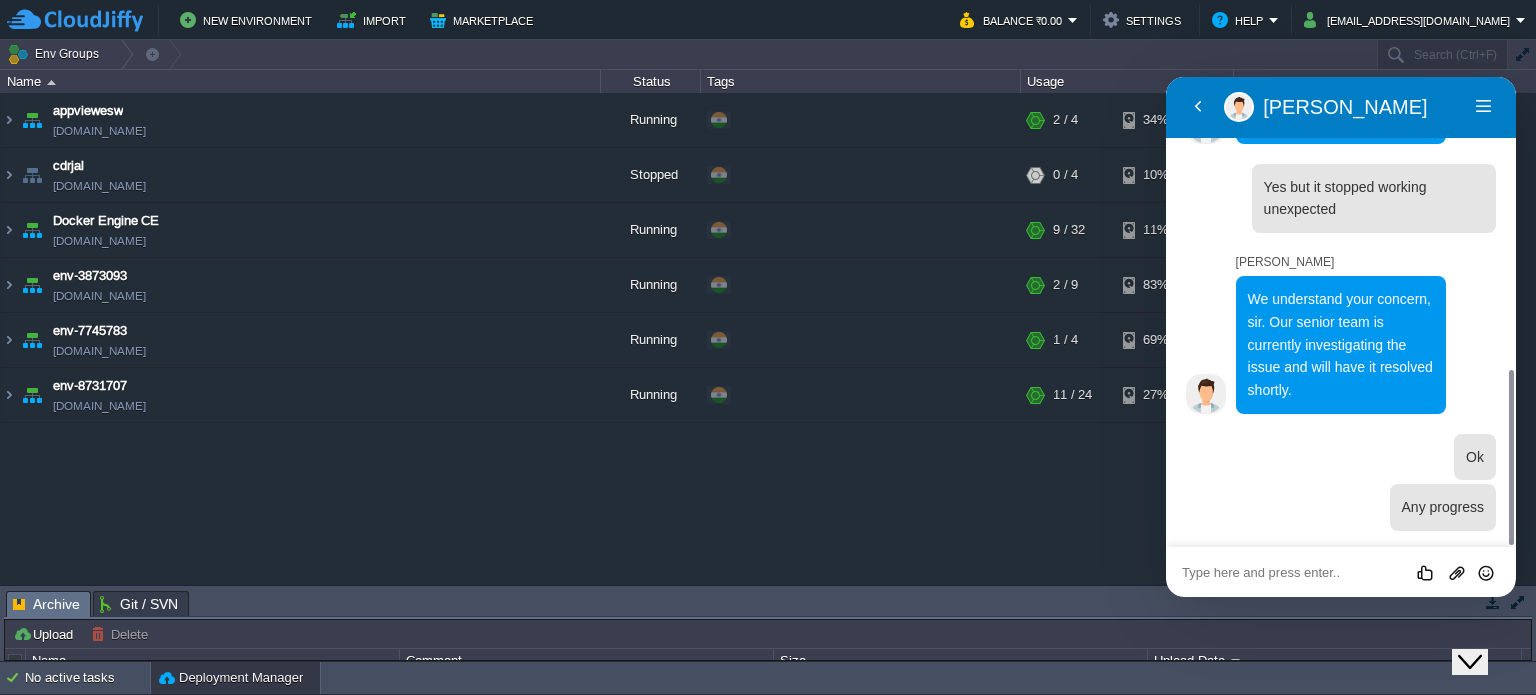 click at bounding box center (1166, 77) 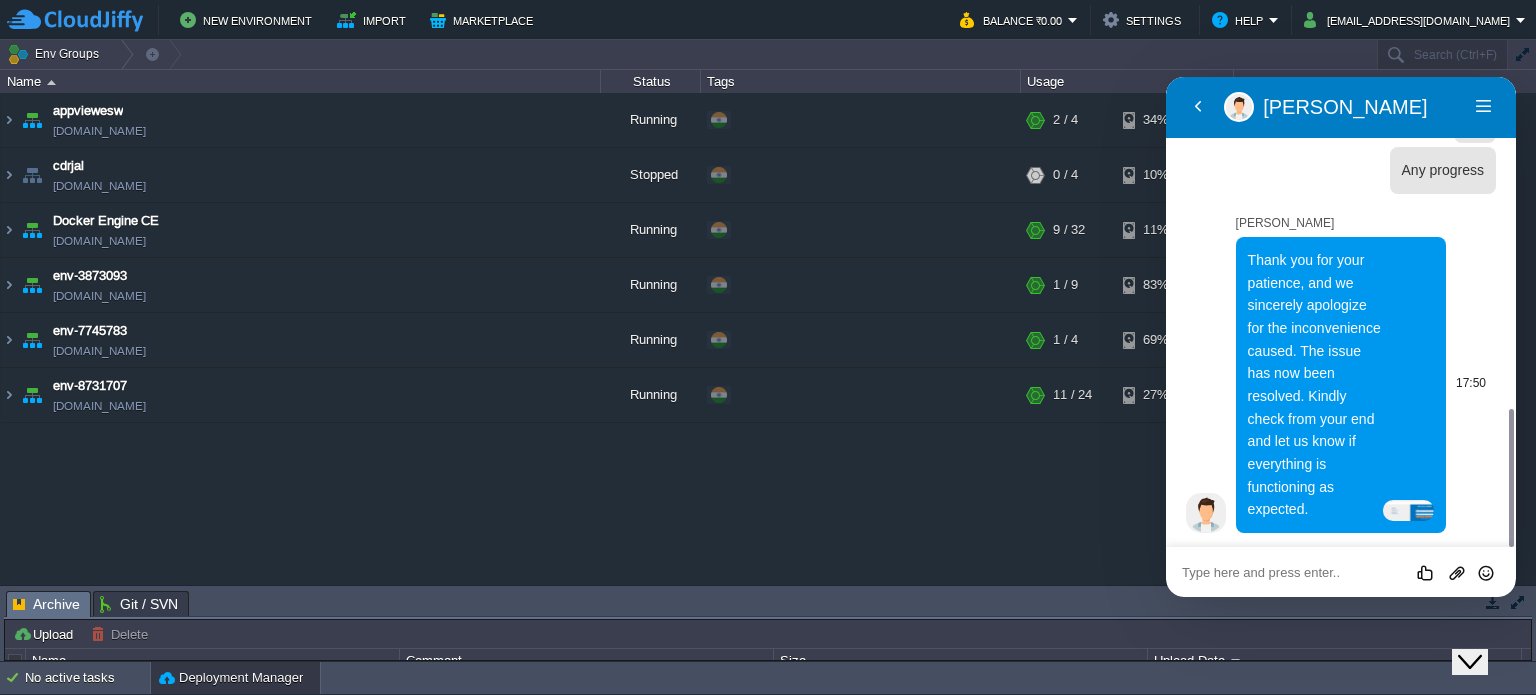 scroll, scrollTop: 1120, scrollLeft: 0, axis: vertical 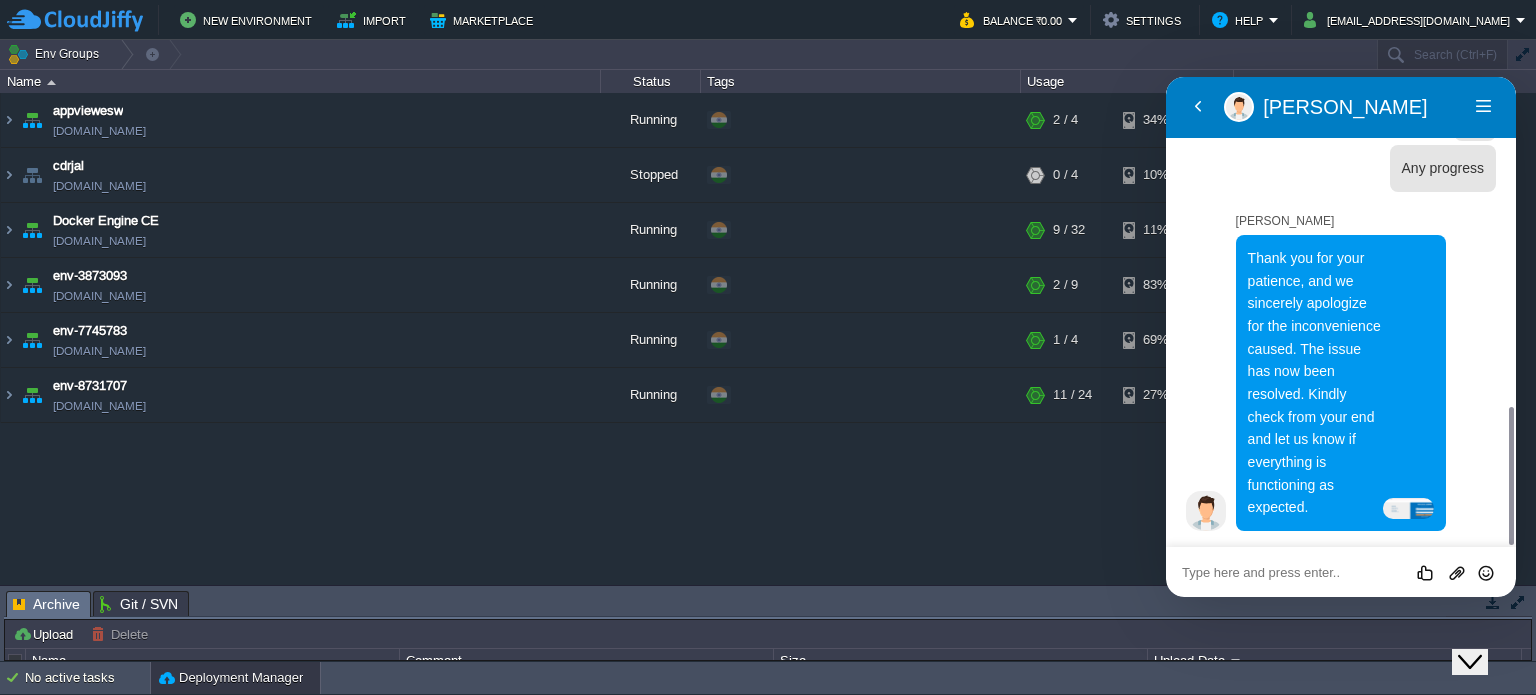 click on "Rate this chat Upload File Insert emoji" at bounding box center [1166, 77] 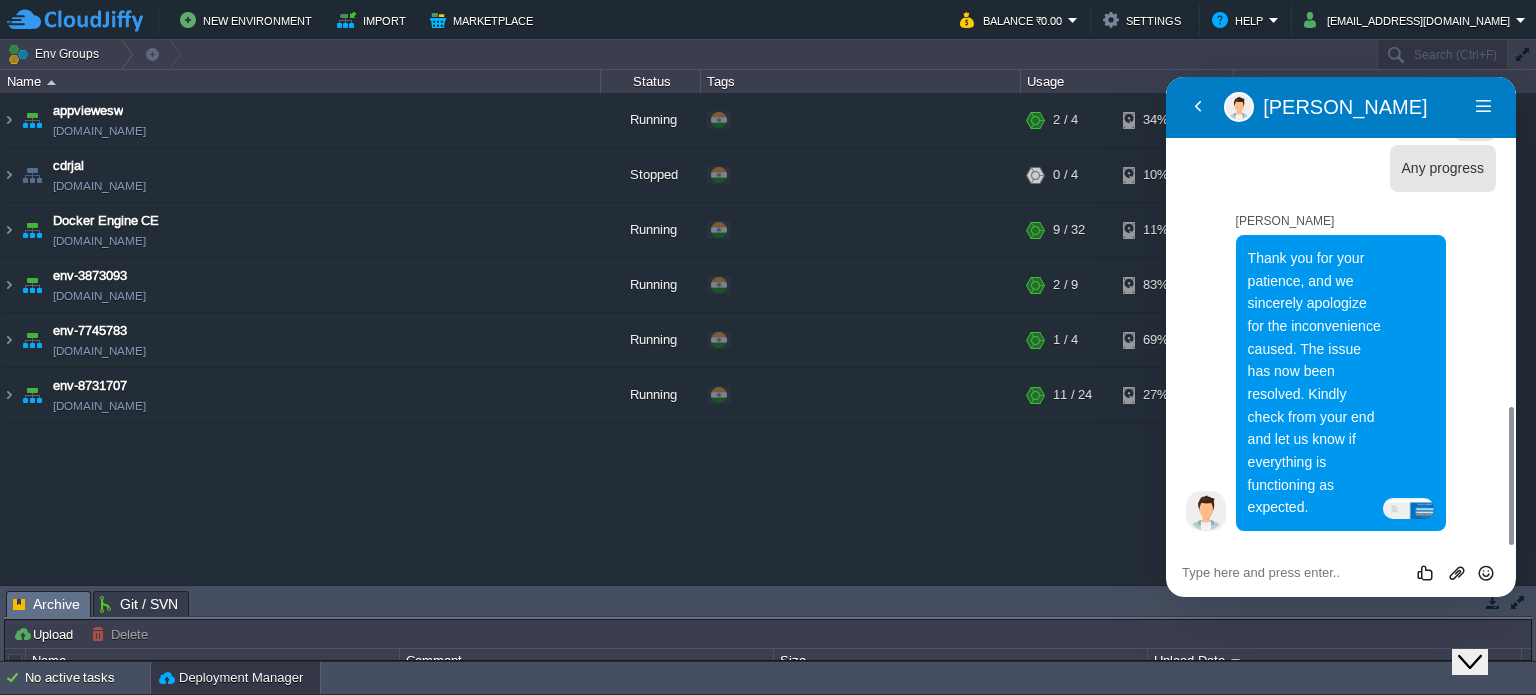 click at bounding box center [1166, 77] 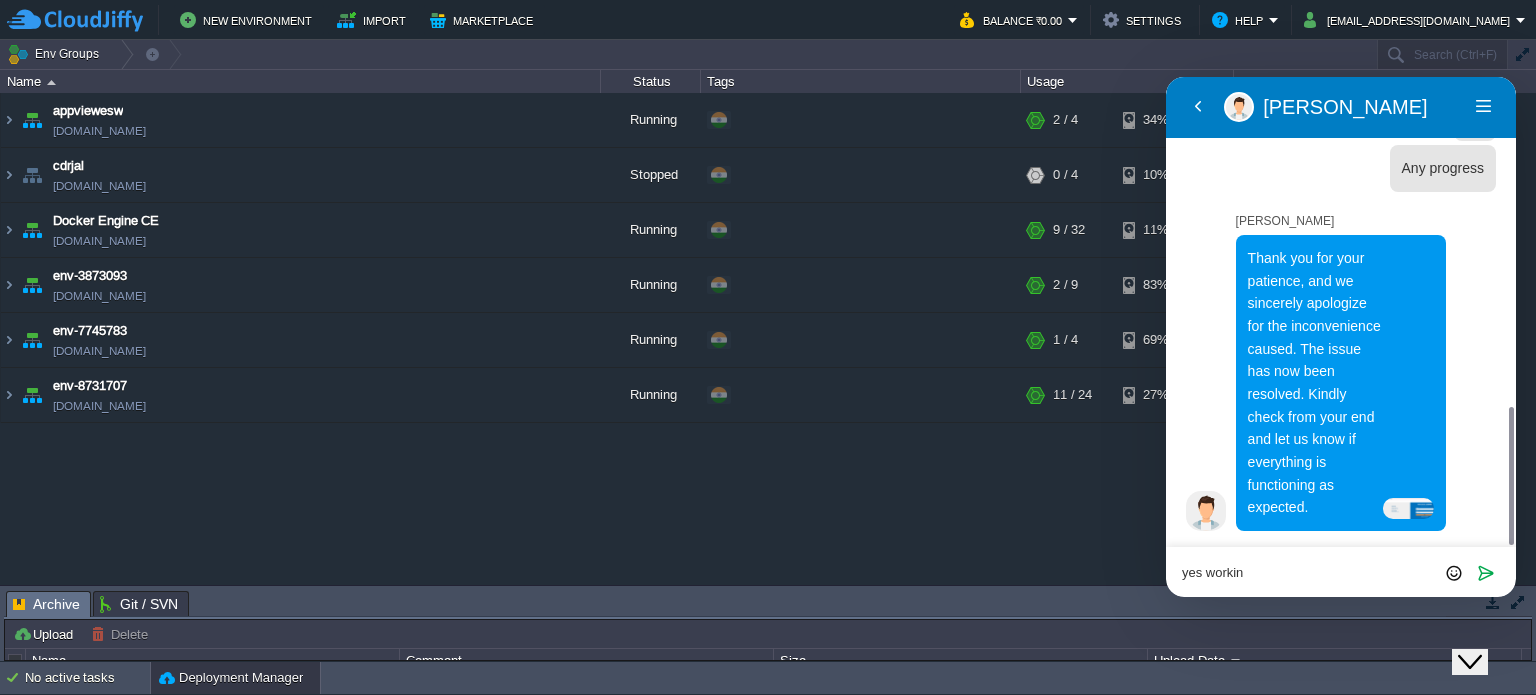 type on "yes working" 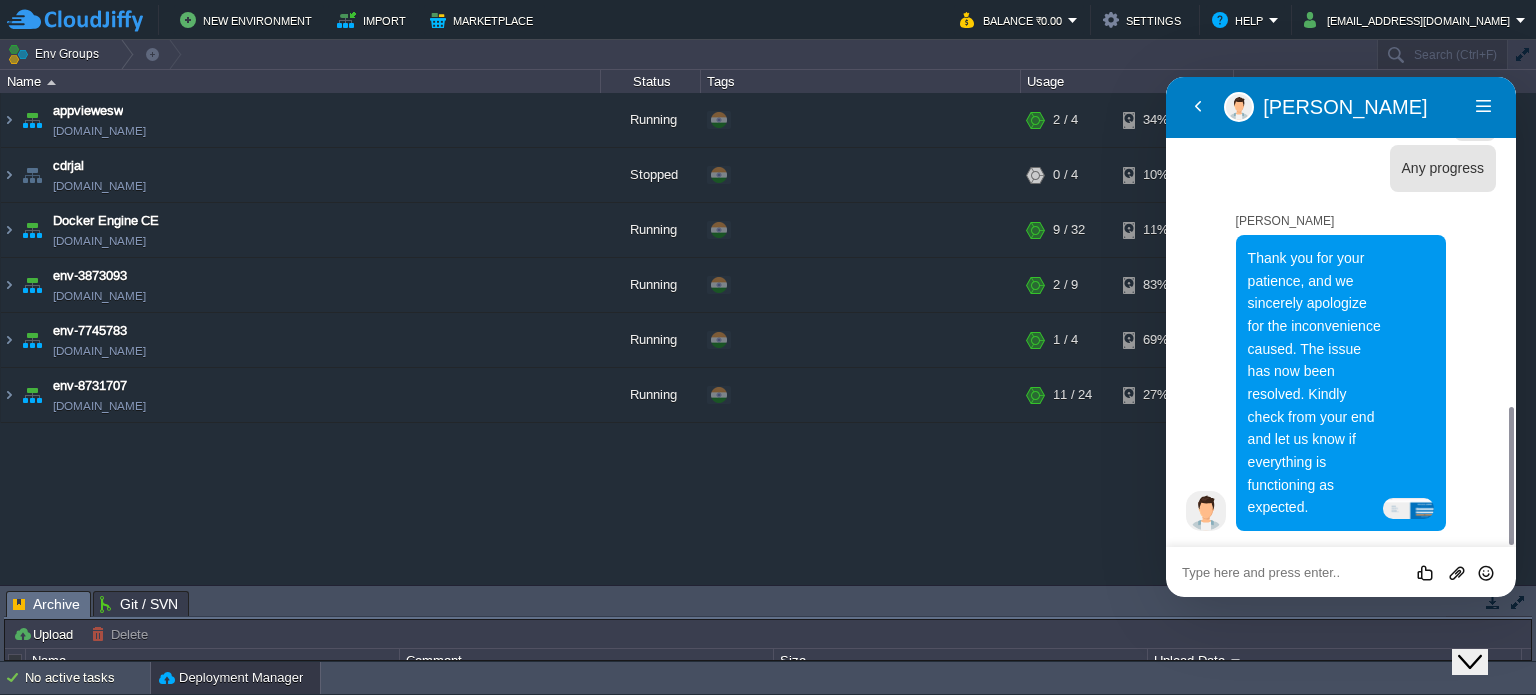 scroll, scrollTop: 1187, scrollLeft: 0, axis: vertical 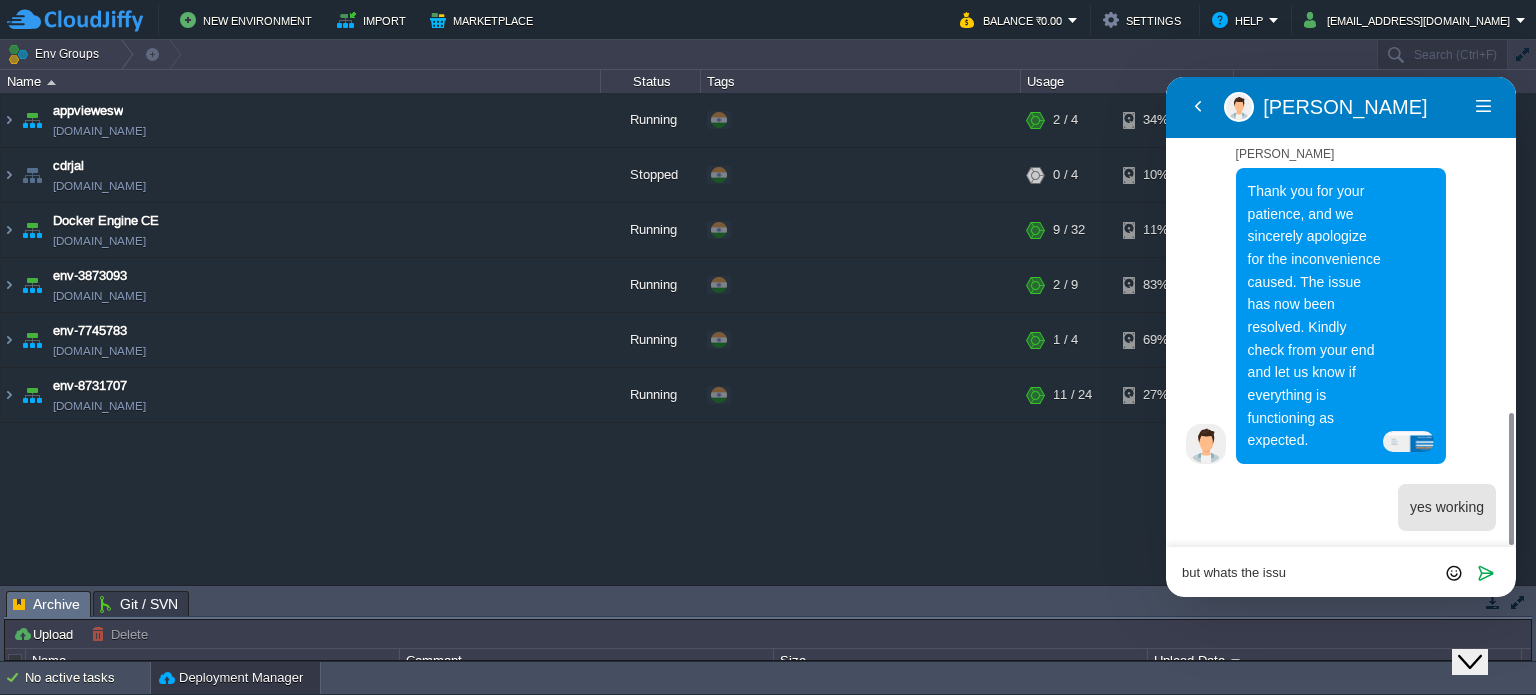 type on "but whats the issue" 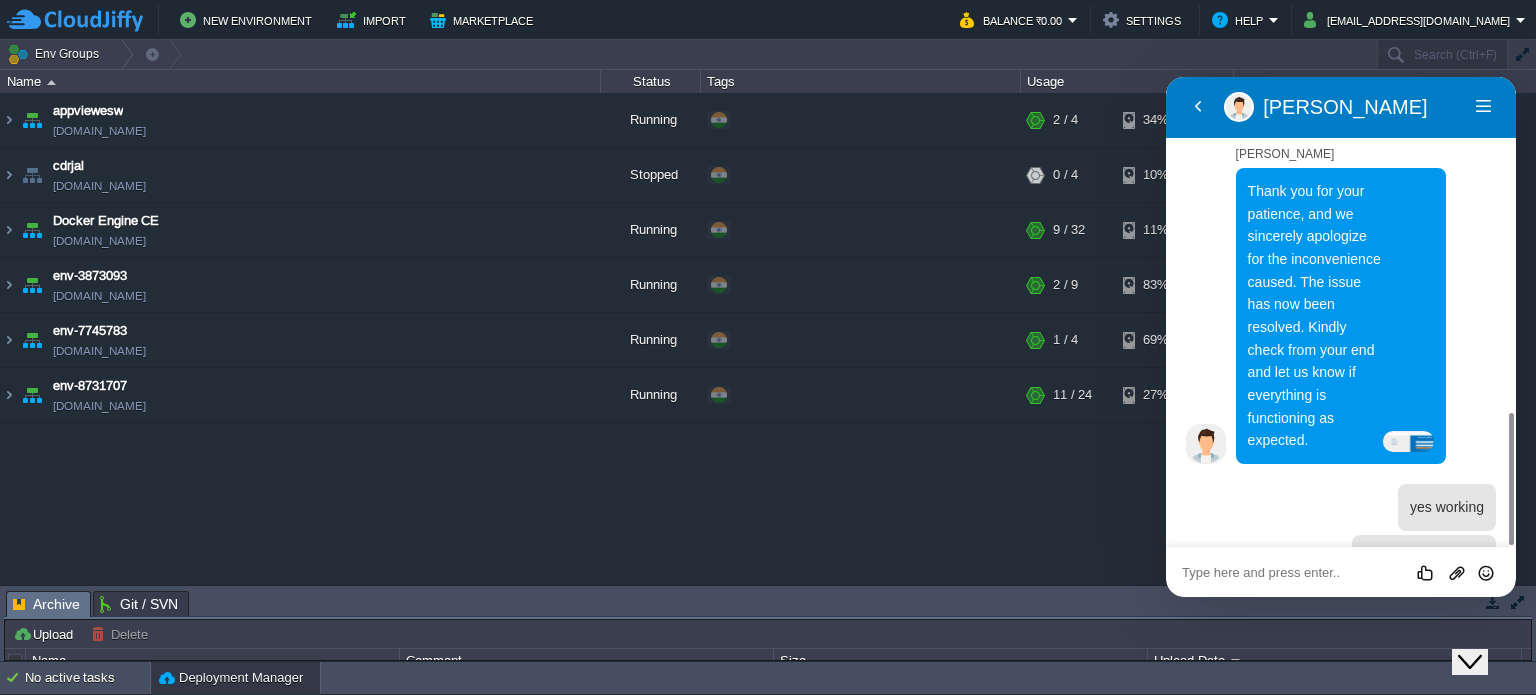 scroll, scrollTop: 1238, scrollLeft: 0, axis: vertical 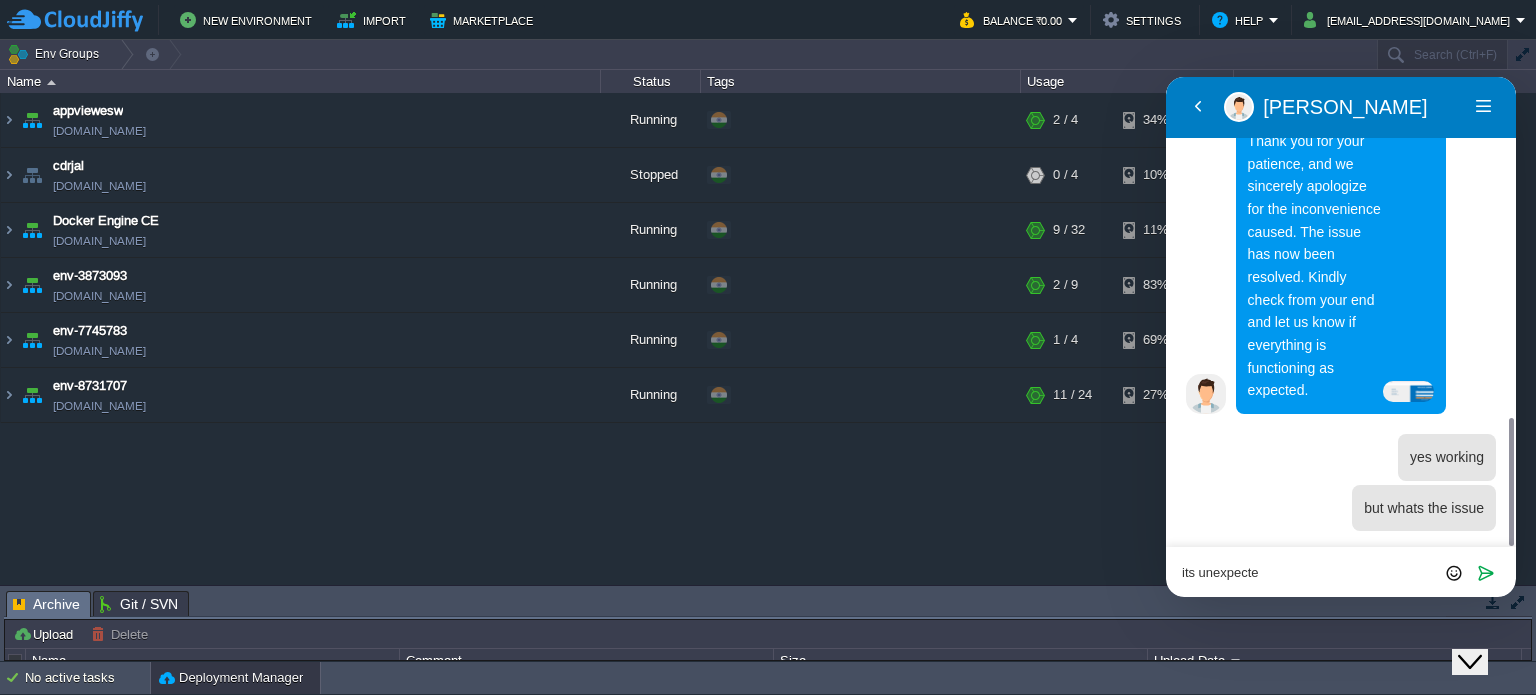 type on "its unexpected" 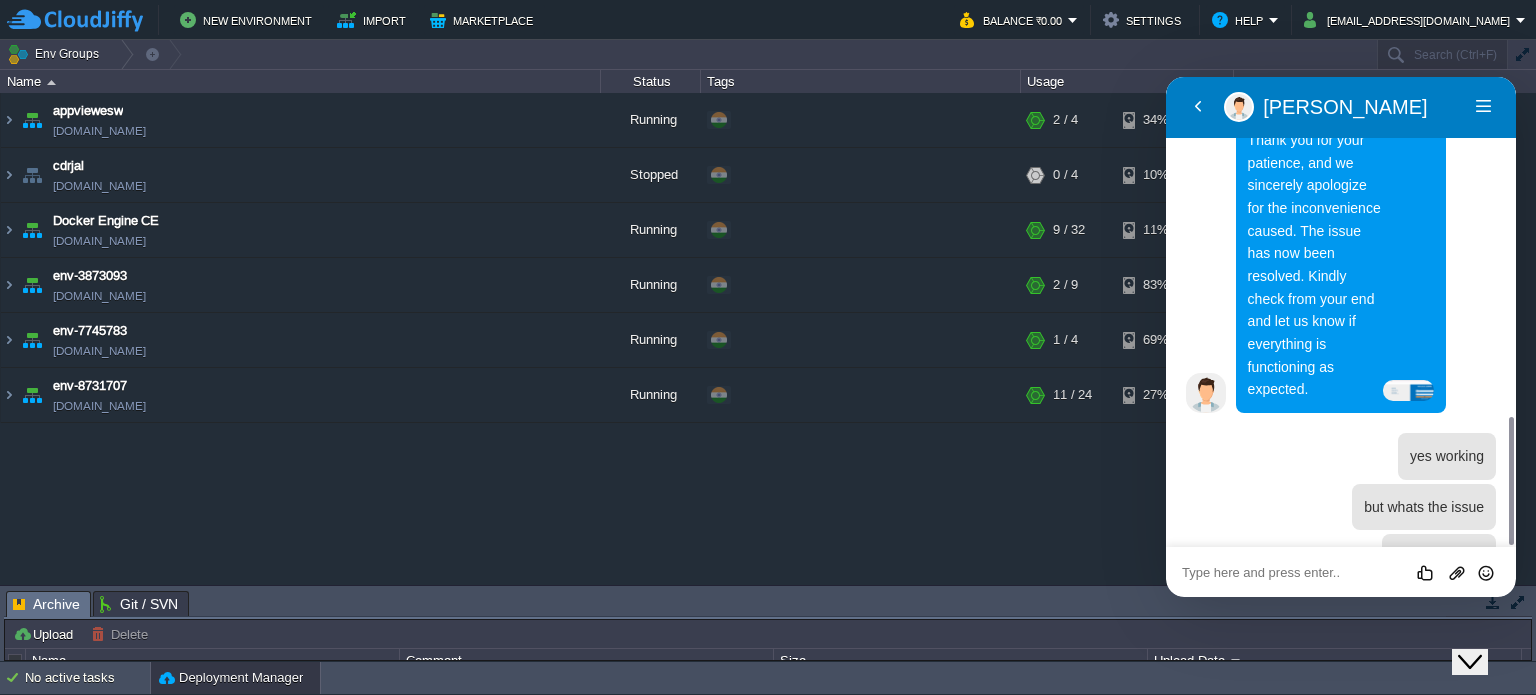 scroll, scrollTop: 1288, scrollLeft: 0, axis: vertical 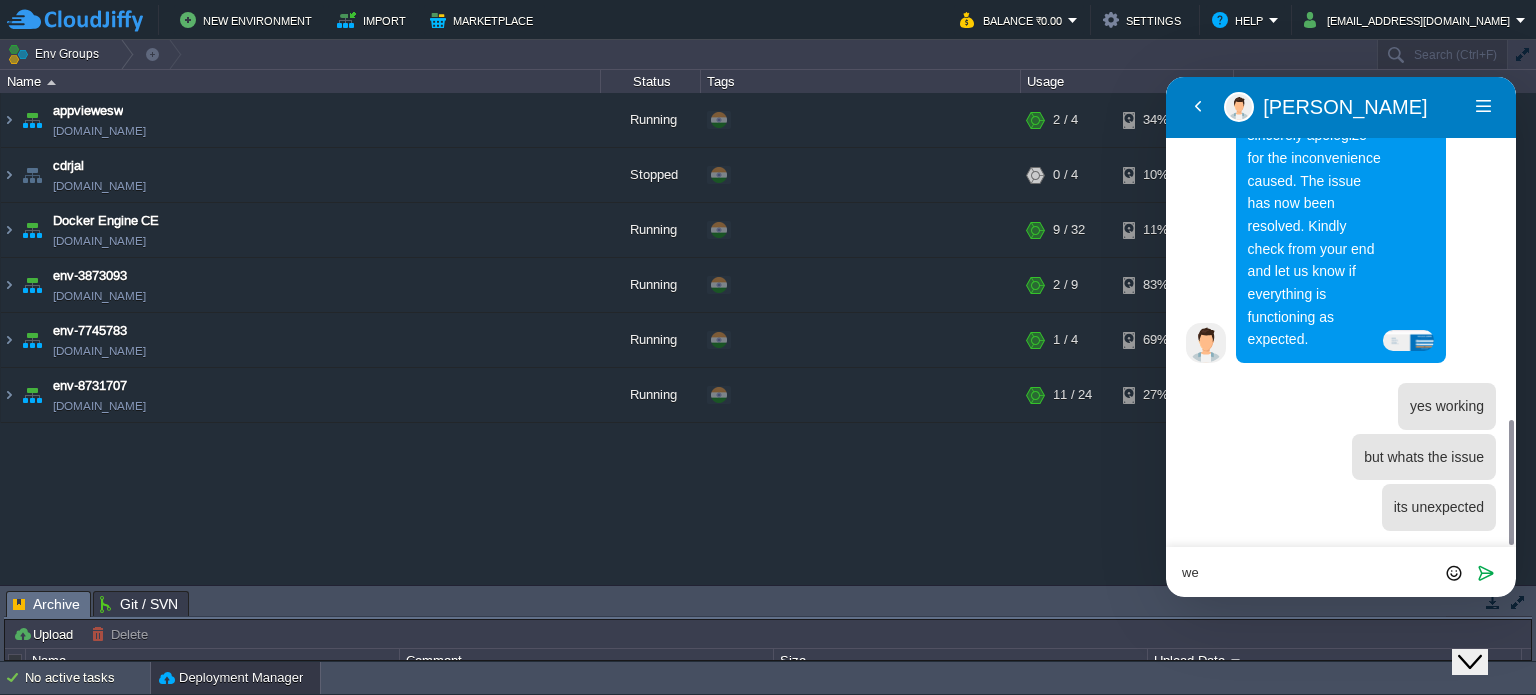 type on "w" 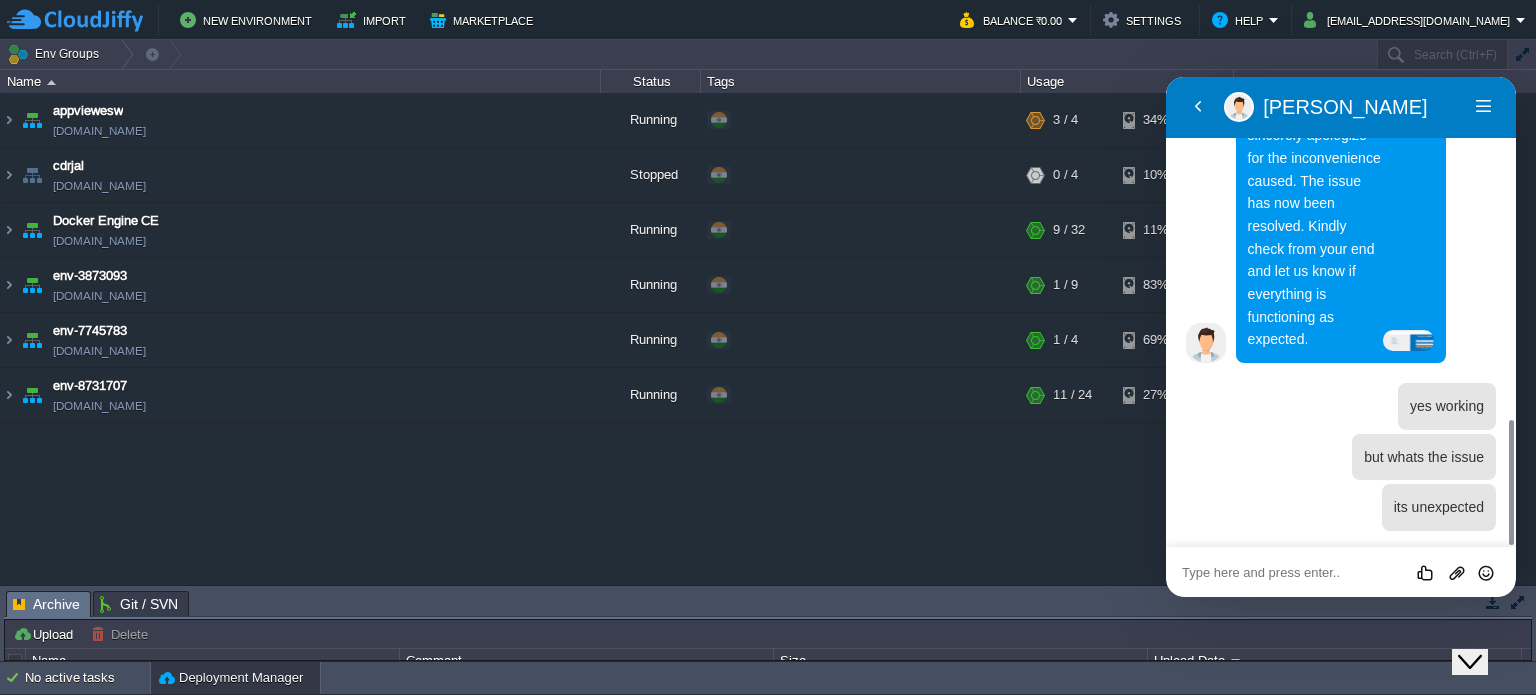 click at bounding box center (1166, 77) 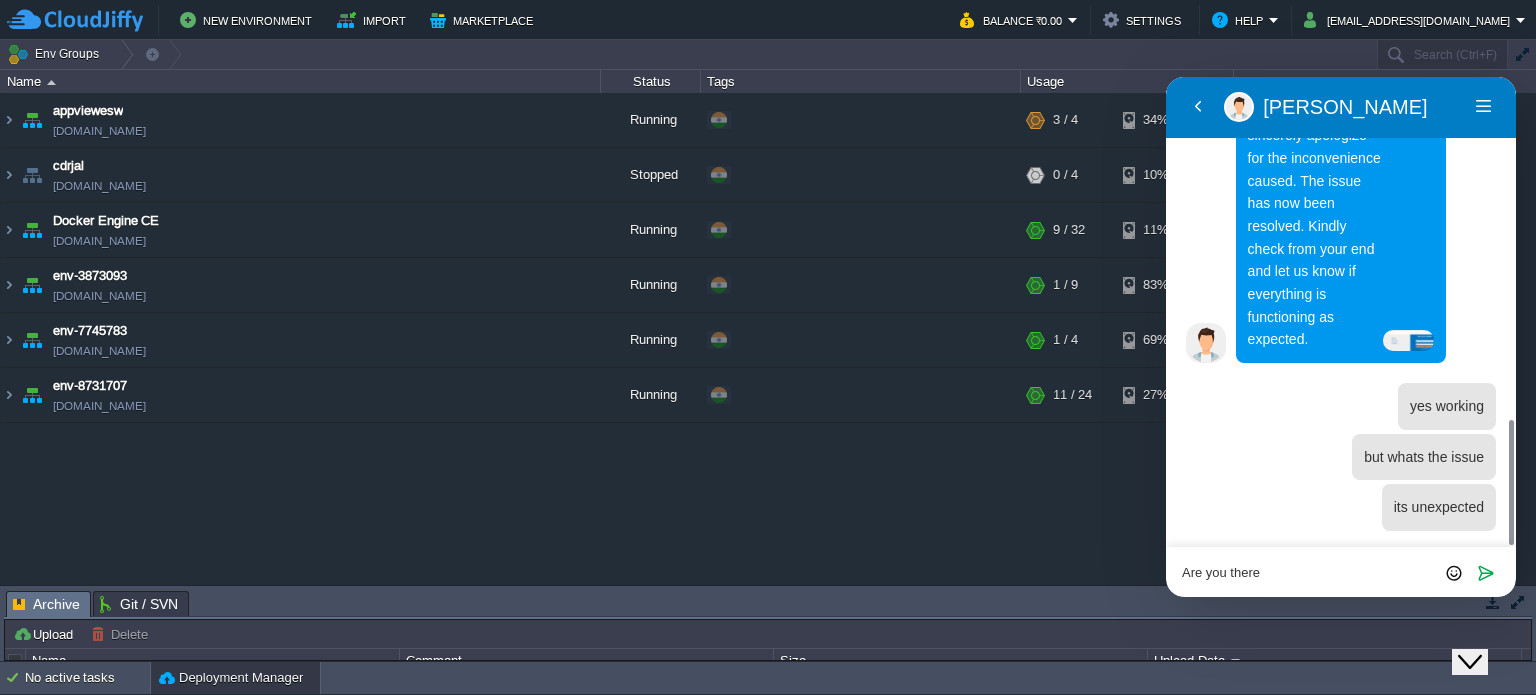 type on "Are you there ?" 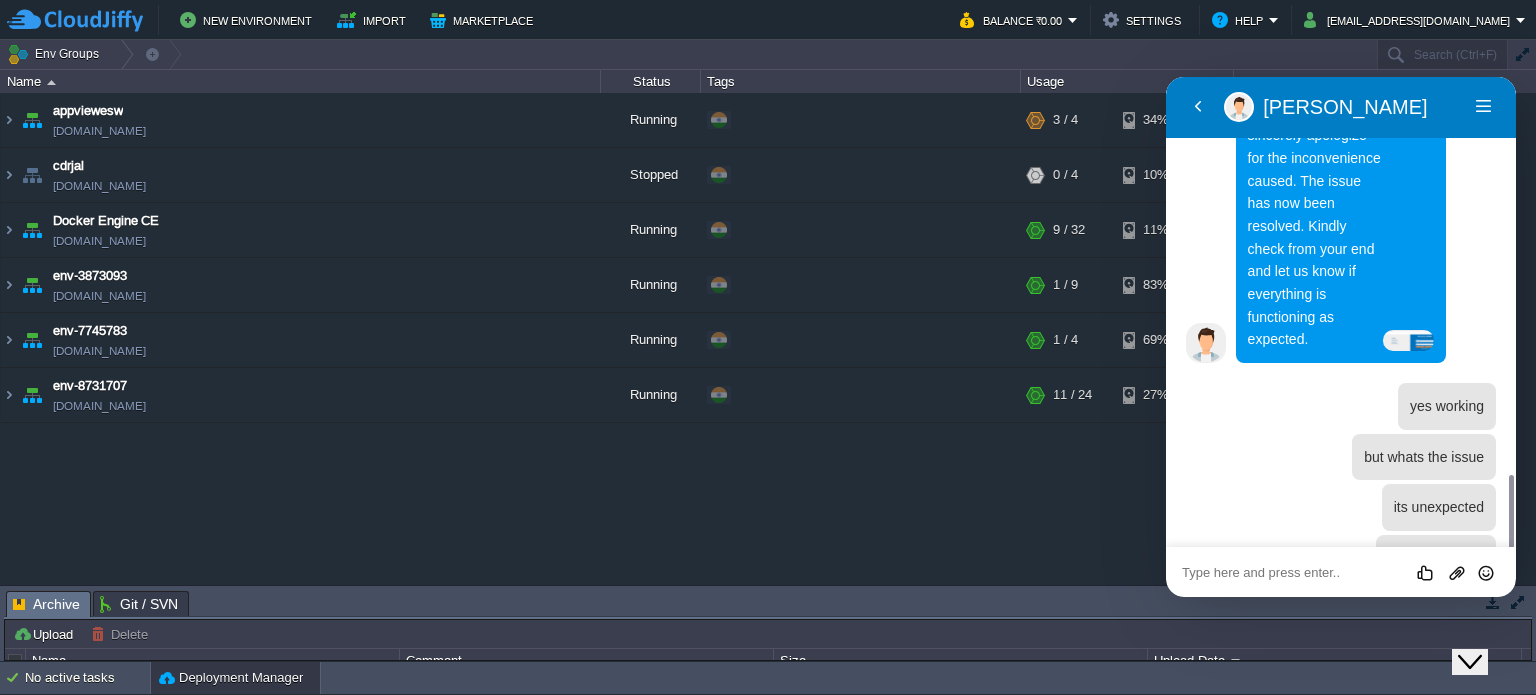 scroll, scrollTop: 1339, scrollLeft: 0, axis: vertical 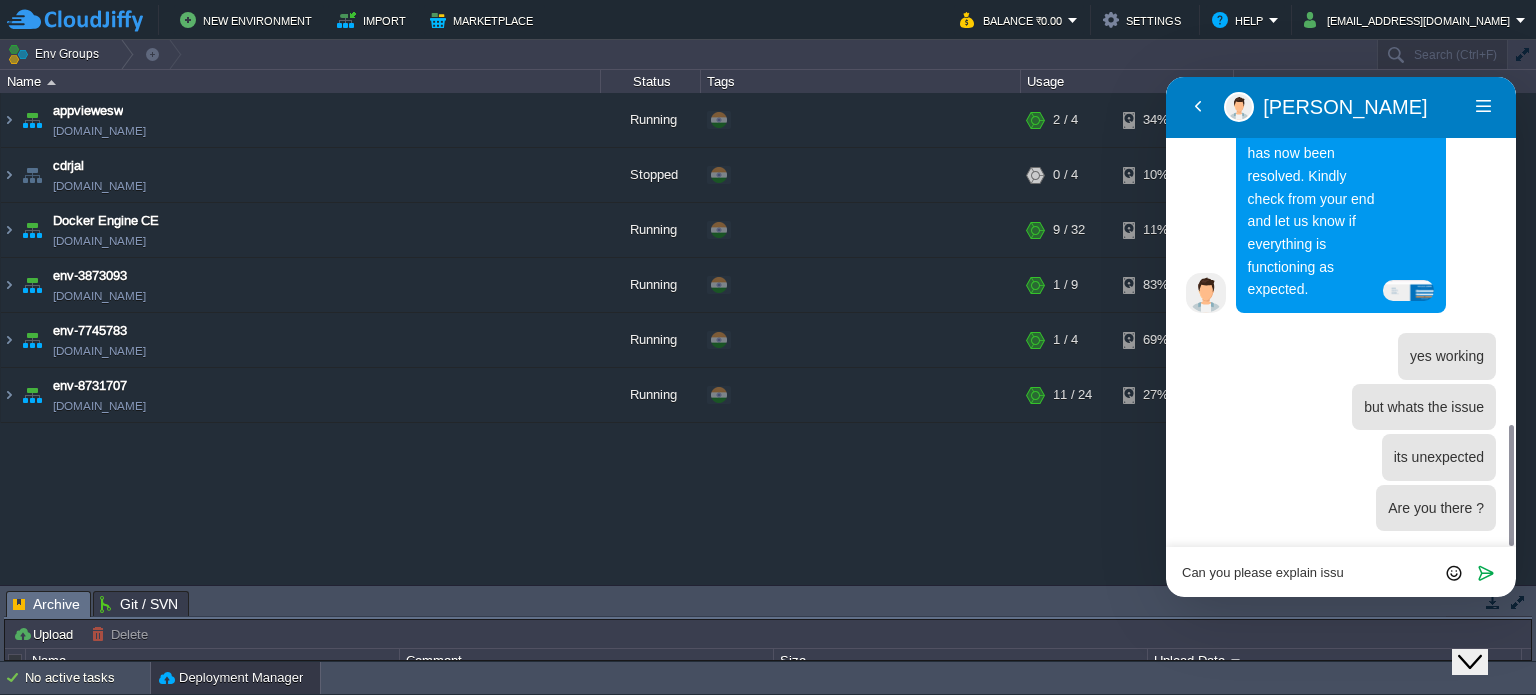 type on "Can you please explain issue" 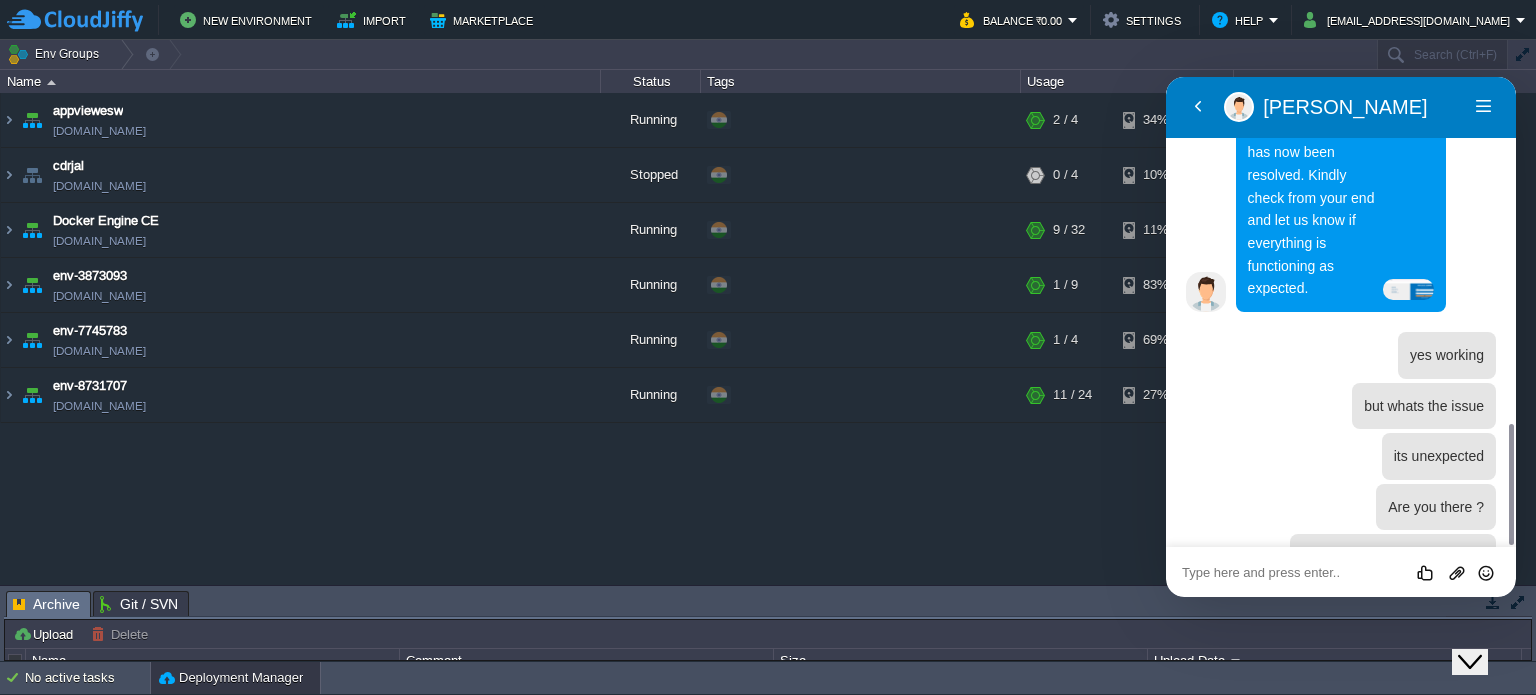 scroll, scrollTop: 1389, scrollLeft: 0, axis: vertical 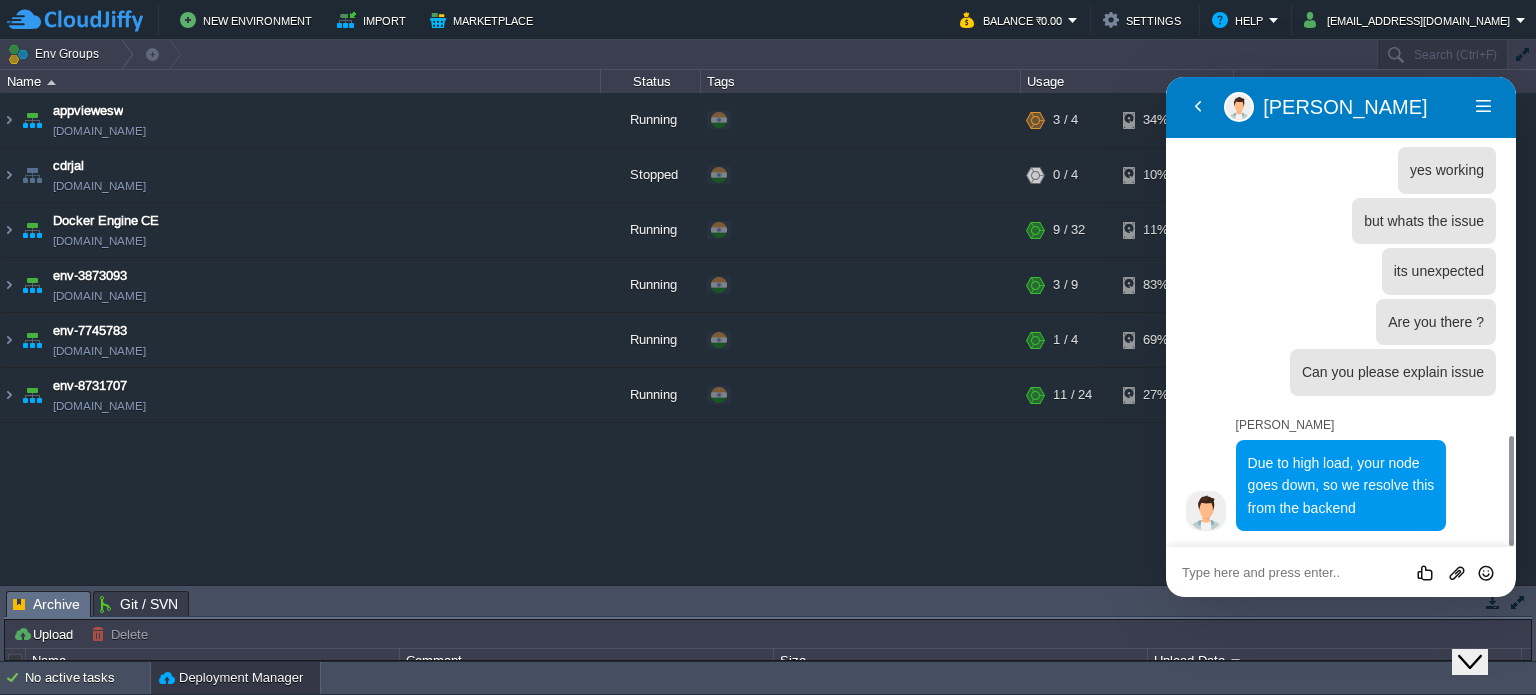 click at bounding box center (1166, 77) 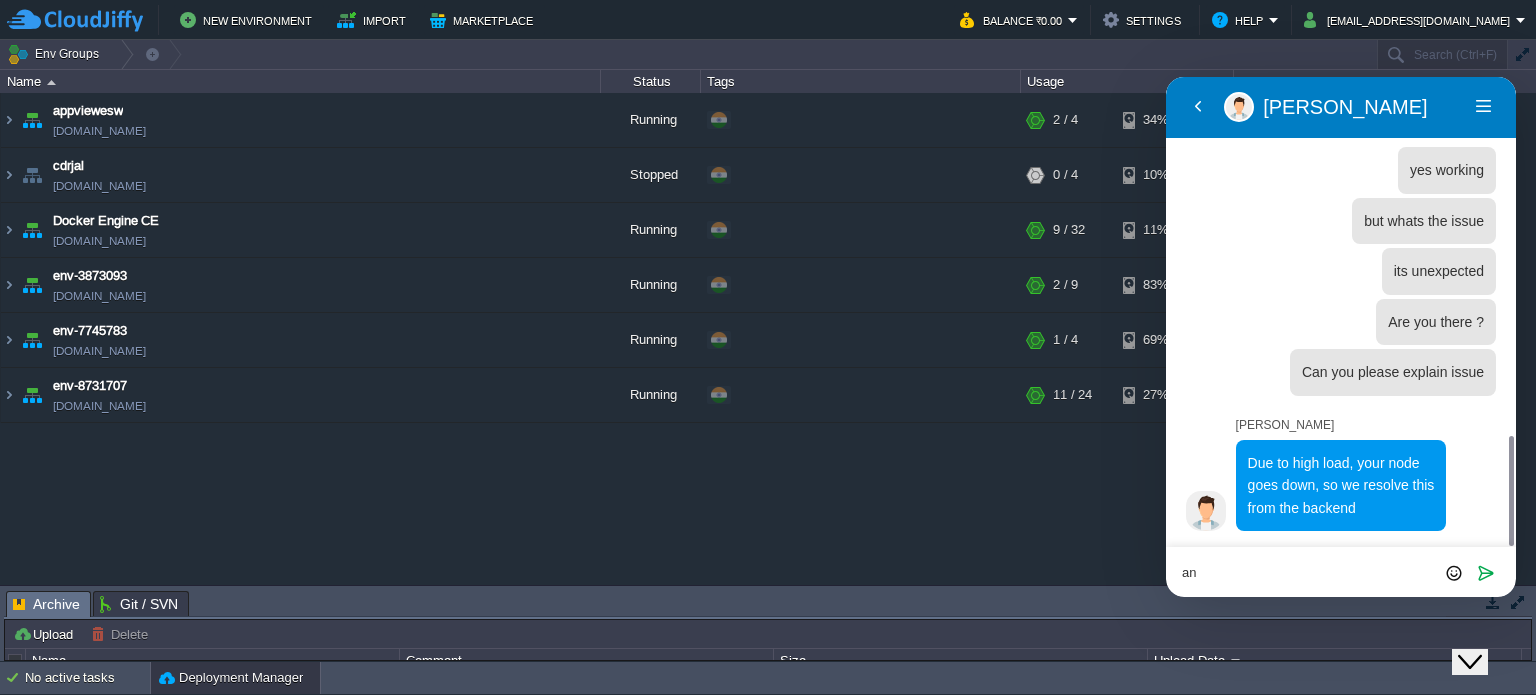 type on "a" 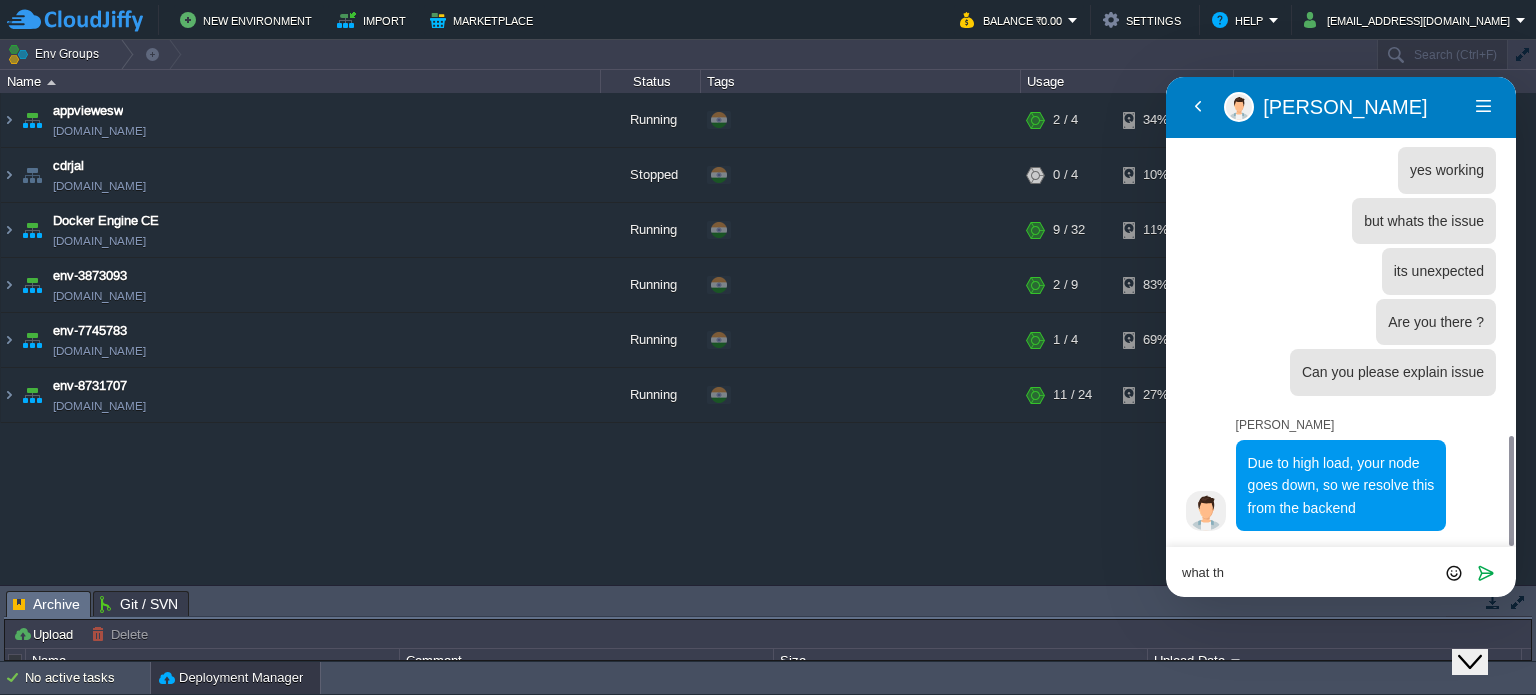 type on "what the" 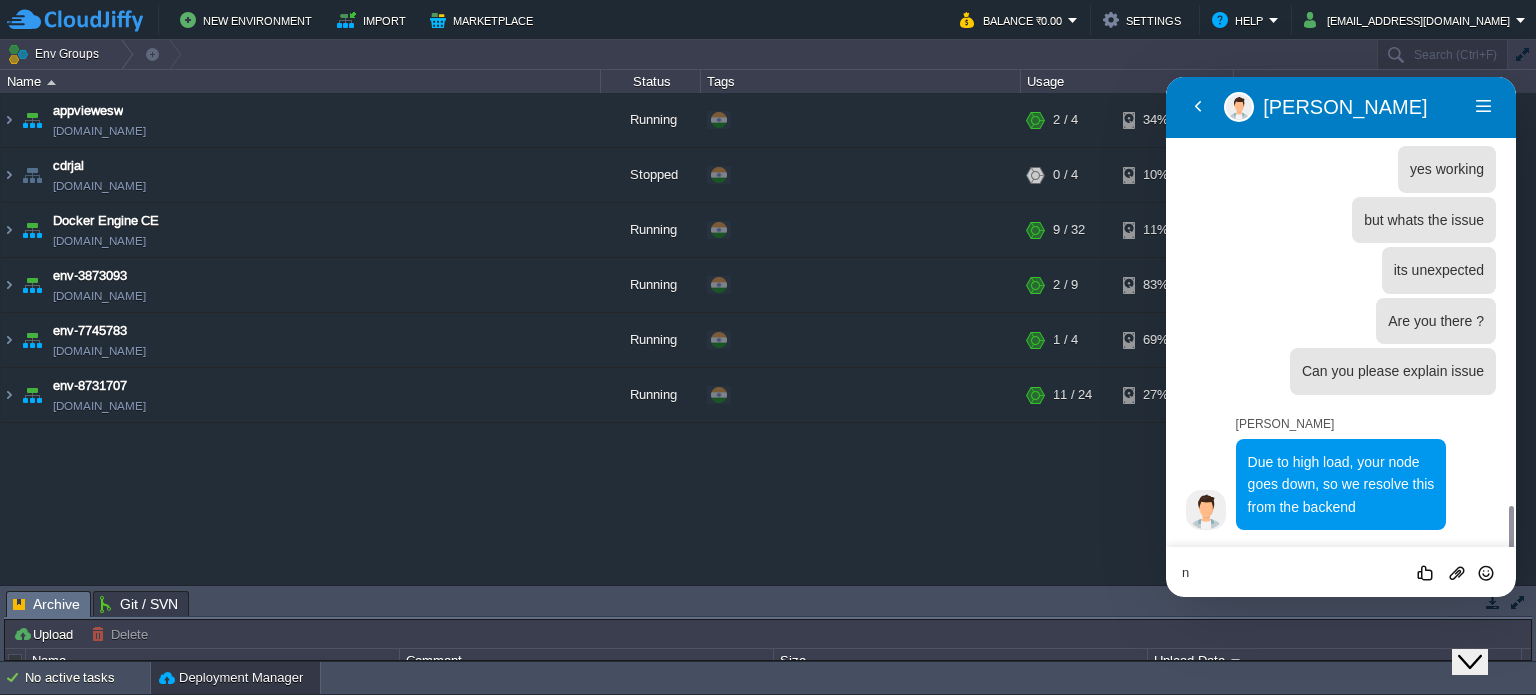 scroll, scrollTop: 1592, scrollLeft: 0, axis: vertical 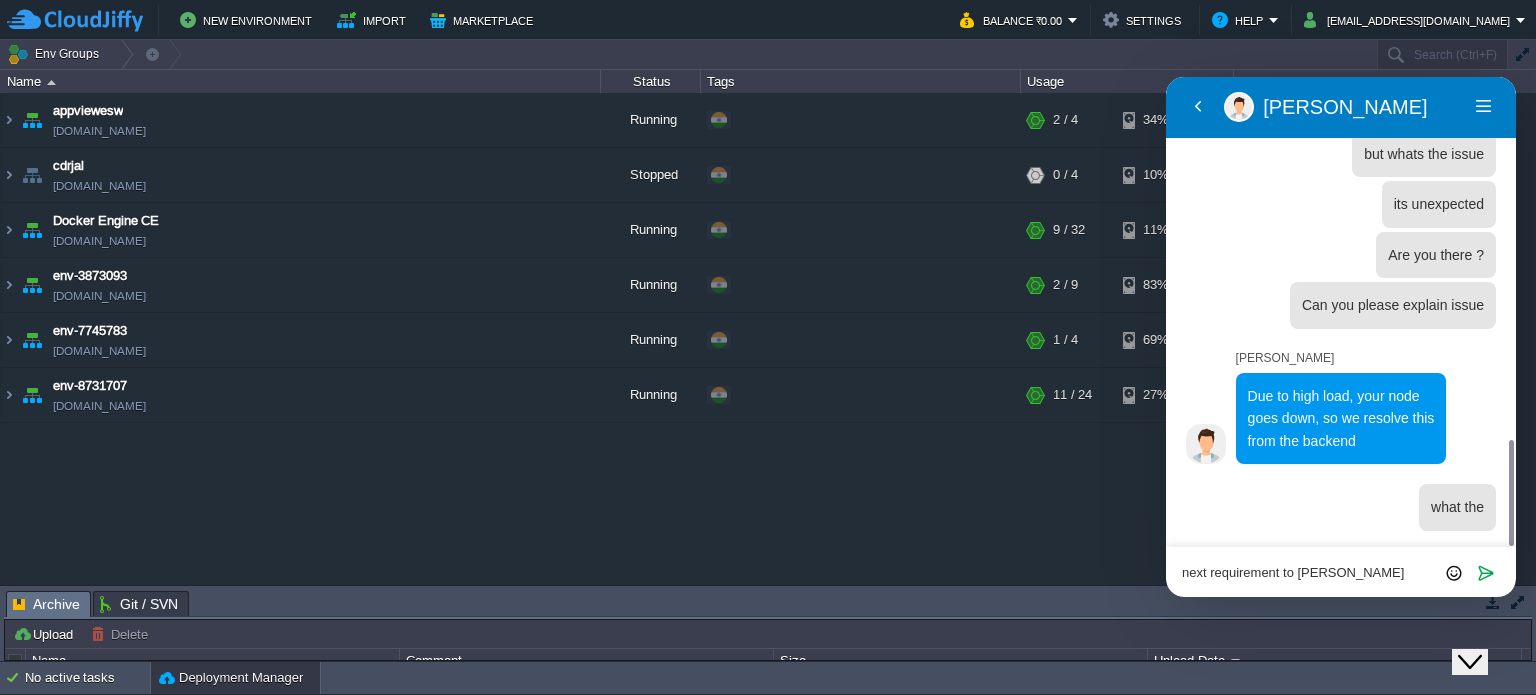 type on "next requirement to change" 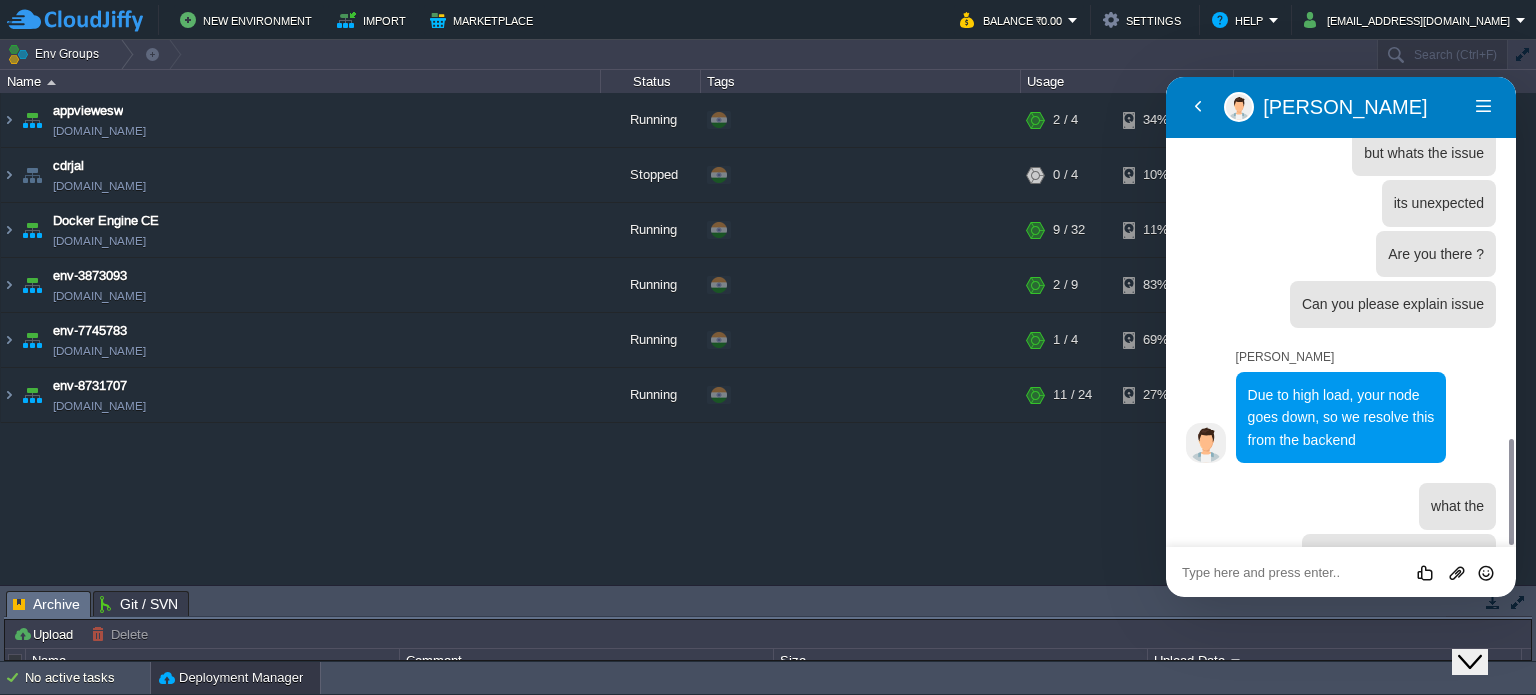 scroll, scrollTop: 1642, scrollLeft: 0, axis: vertical 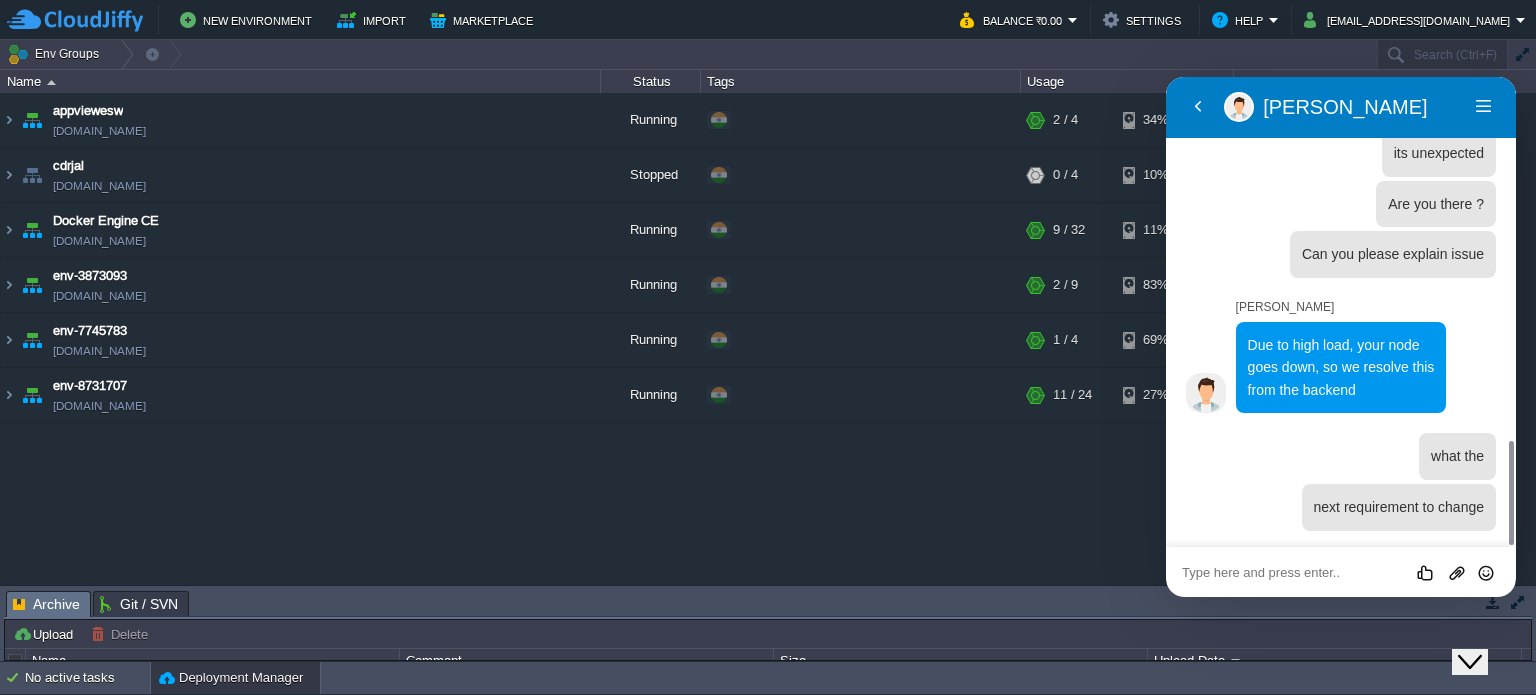 type on "f" 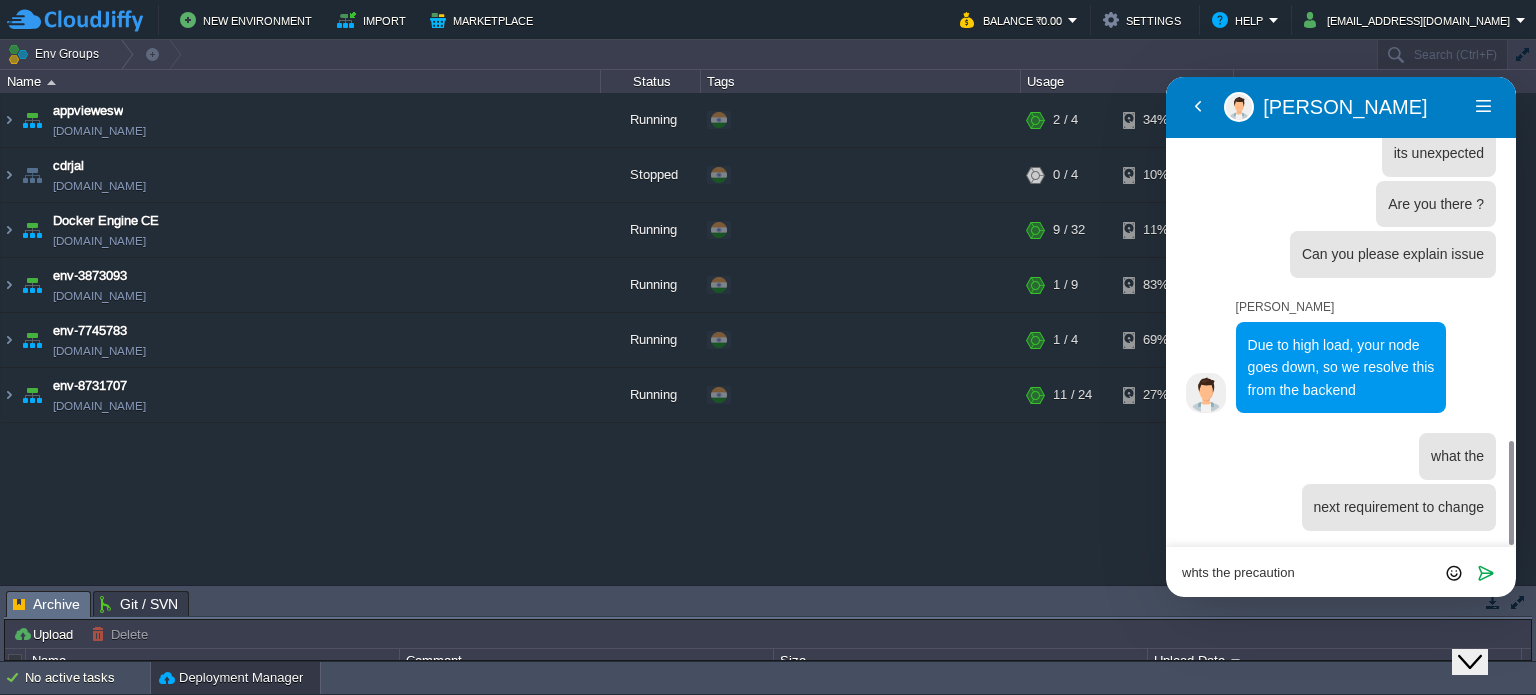 type on "whts the precautions" 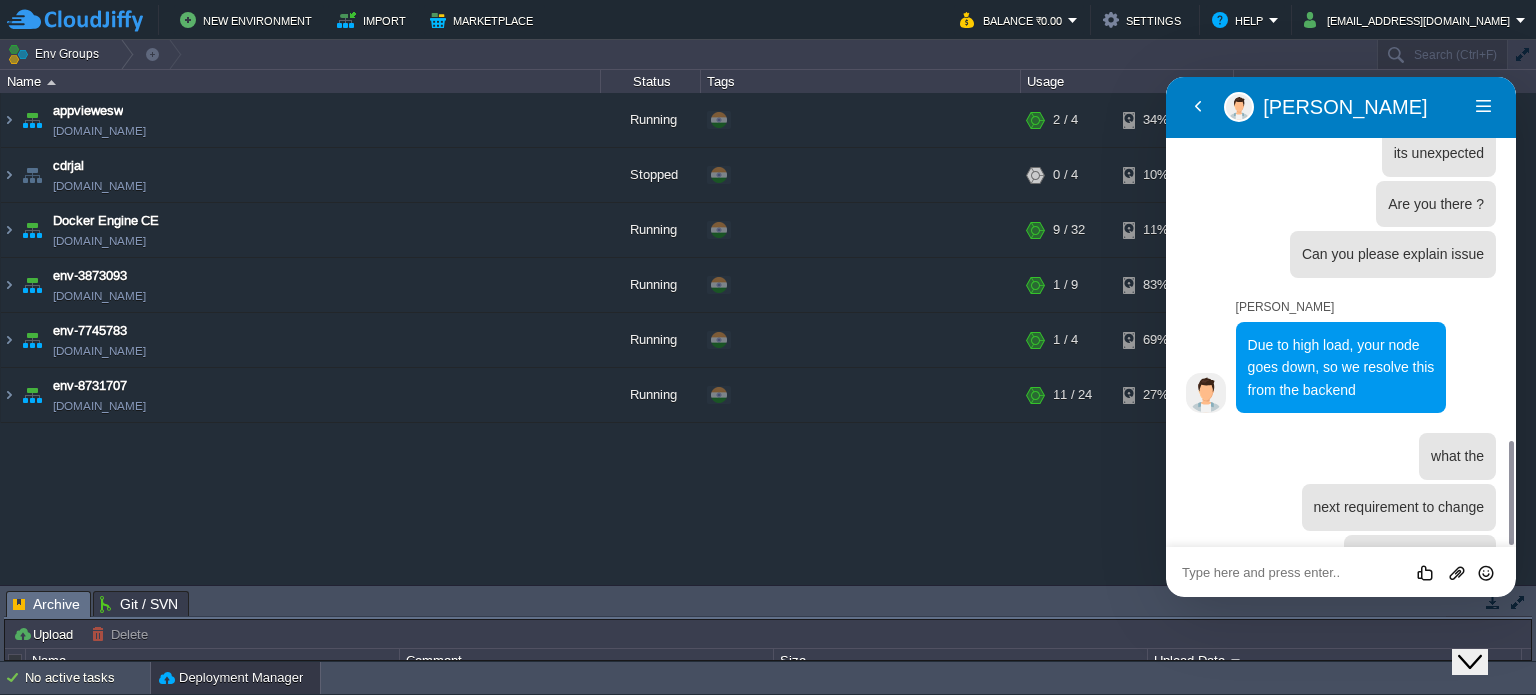 scroll, scrollTop: 1693, scrollLeft: 0, axis: vertical 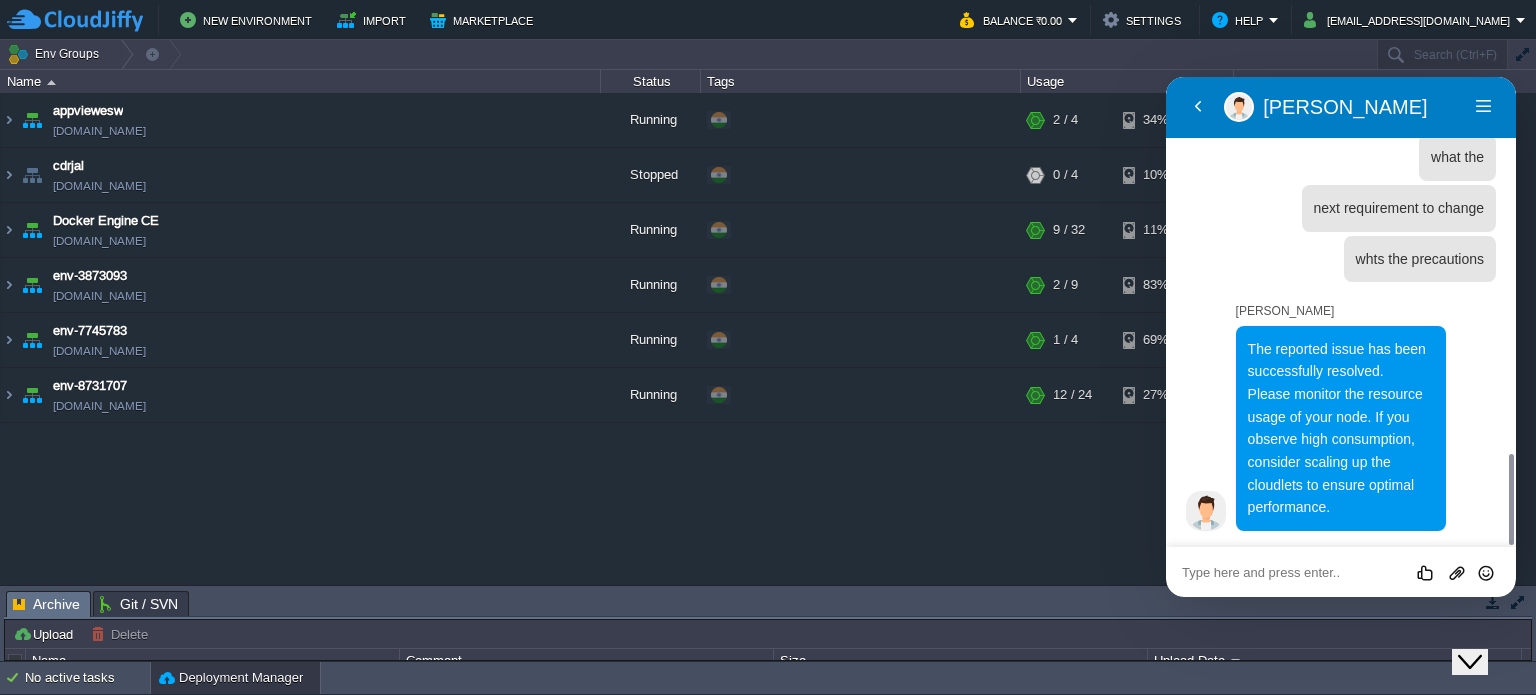 click at bounding box center (1166, 77) 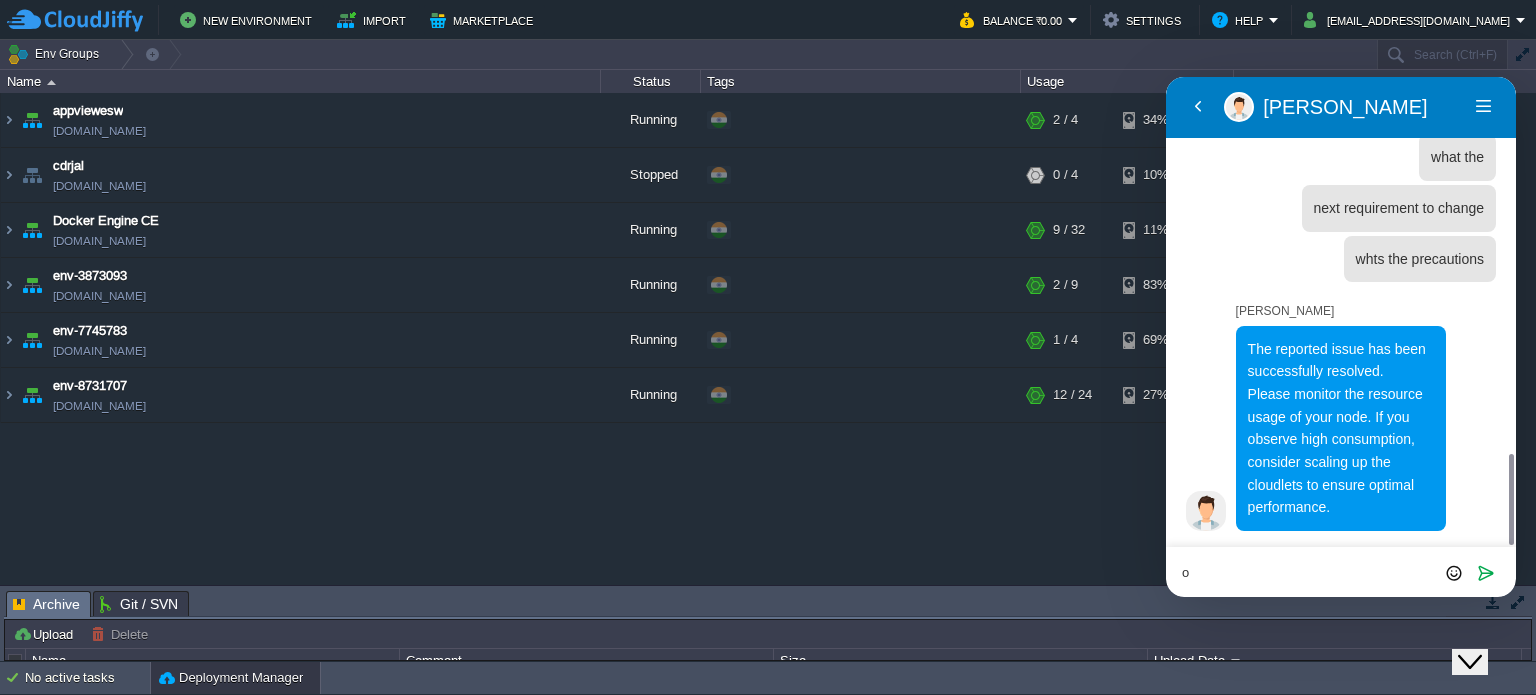 type on "ok" 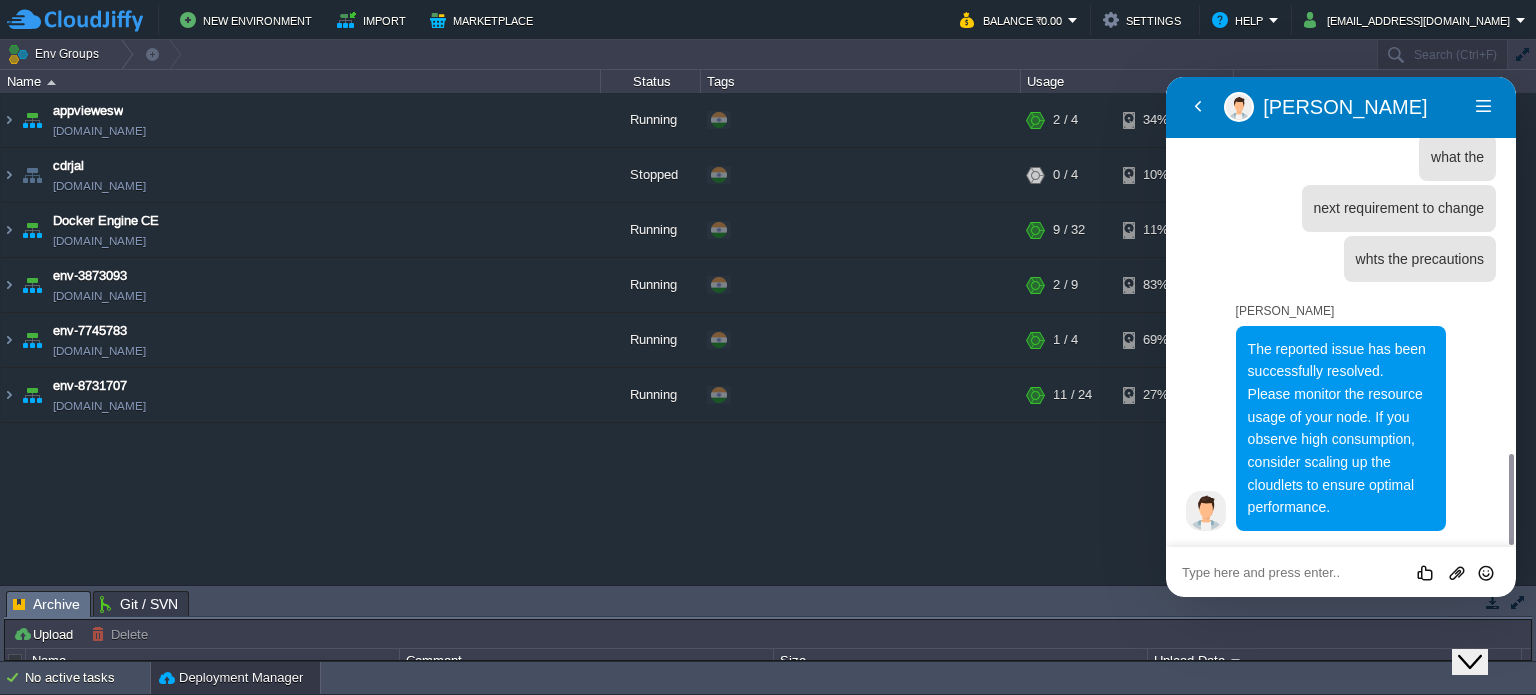 scroll, scrollTop: 2008, scrollLeft: 0, axis: vertical 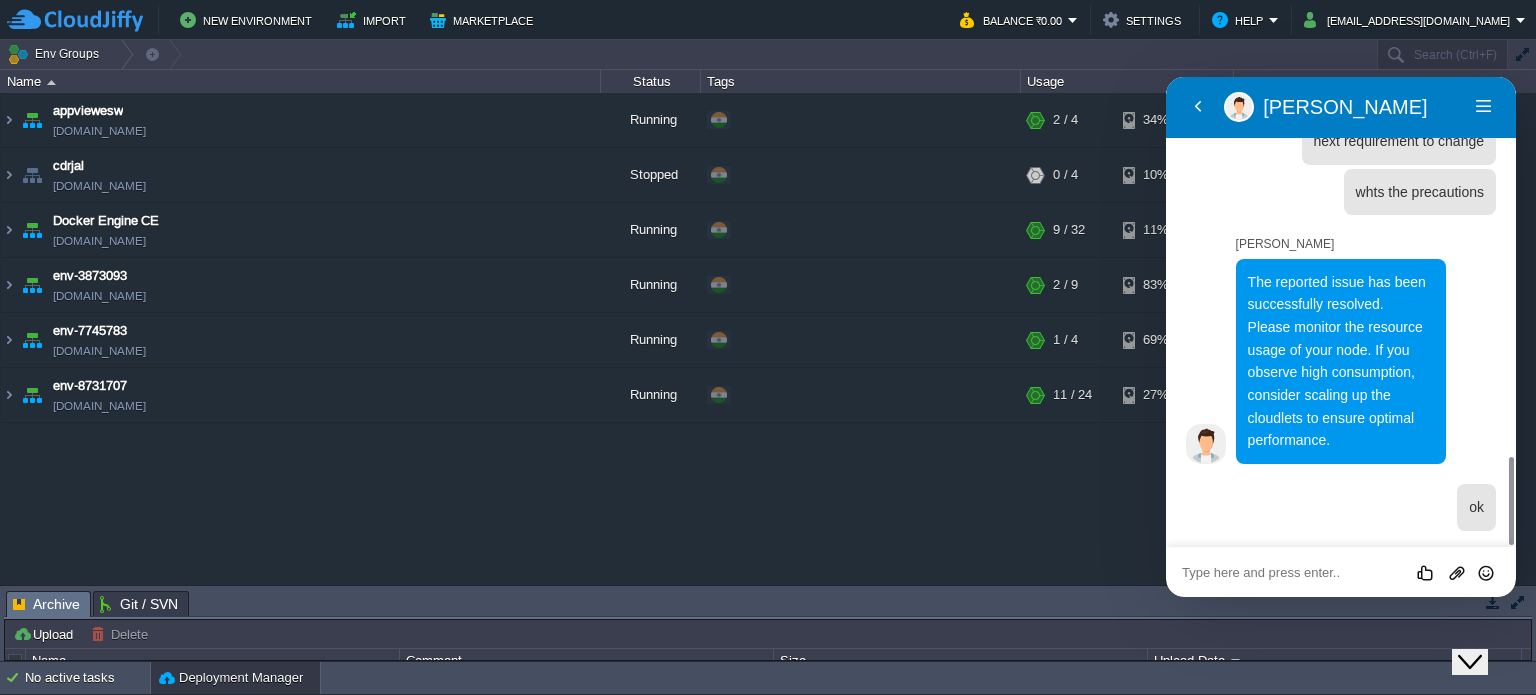 paste on "127.0.0.1:62425 - "GET /face-recognition-face-issue-photos-list/ HTTP/1.1" 307 Temporary Redirect" 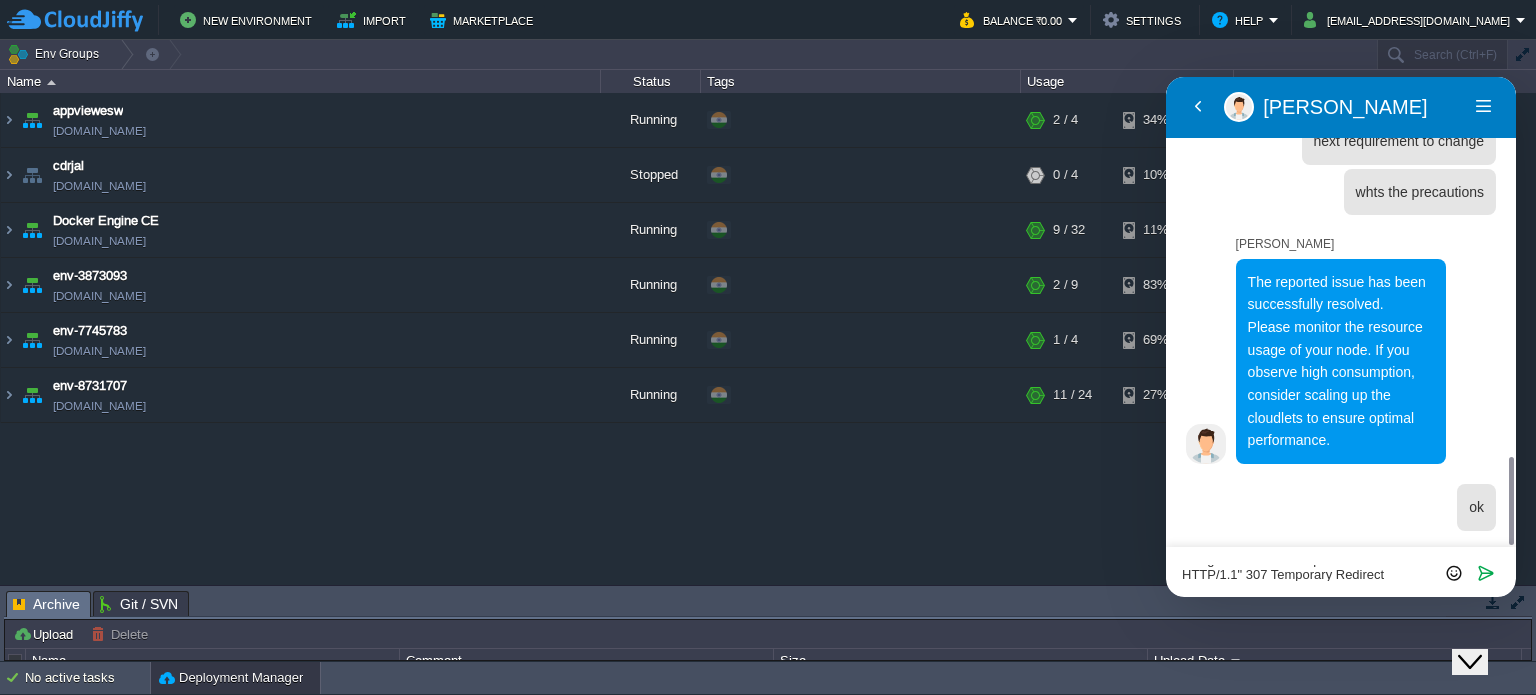 scroll, scrollTop: 0, scrollLeft: 0, axis: both 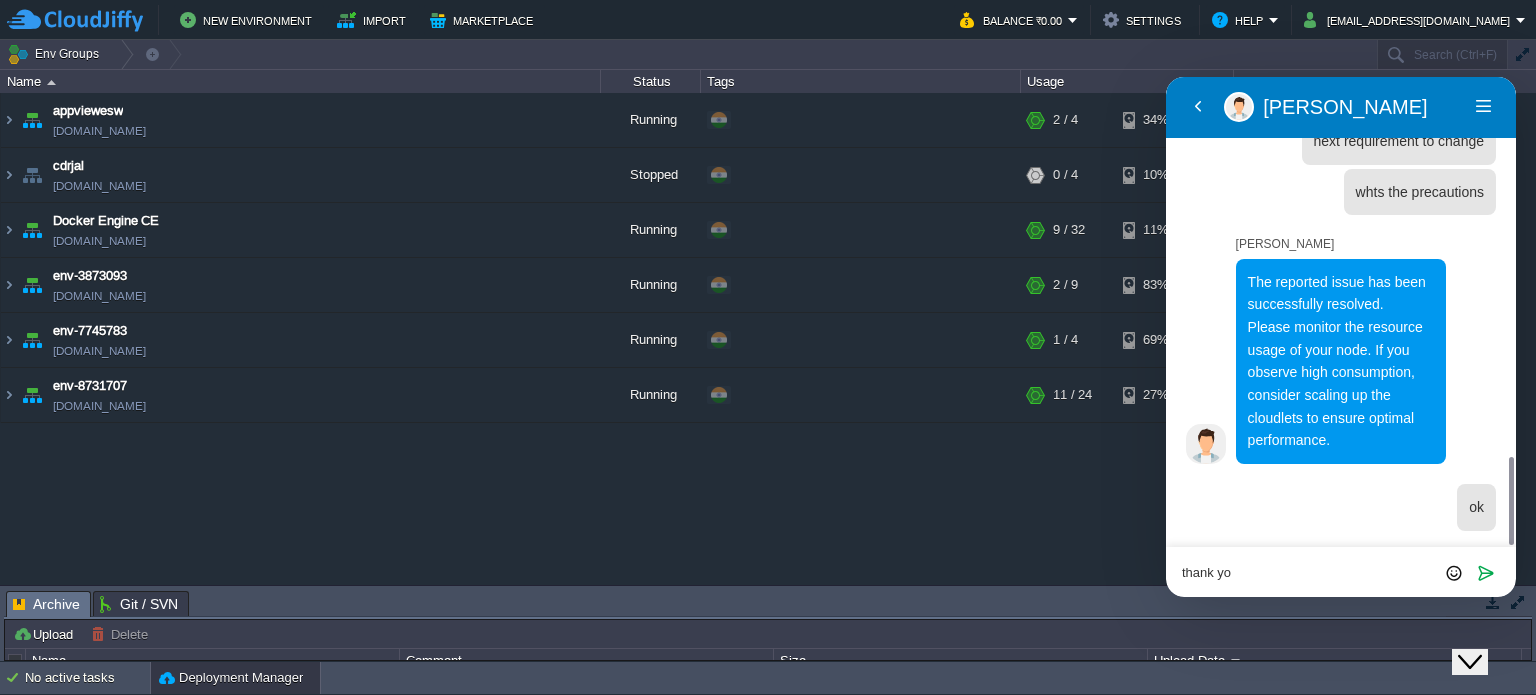 type on "thank you" 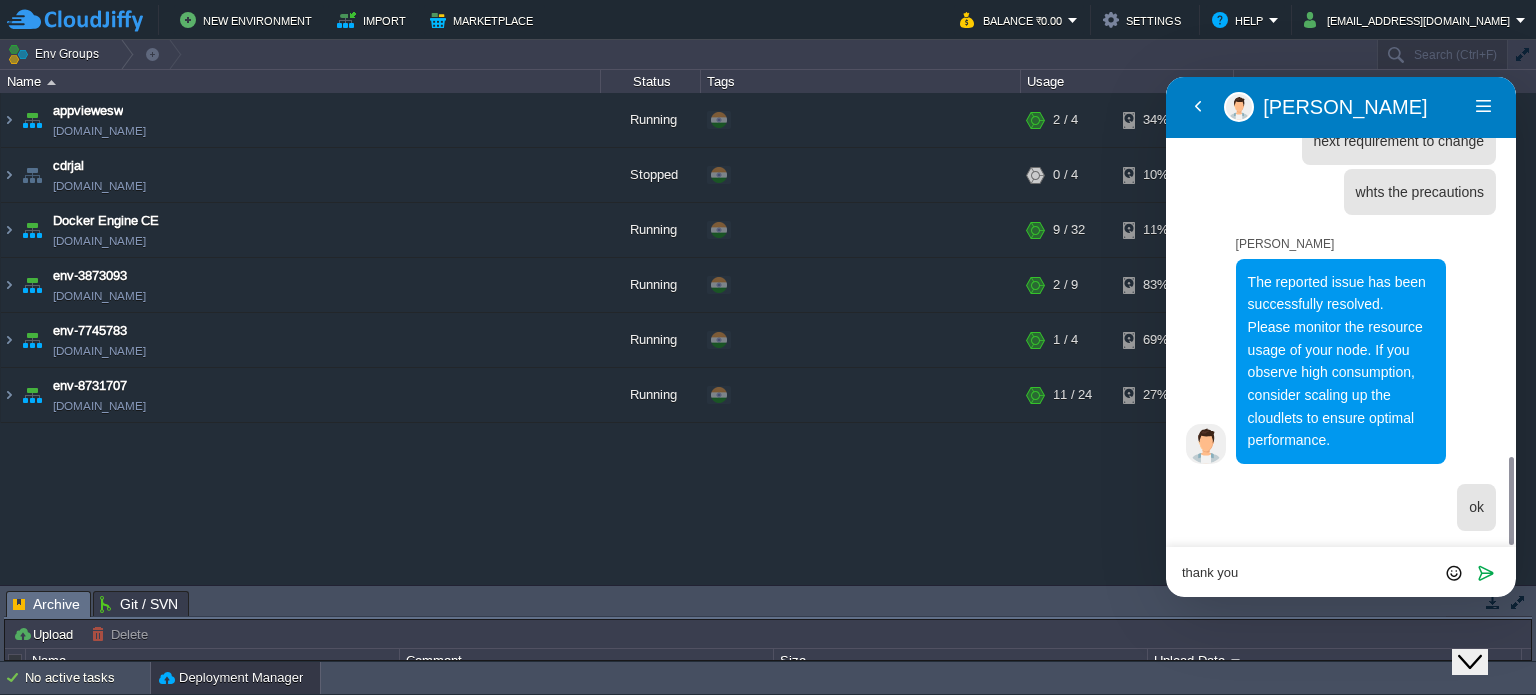 type 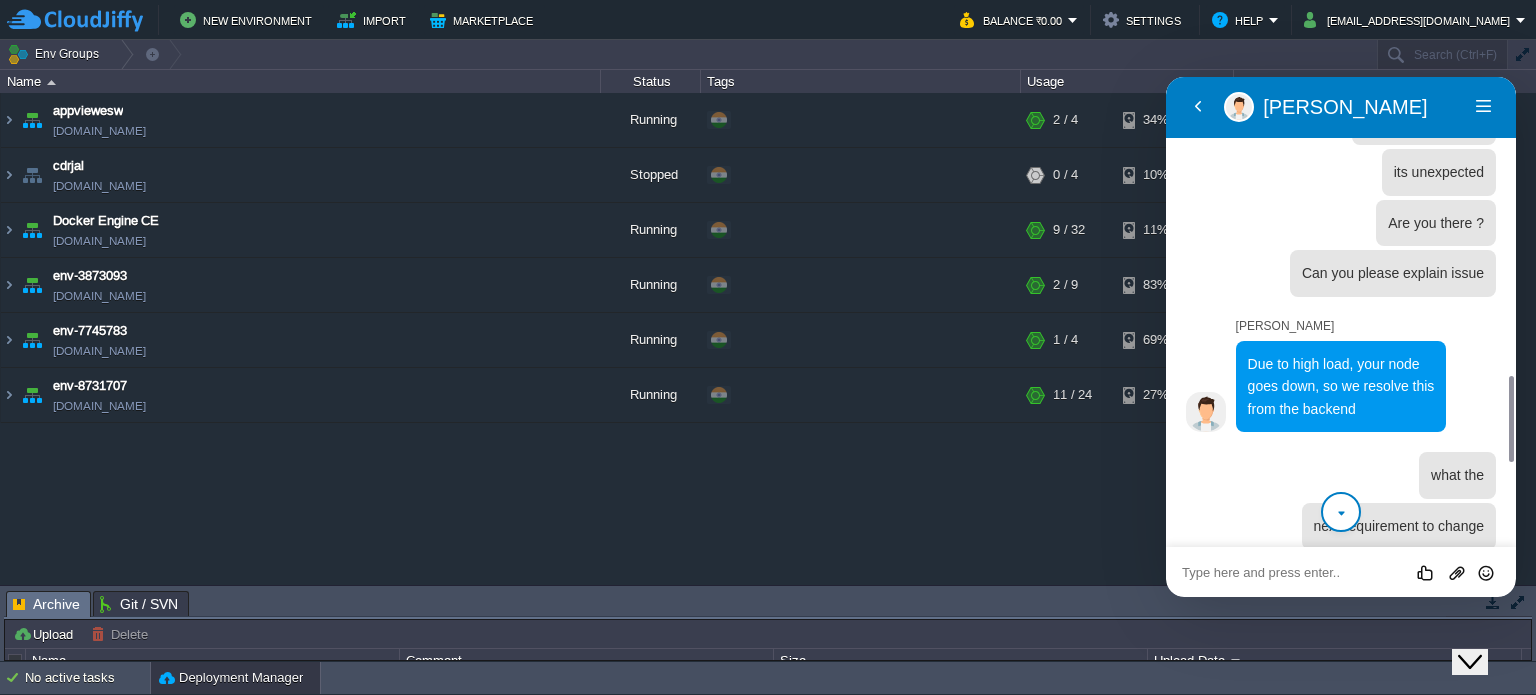 scroll, scrollTop: 1621, scrollLeft: 0, axis: vertical 